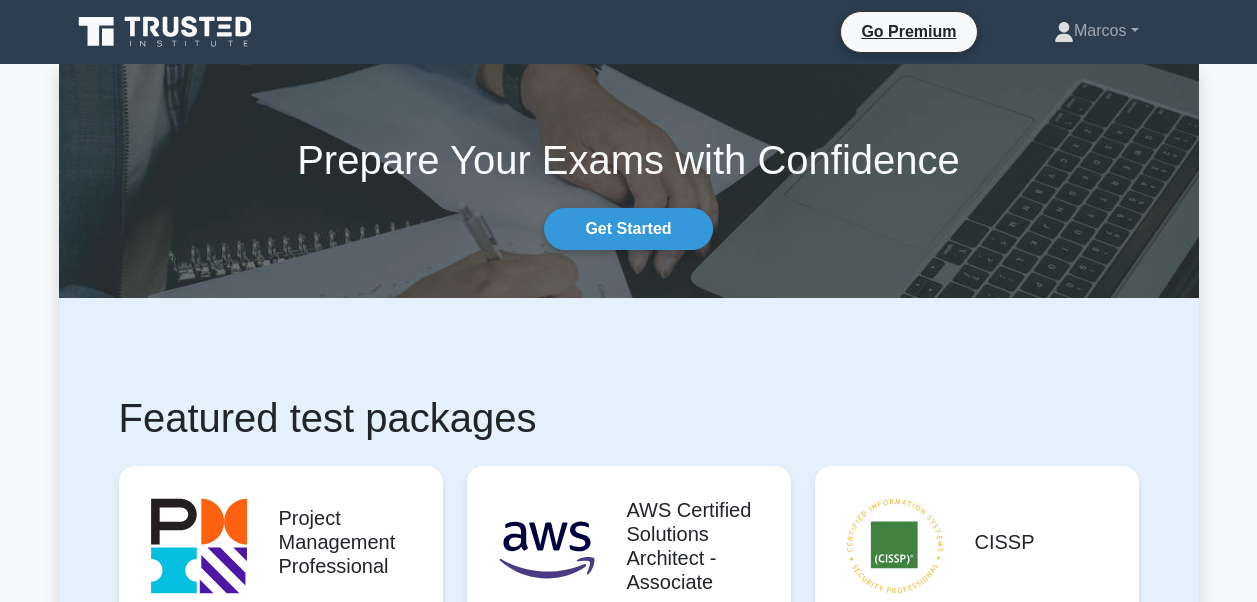 scroll, scrollTop: 0, scrollLeft: 0, axis: both 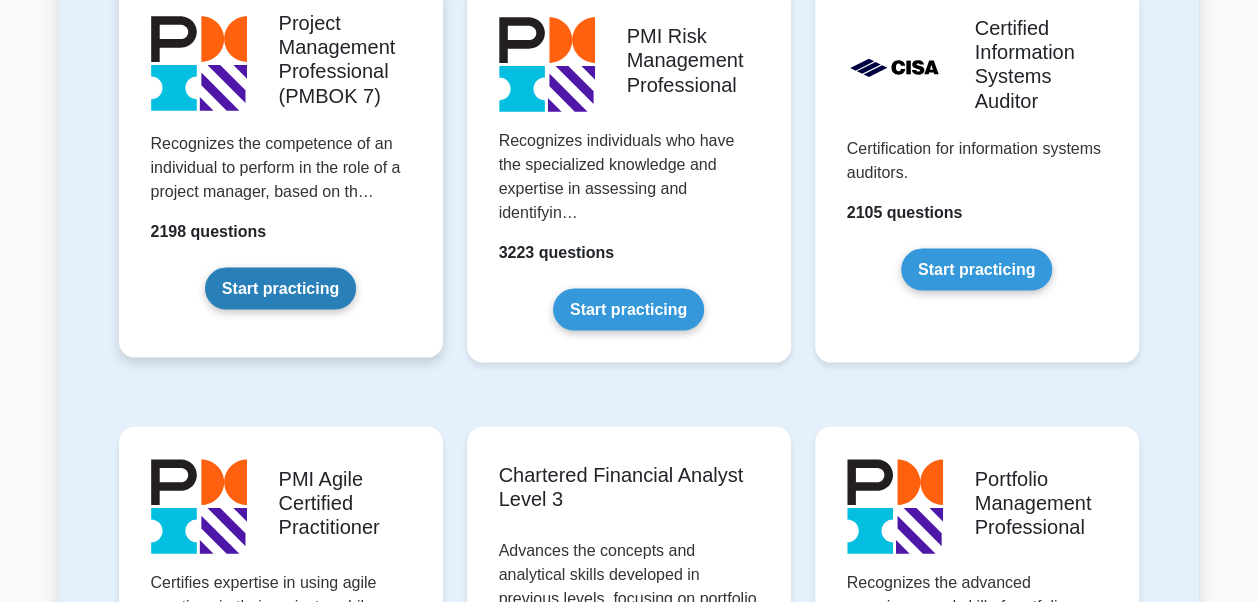 click on "Start practicing" at bounding box center [280, 288] 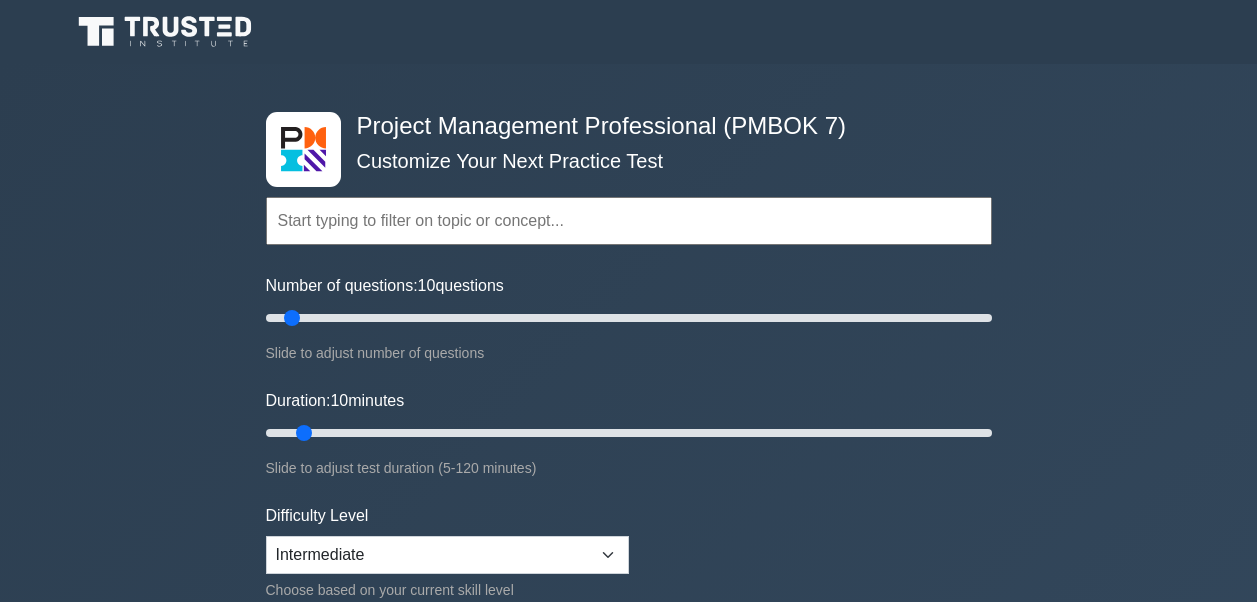 scroll, scrollTop: 0, scrollLeft: 0, axis: both 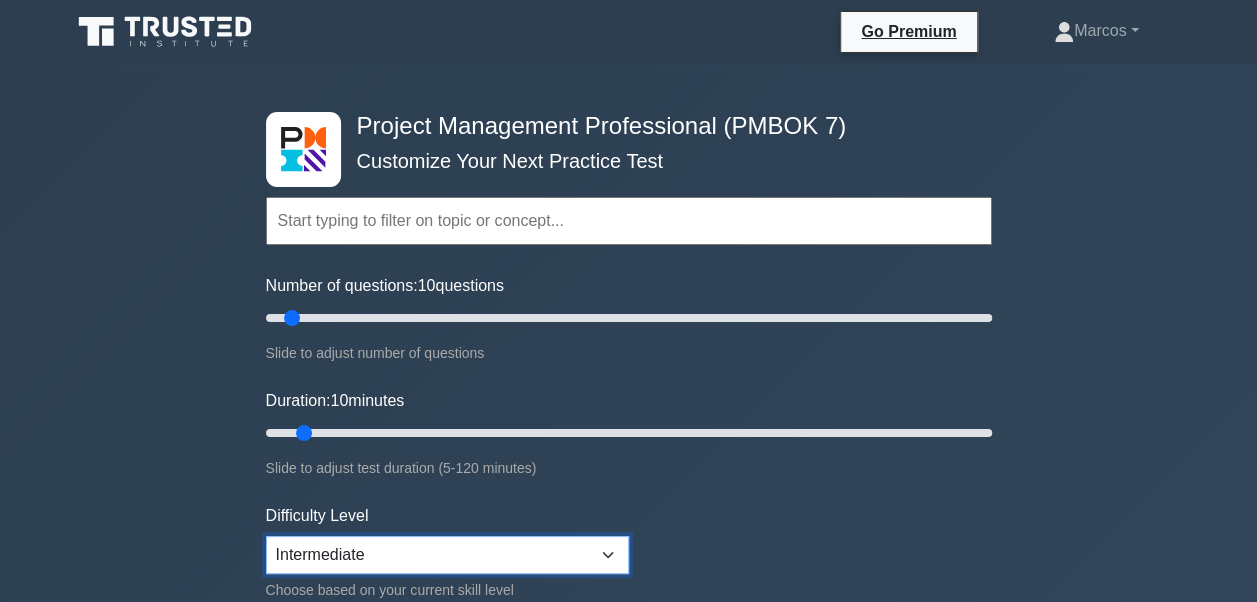 click on "Beginner
Intermediate
Expert" at bounding box center [447, 555] 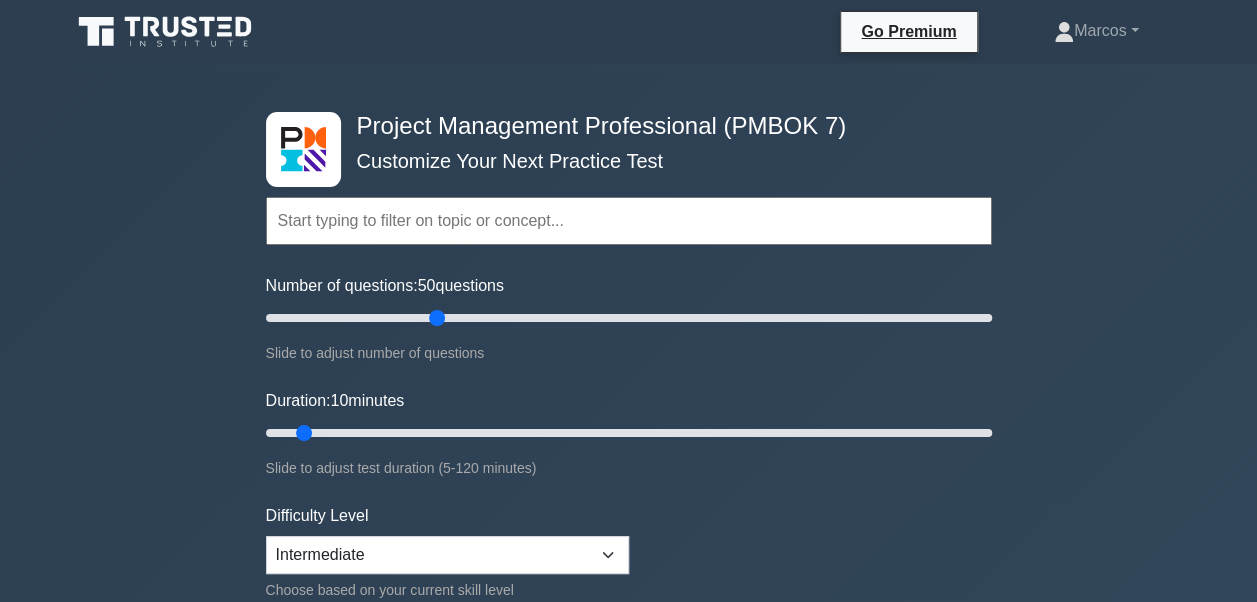 drag, startPoint x: 290, startPoint y: 314, endPoint x: 444, endPoint y: 326, distance: 154.46683 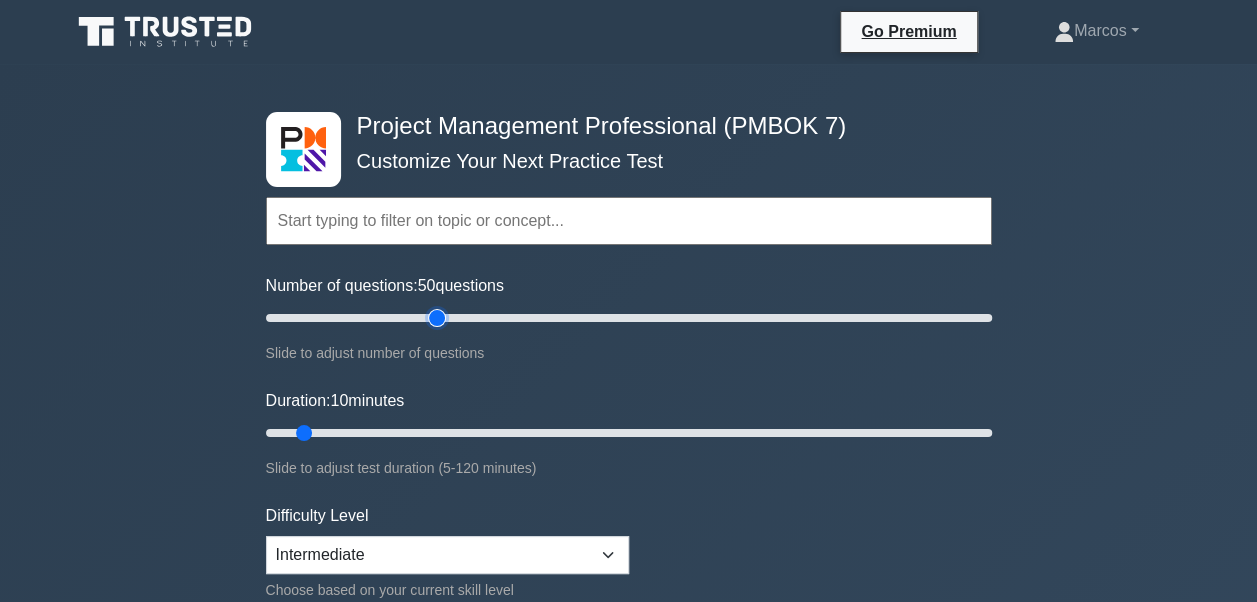 type on "50" 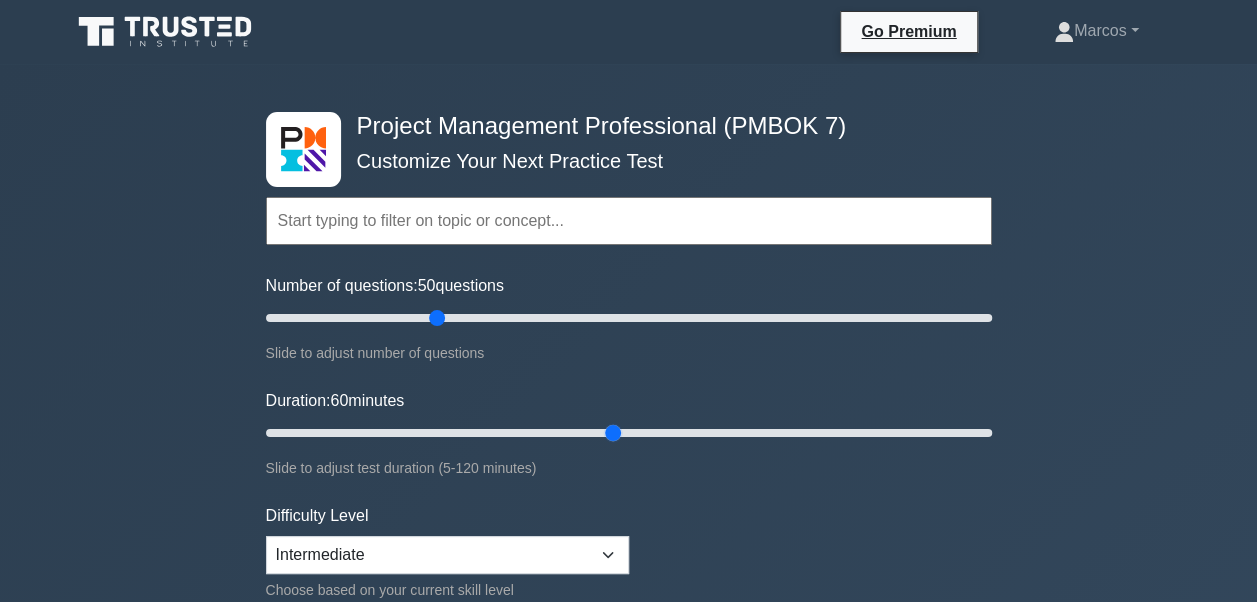 drag, startPoint x: 304, startPoint y: 429, endPoint x: 617, endPoint y: 423, distance: 313.0575 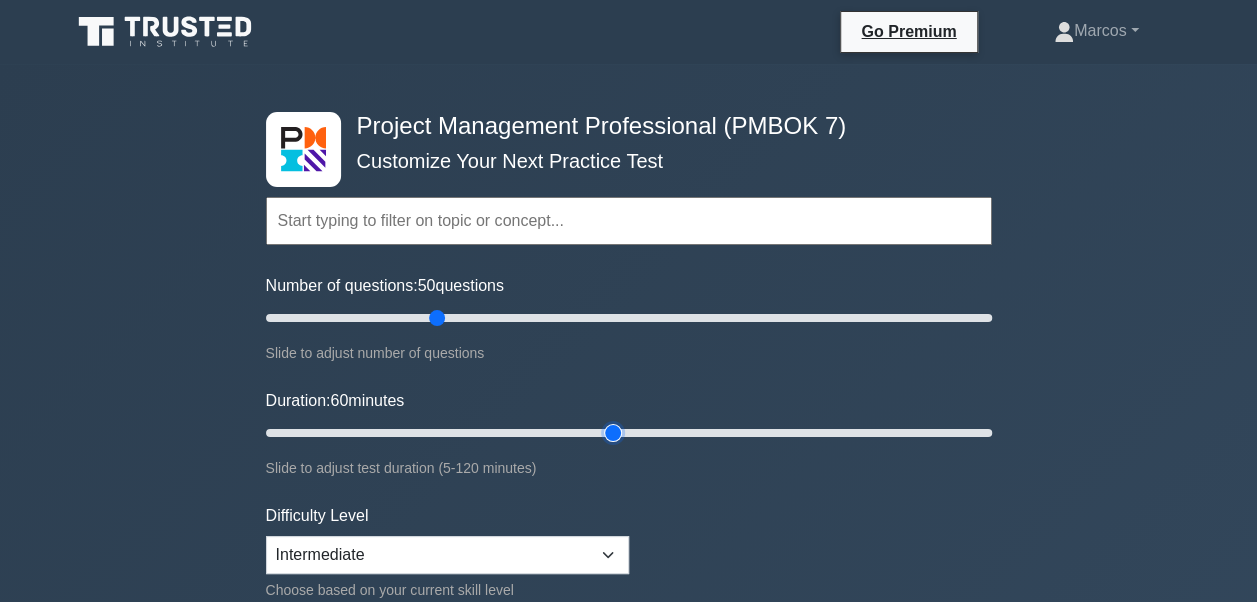 type on "60" 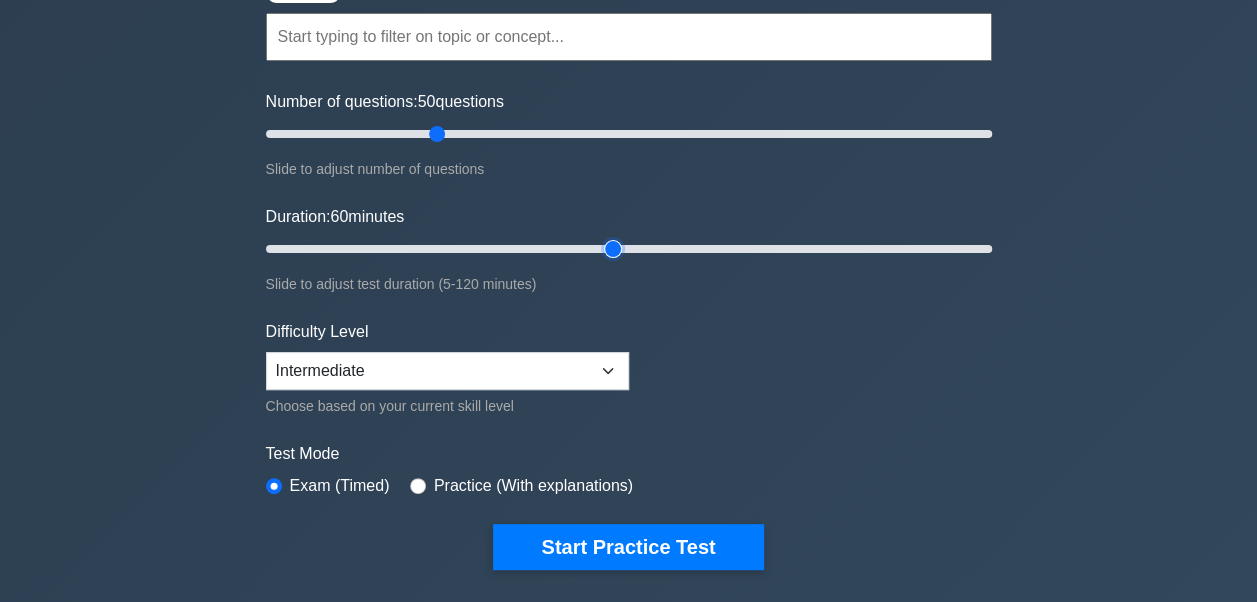 scroll, scrollTop: 200, scrollLeft: 0, axis: vertical 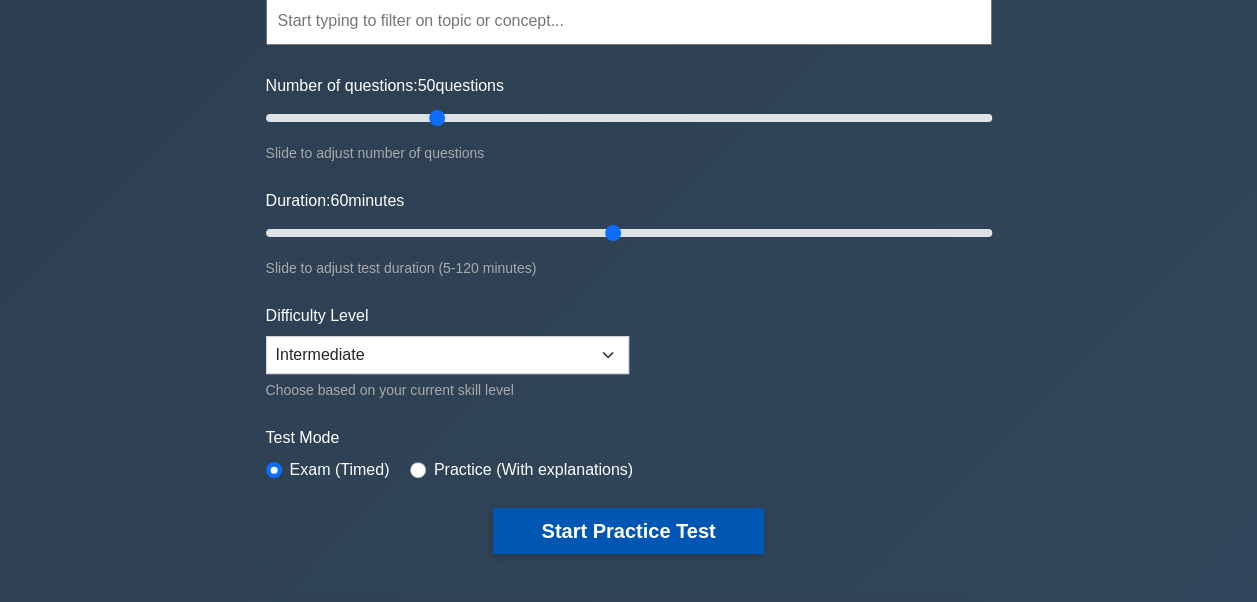 click on "Start Practice Test" at bounding box center [628, 531] 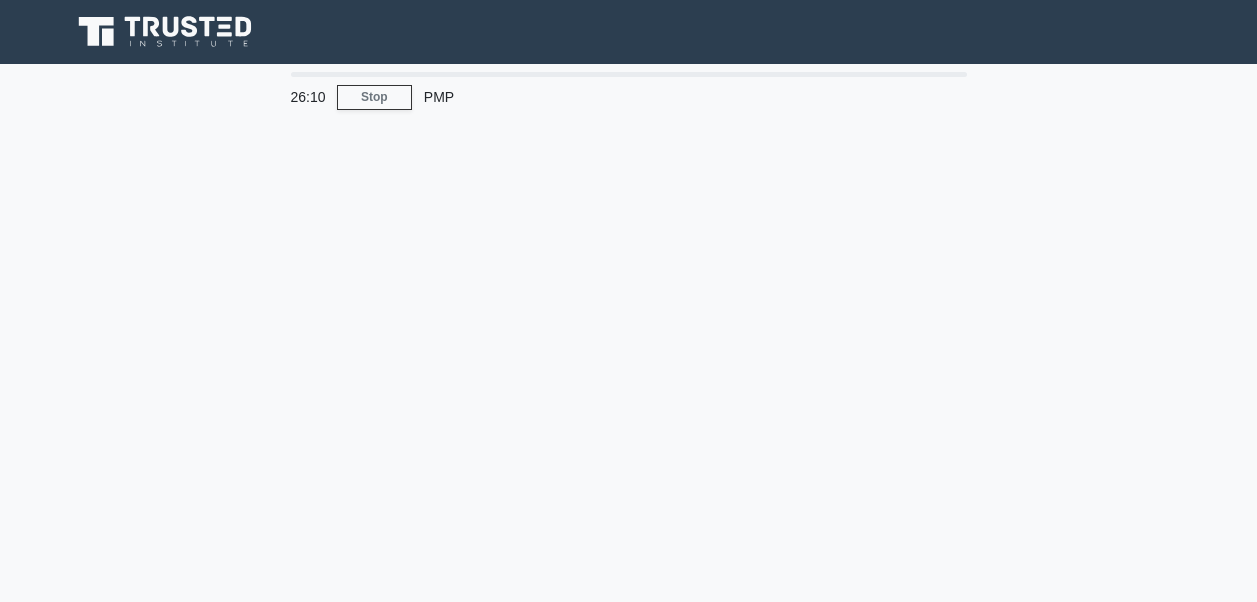 scroll, scrollTop: 0, scrollLeft: 0, axis: both 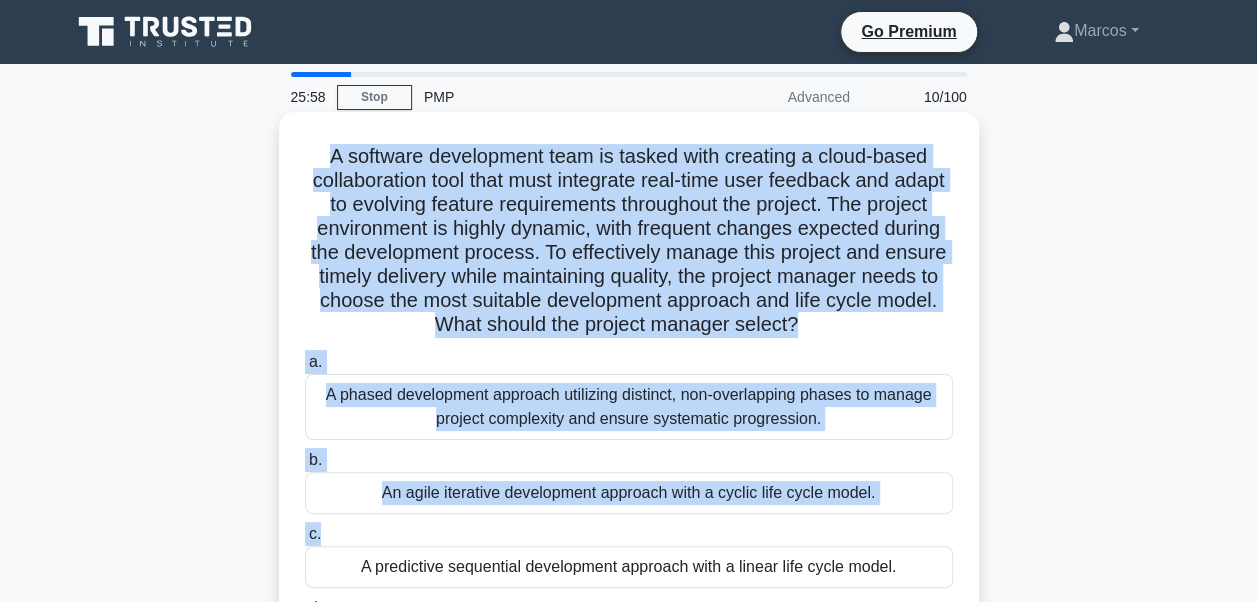 drag, startPoint x: 304, startPoint y: 146, endPoint x: 742, endPoint y: 538, distance: 587.79926 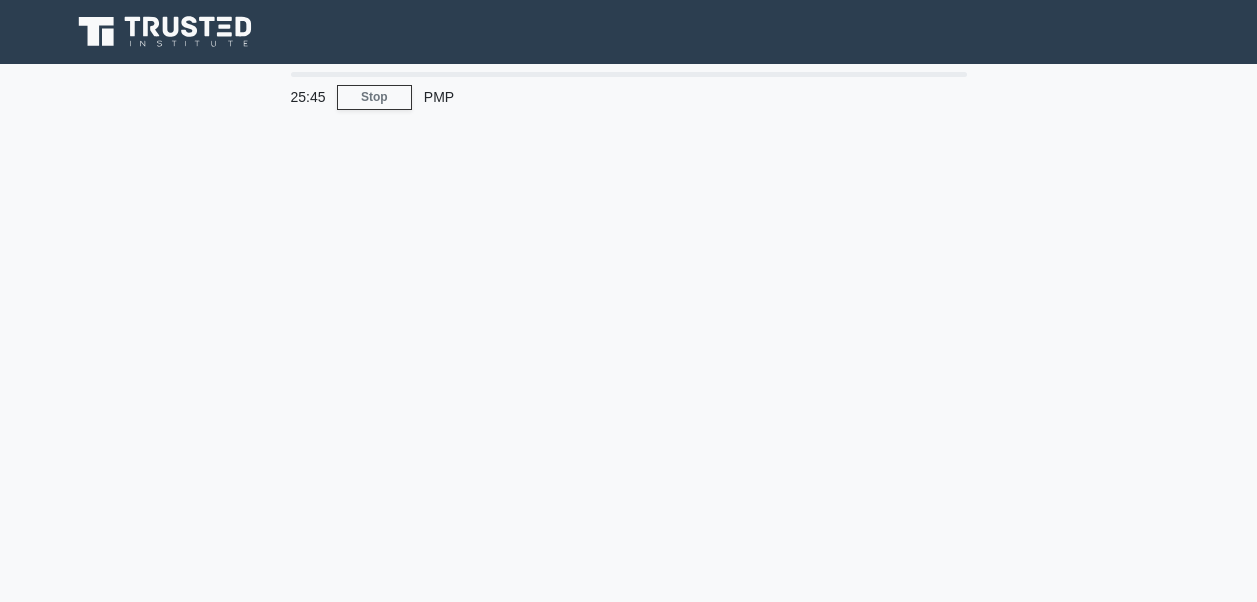 scroll, scrollTop: 0, scrollLeft: 0, axis: both 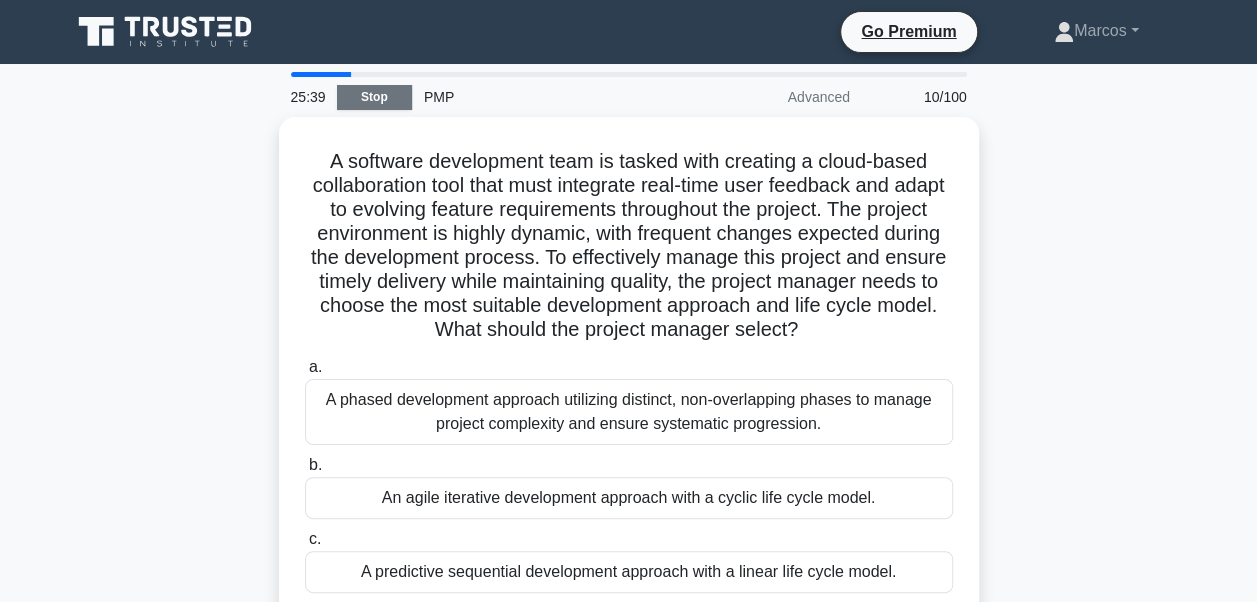 click on "Stop" at bounding box center [374, 97] 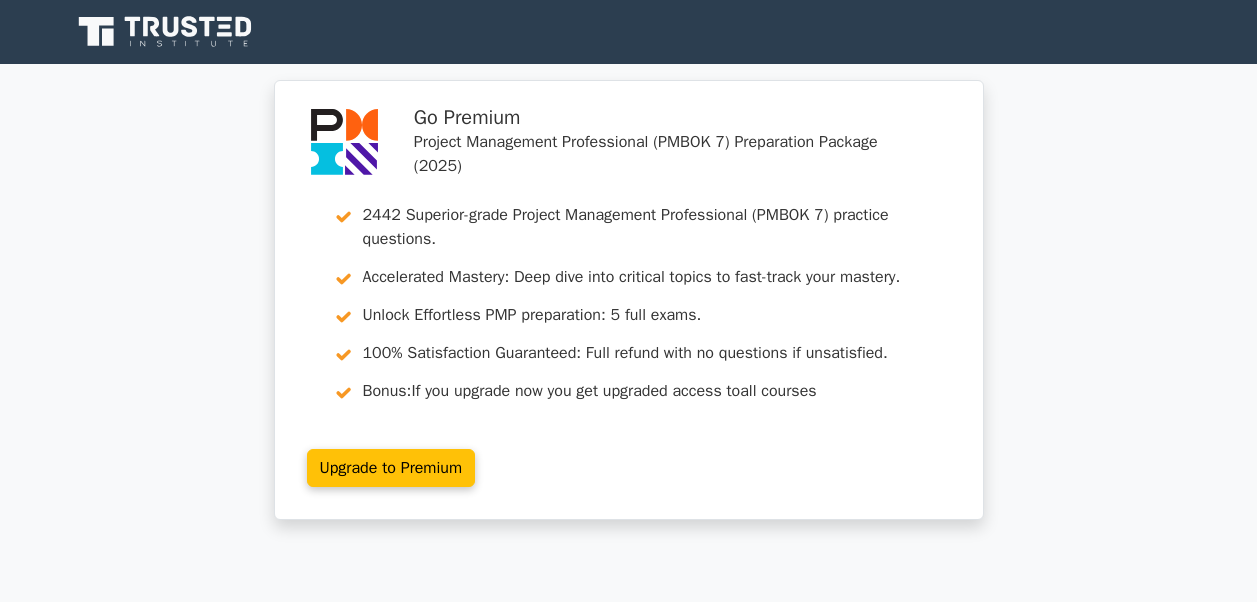 scroll, scrollTop: 0, scrollLeft: 0, axis: both 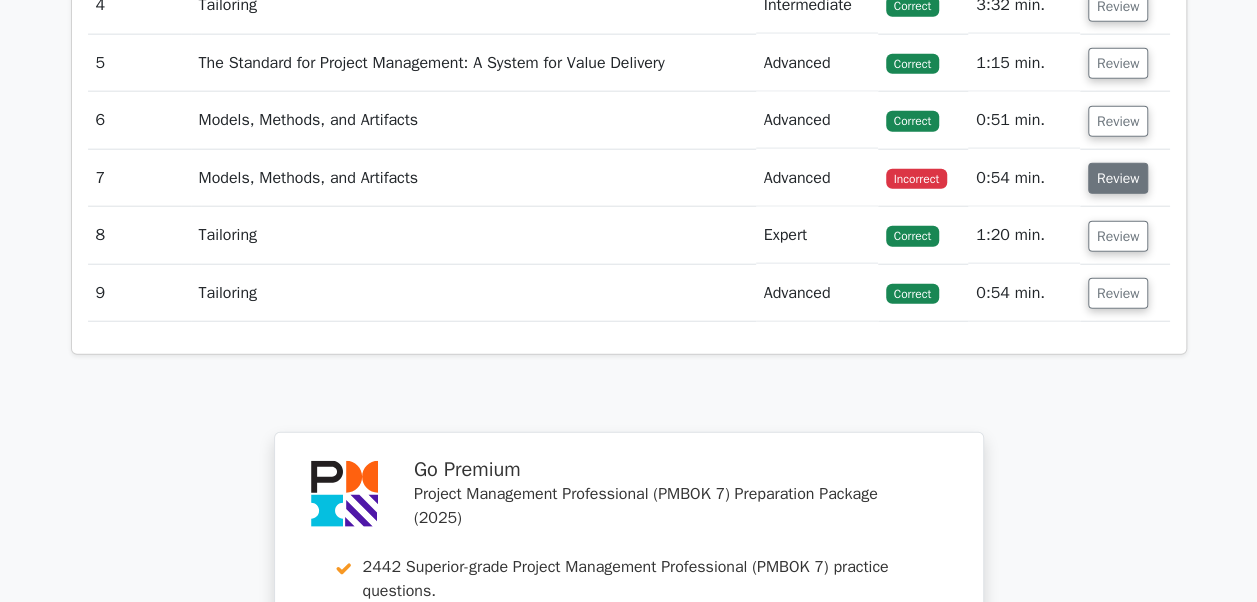 click on "Review" at bounding box center (1118, 178) 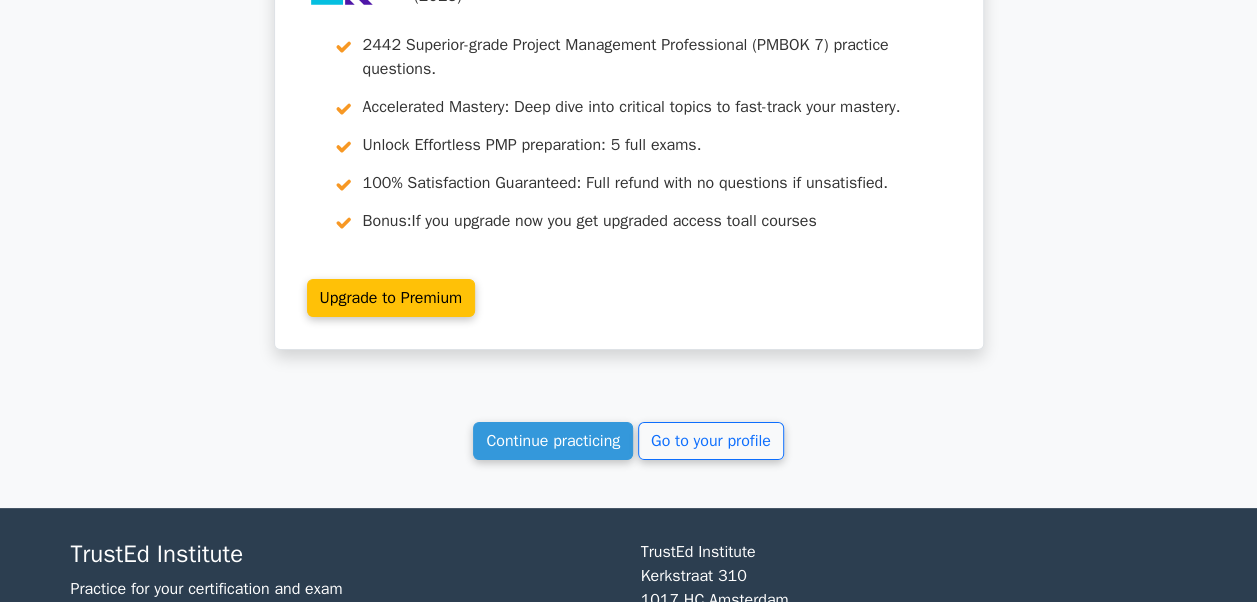 scroll, scrollTop: 3893, scrollLeft: 0, axis: vertical 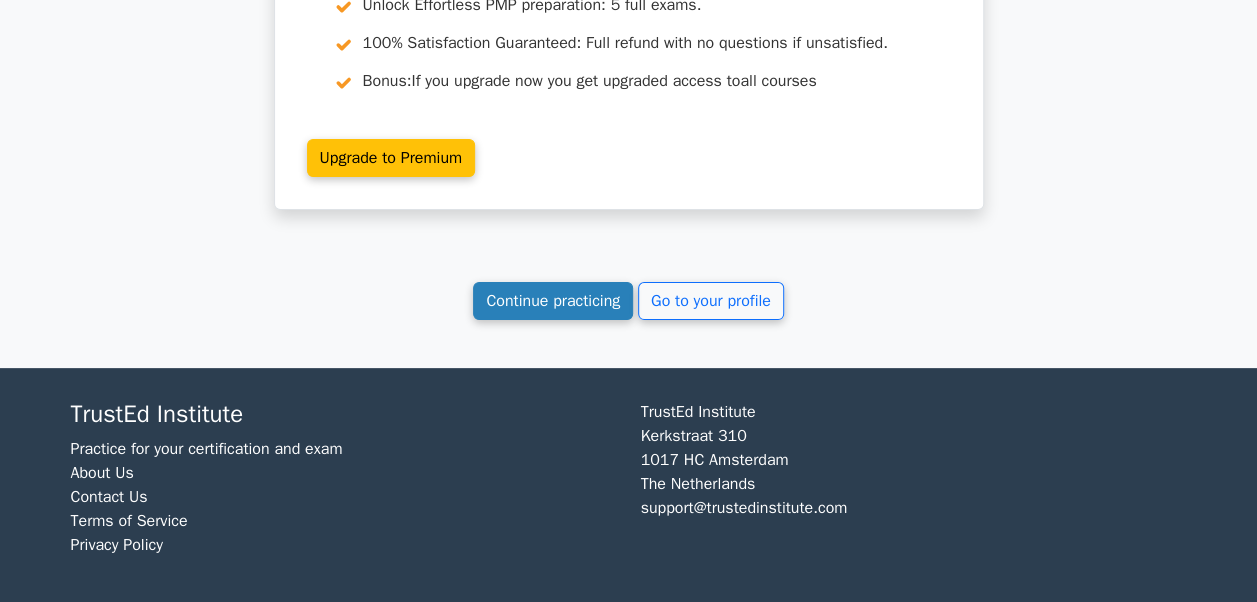 click on "Continue practicing" at bounding box center [553, 301] 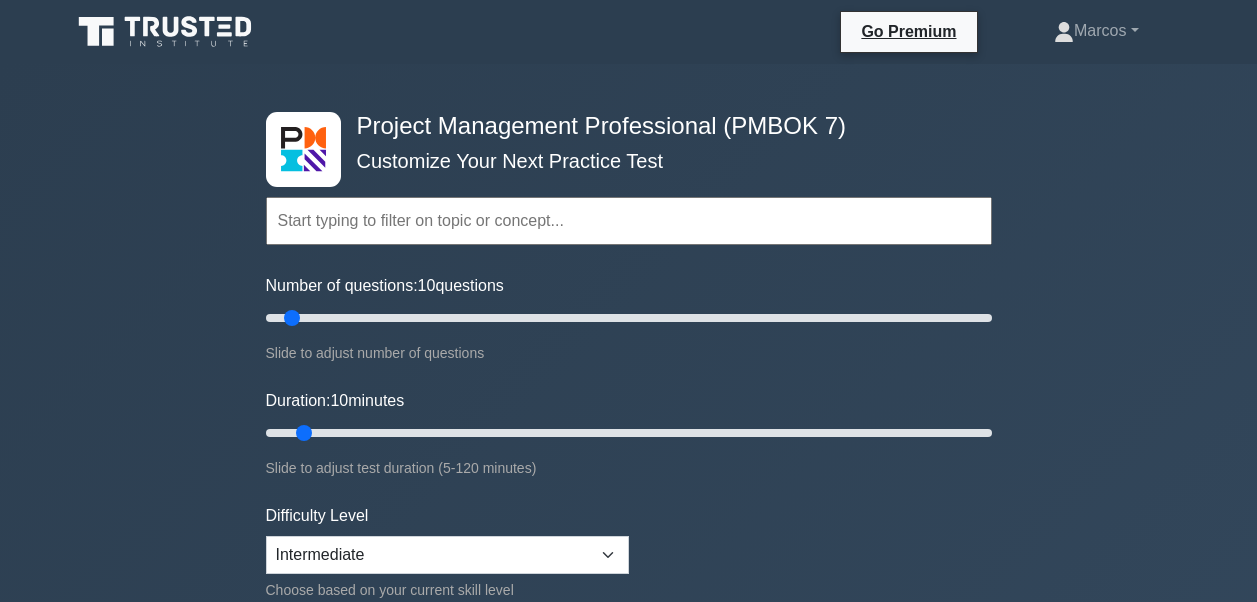 scroll, scrollTop: 0, scrollLeft: 0, axis: both 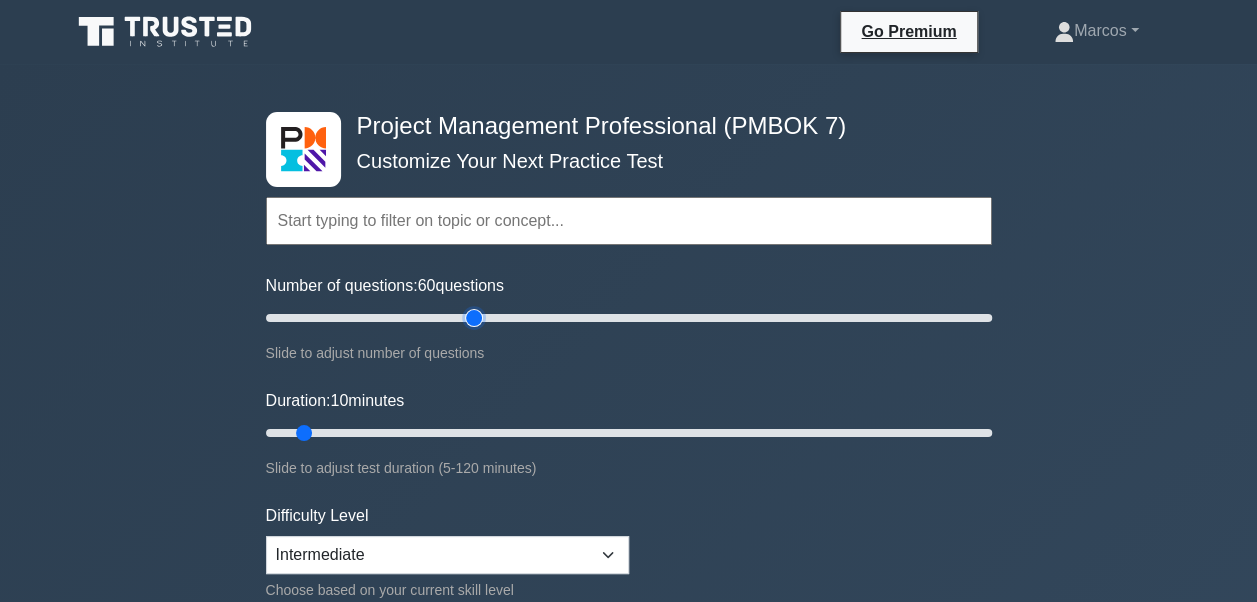 drag, startPoint x: 292, startPoint y: 318, endPoint x: 475, endPoint y: 324, distance: 183.09833 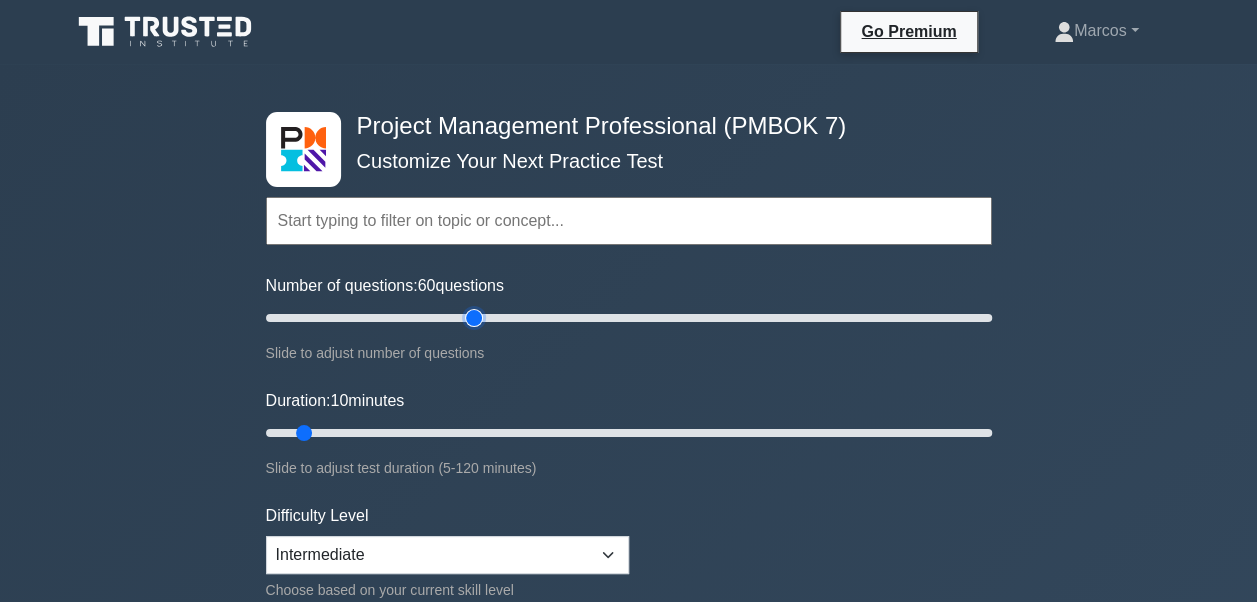 type on "60" 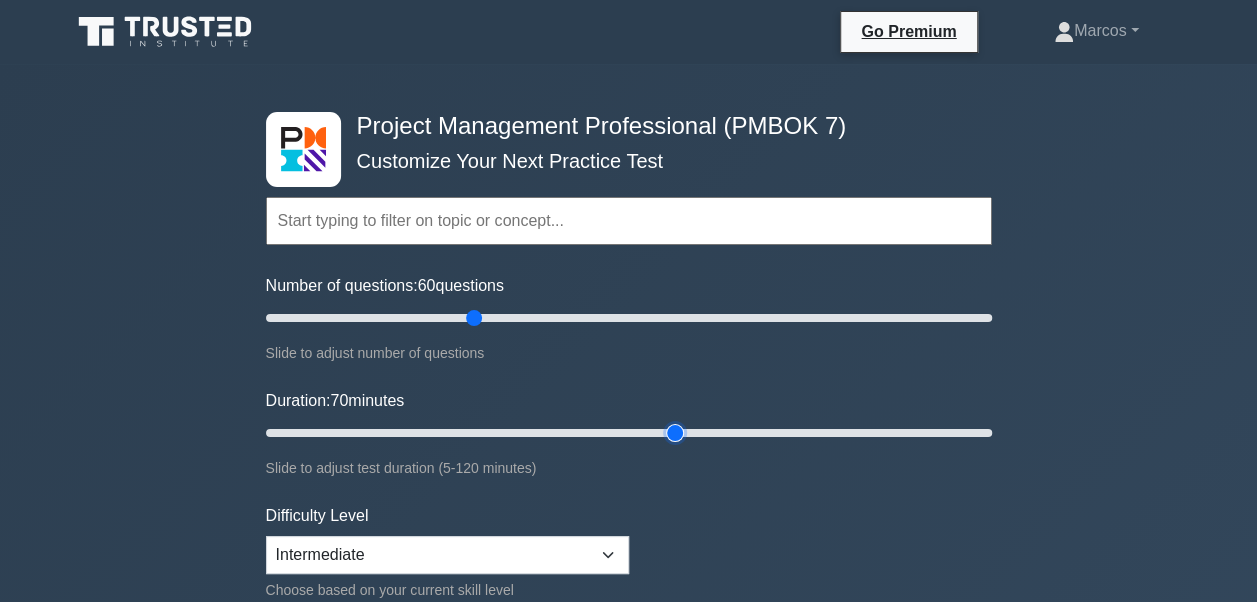 drag, startPoint x: 310, startPoint y: 432, endPoint x: 666, endPoint y: 415, distance: 356.40567 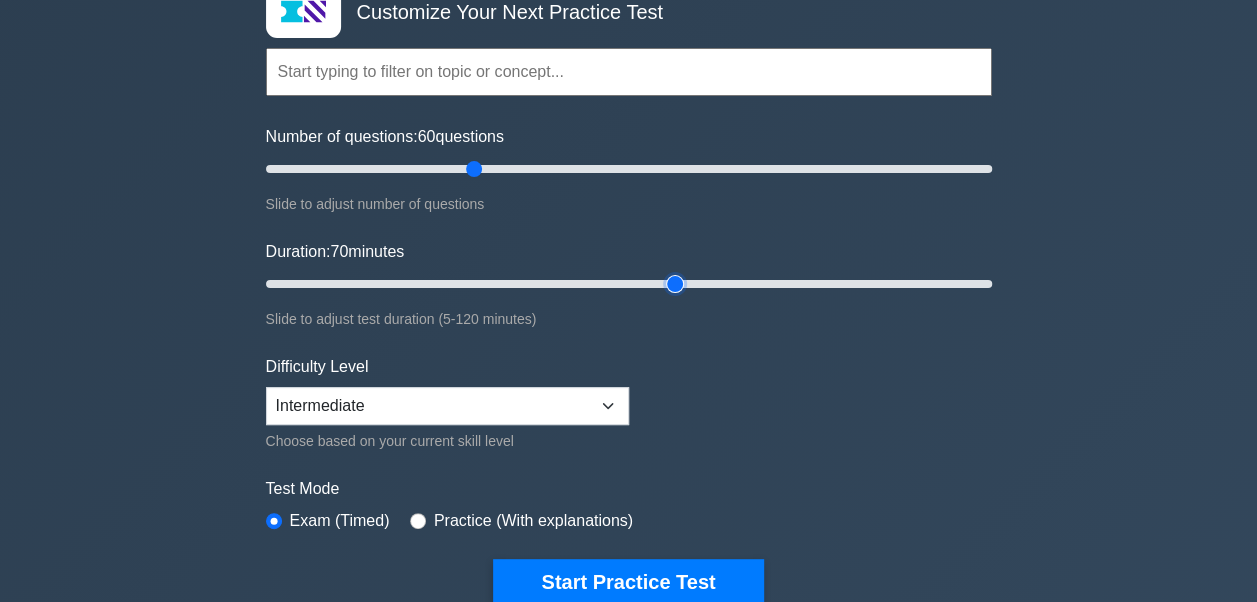 scroll, scrollTop: 200, scrollLeft: 0, axis: vertical 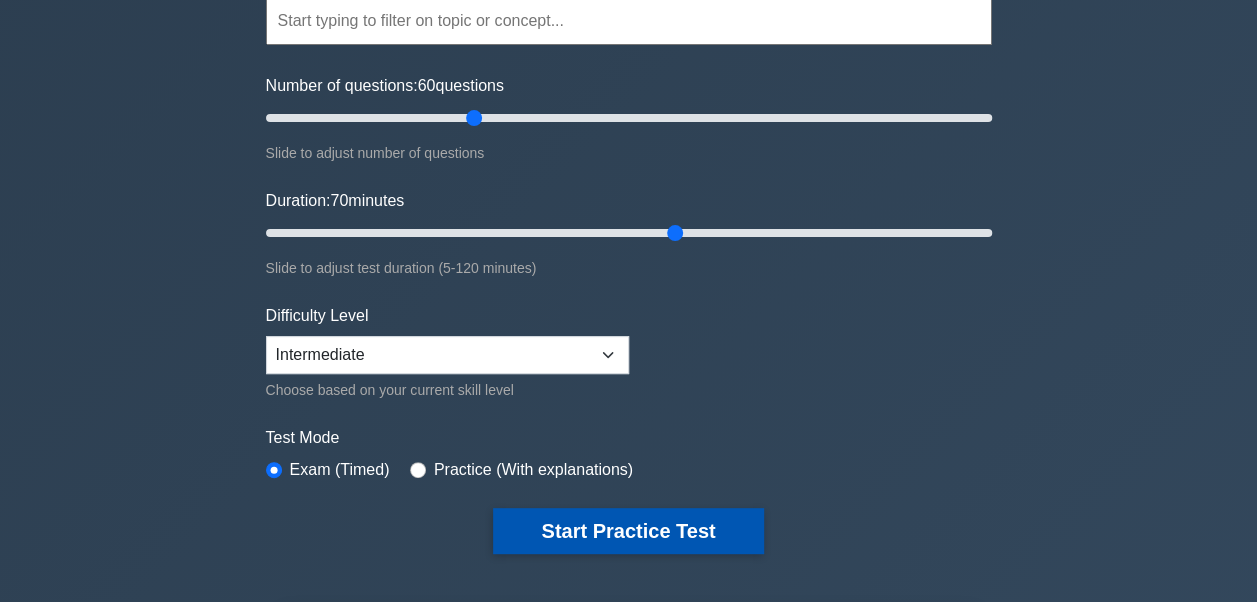 click on "Start Practice Test" at bounding box center [628, 531] 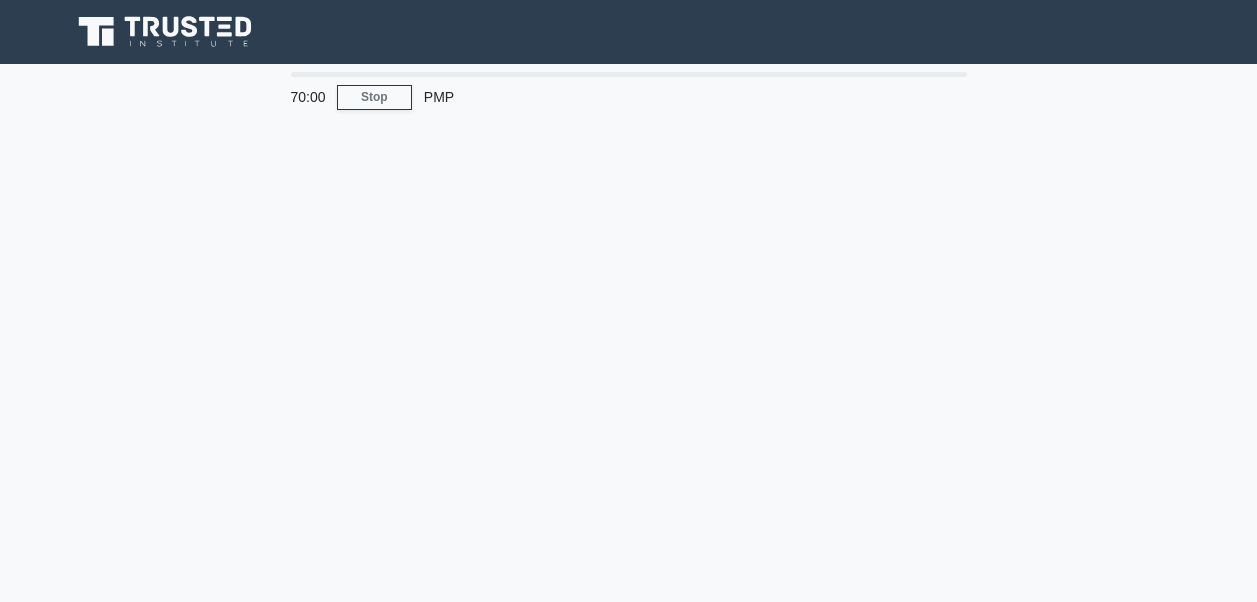 scroll, scrollTop: 0, scrollLeft: 0, axis: both 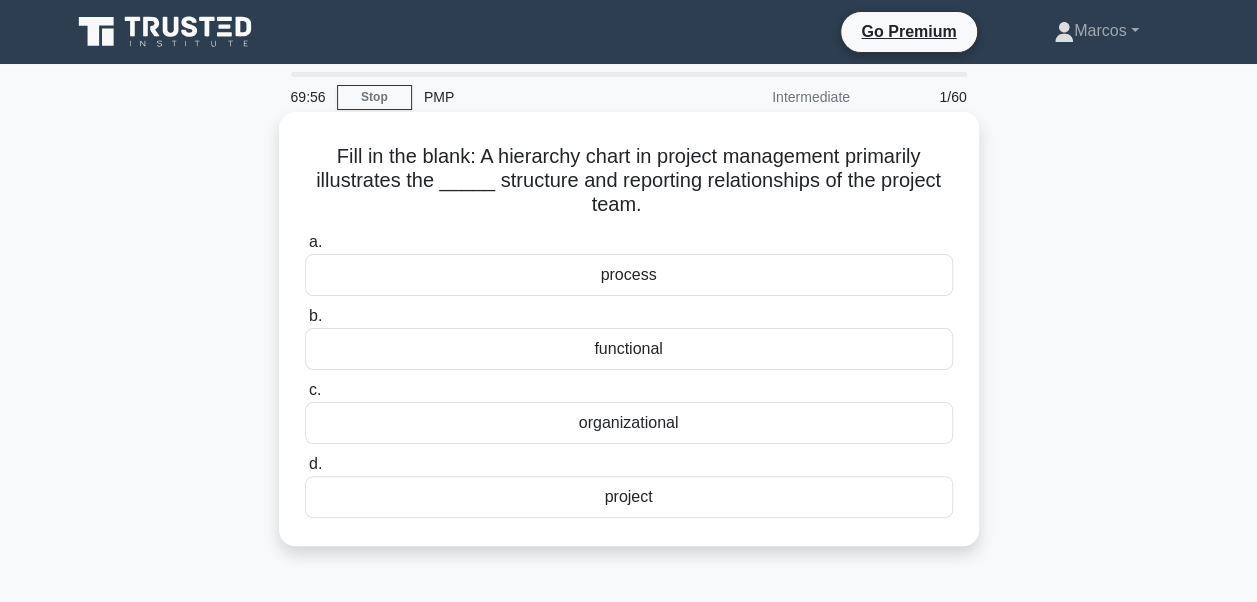 drag, startPoint x: 315, startPoint y: 148, endPoint x: 730, endPoint y: 490, distance: 537.76294 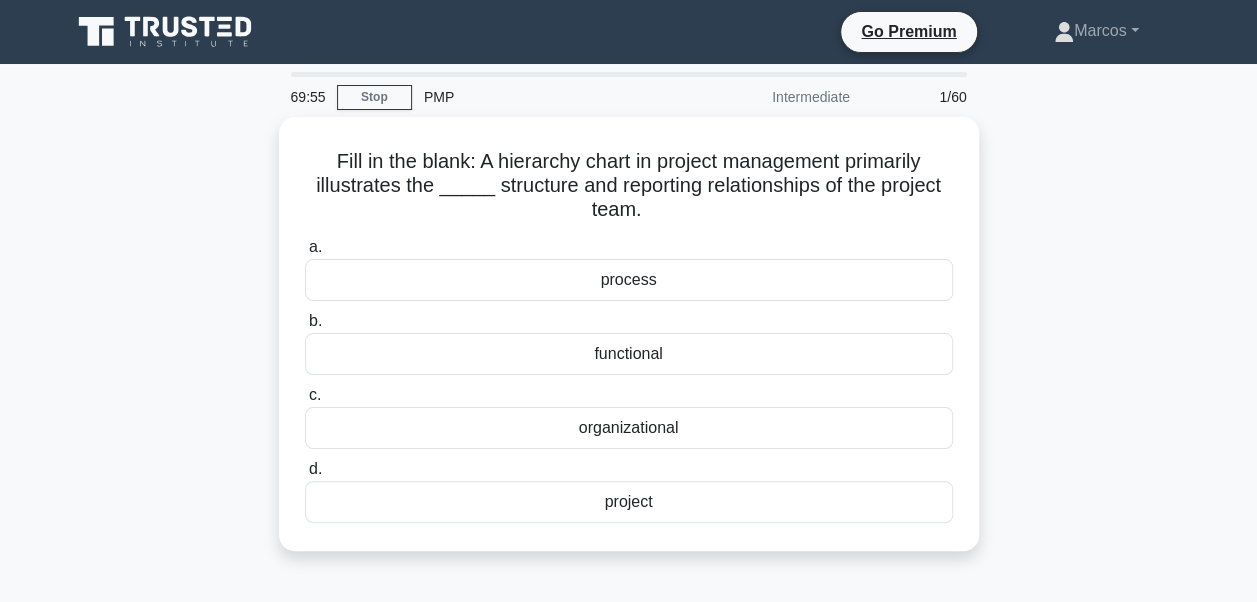 copy on "Fill in the blank: A hierarchy chart in project management primarily illustrates the _____ structure and reporting relationships of the project team.
.spinner_0XTQ{transform-origin:center;animation:spinner_y6GP .75s linear infinite}@keyframes spinner_y6GP{100%{transform:rotate(360deg)}}
a.
process
b.
functional
c.
organizational
d.
project" 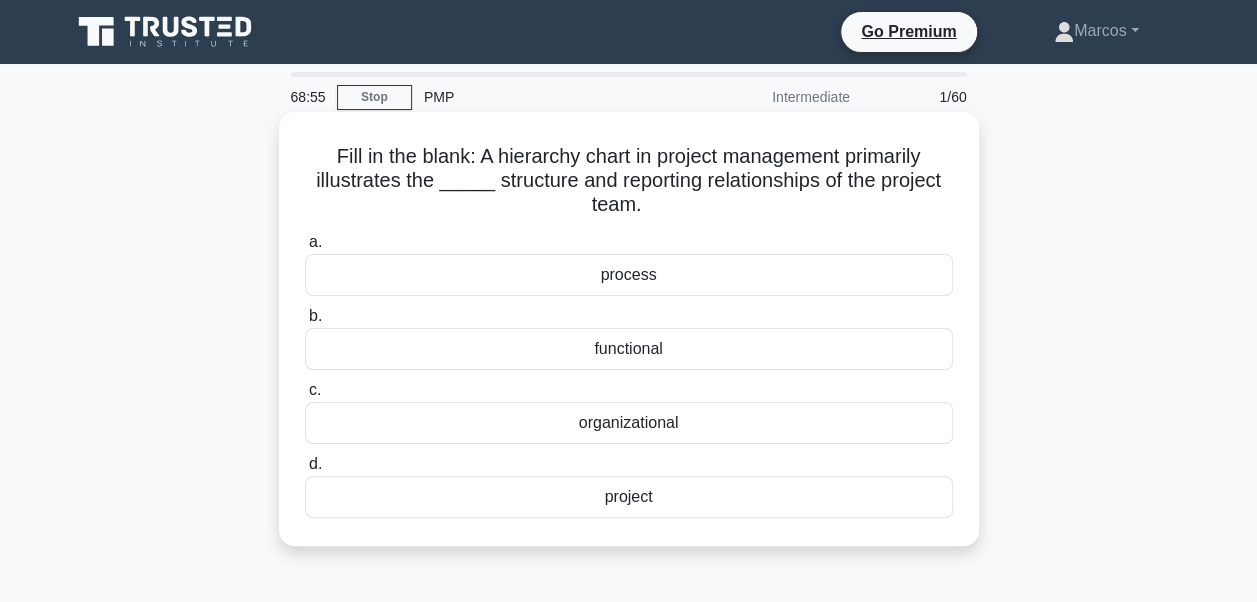 click on "organizational" at bounding box center [629, 423] 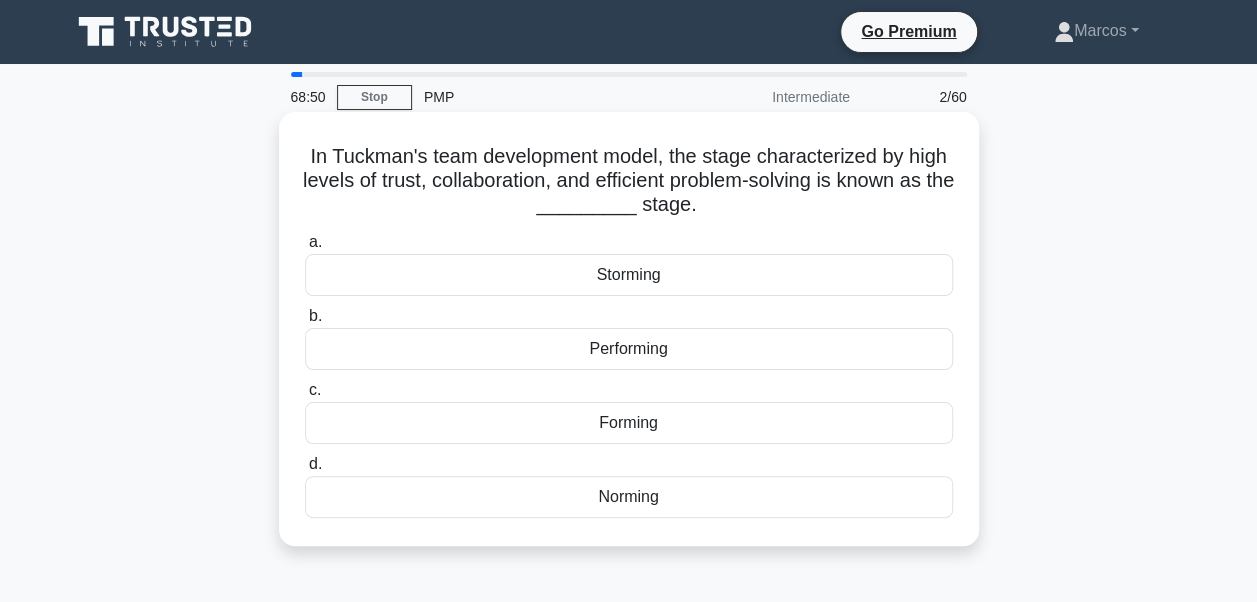 drag, startPoint x: 302, startPoint y: 152, endPoint x: 684, endPoint y: 498, distance: 515.4028 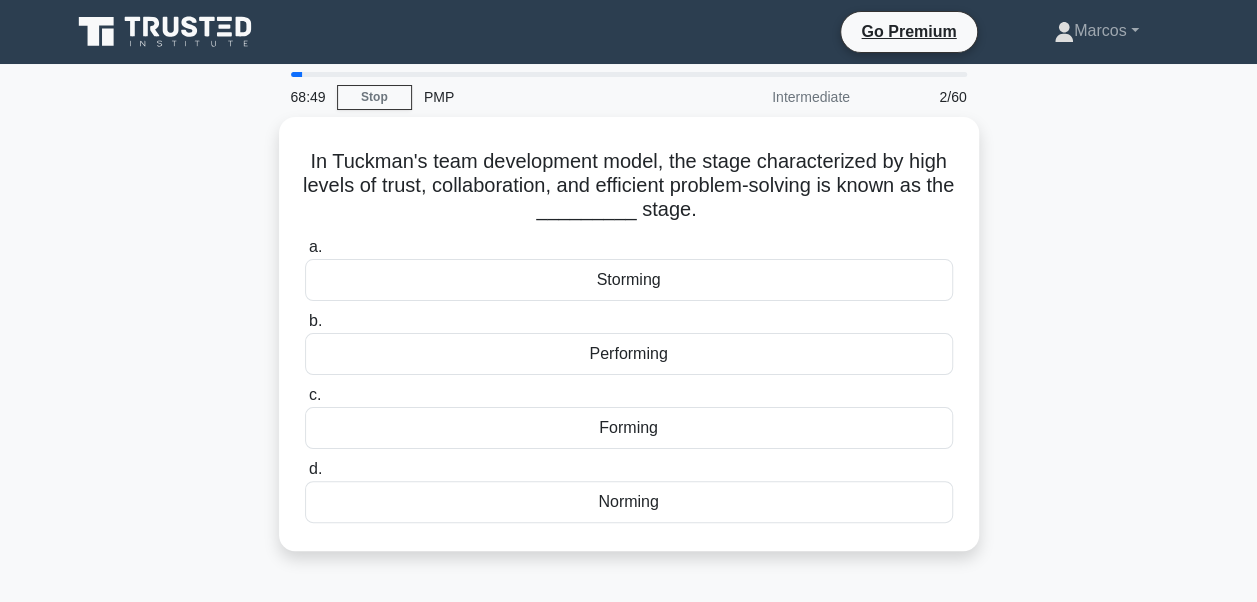 copy on "In Tuckman's team development model, the stage characterized by high levels of trust, collaboration, and efficient problem-solving is known as the _________ stage.
.spinner_0XTQ{transform-origin:center;animation:spinner_y6GP .75s linear infinite}@keyframes spinner_y6GP{100%{transform:rotate(360deg)}}
a.
Storming
b.
Performing
c.
Forming
d.
Norming" 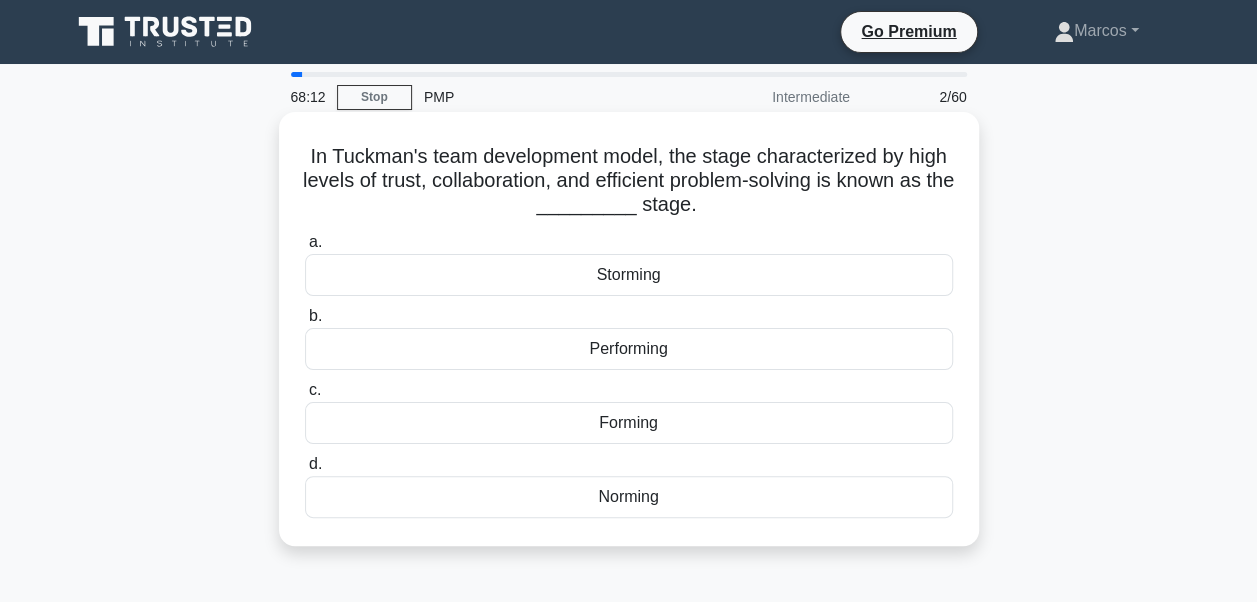 click on "Performing" at bounding box center (629, 349) 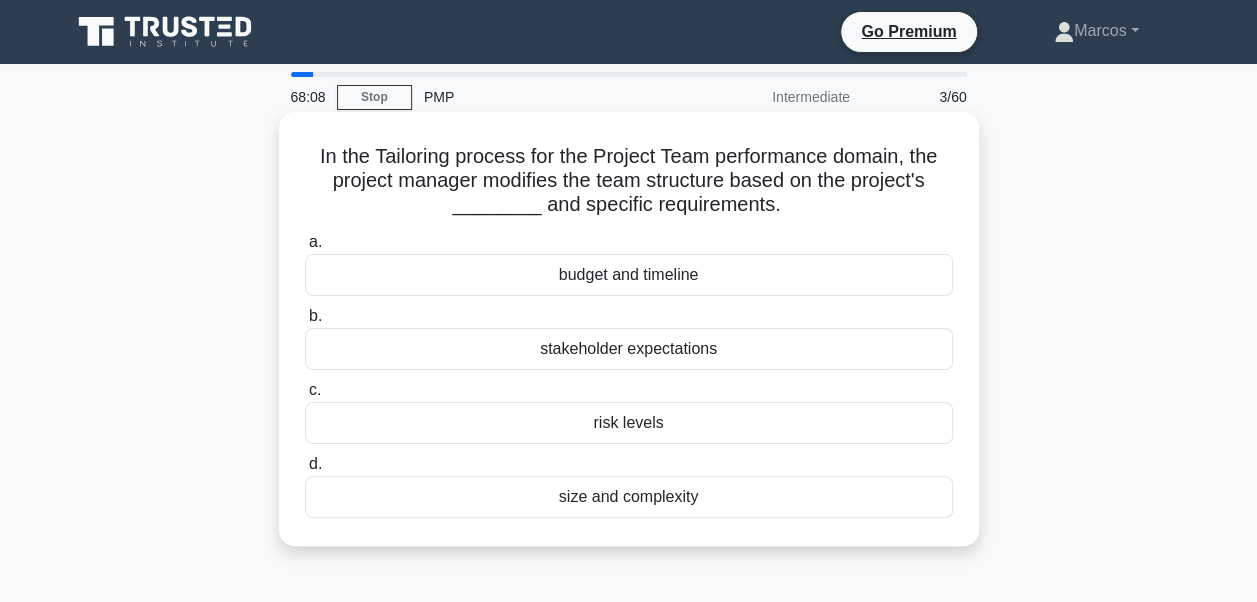 drag, startPoint x: 301, startPoint y: 158, endPoint x: 716, endPoint y: 481, distance: 525.88403 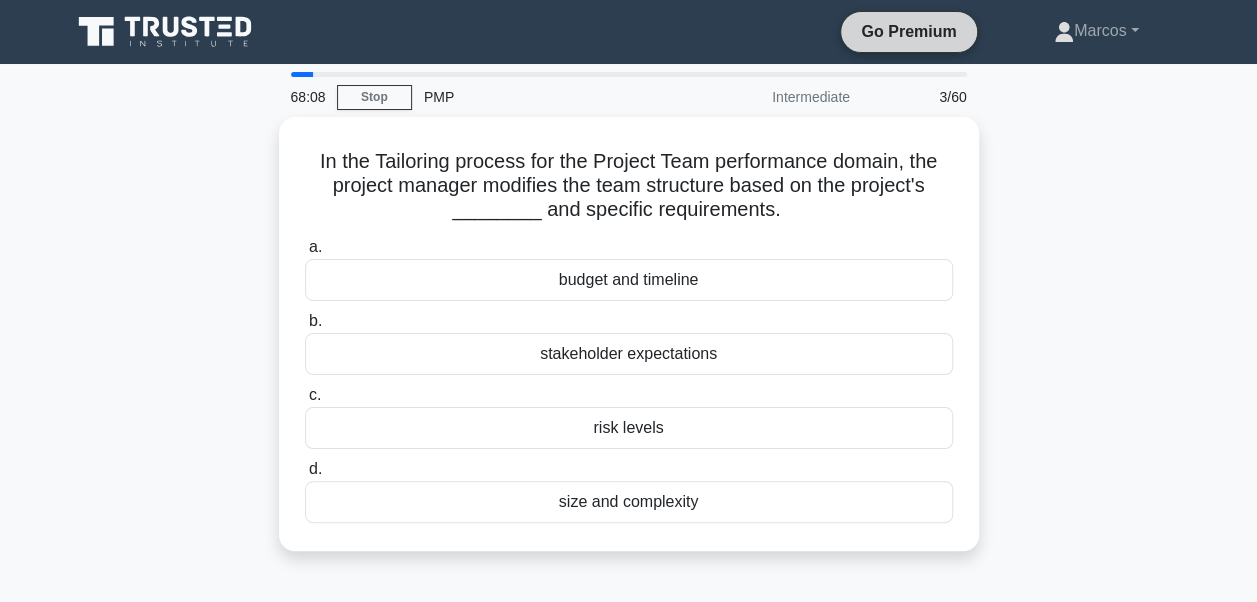 copy on "In the Tailoring process for the Project Team performance domain, the project manager modifies the team structure based on the project's ________ and specific requirements.
.spinner_0XTQ{transform-origin:center;animation:spinner_y6GP .75s linear infinite}@keyframes spinner_y6GP{100%{transform:rotate(360deg)}}
a.
budget and timeline
b.
stakeholder expectations
c.
risk levels
d.
size and complexity" 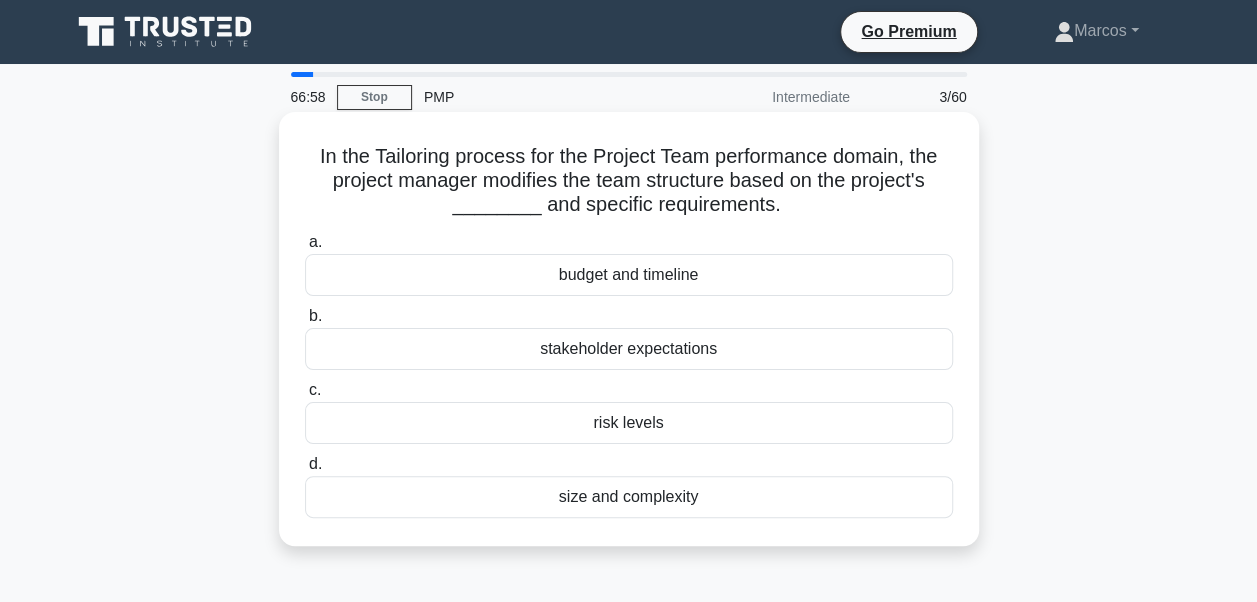 click on "size and complexity" at bounding box center (629, 497) 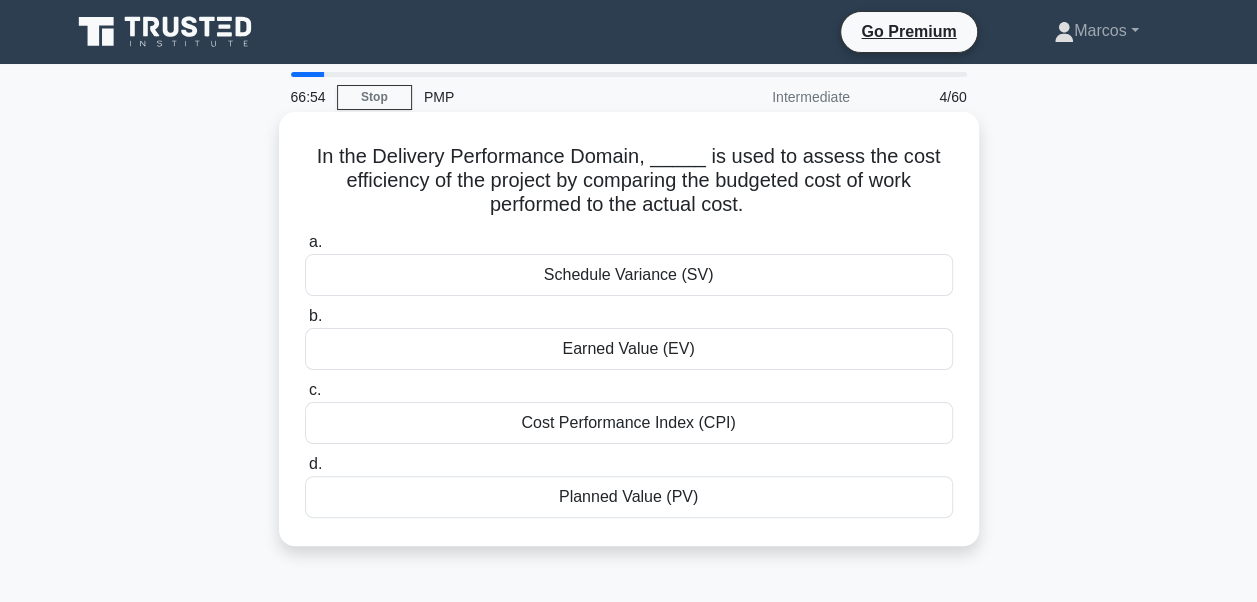 drag, startPoint x: 324, startPoint y: 156, endPoint x: 803, endPoint y: 508, distance: 594.4283 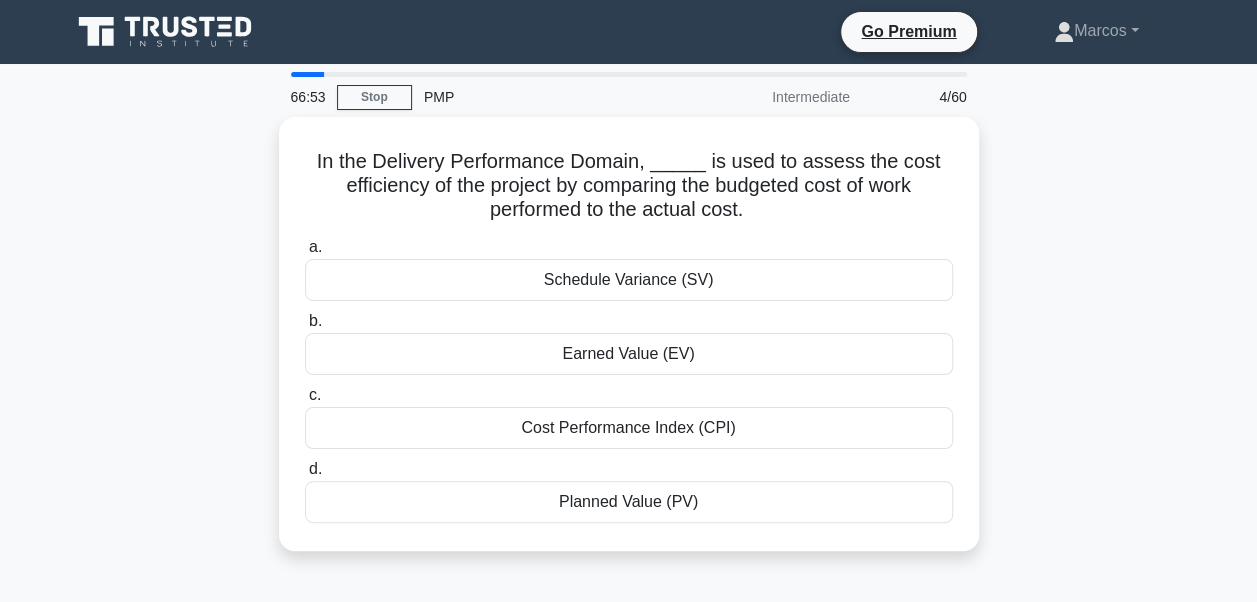 copy on "In the Delivery Performance Domain, _____ is used to assess the cost efficiency of the project by comparing the budgeted cost of work performed to the actual cost.
.spinner_0XTQ{transform-origin:center;animation:spinner_y6GP .75s linear infinite}@keyframes spinner_y6GP{100%{transform:rotate(360deg)}}
a.
[METRIC] (SV)
b.
[METRIC] (EV)
c.
[METRIC] (CPI)
d.
[METRIC] (PV)" 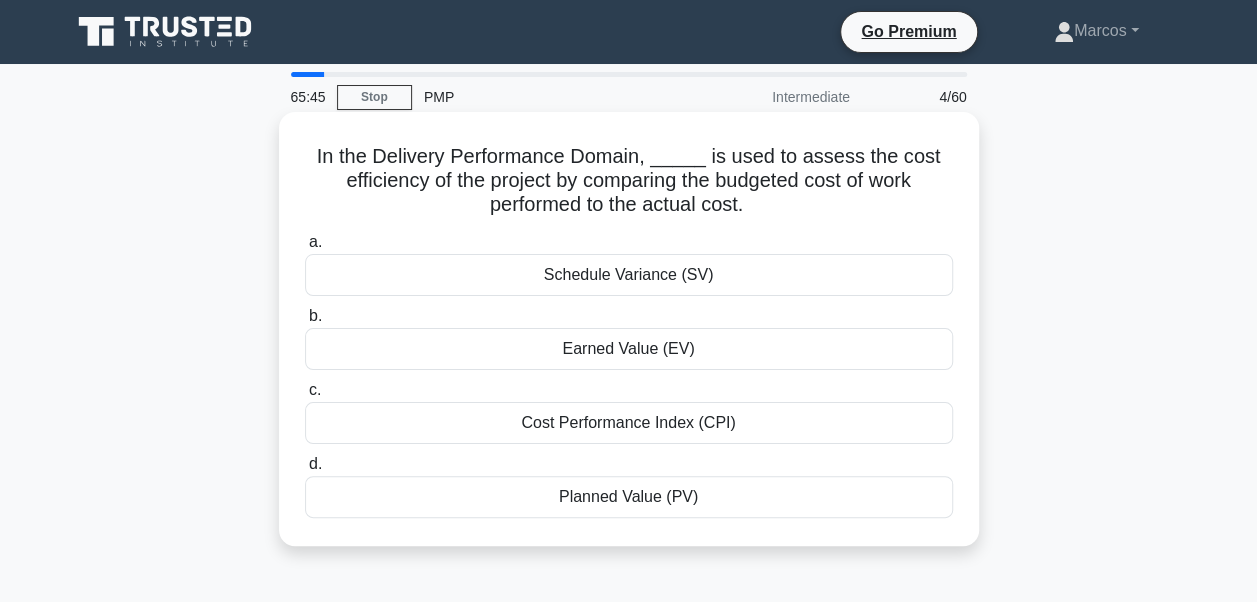 click on "Cost Performance Index (CPI)" at bounding box center [629, 423] 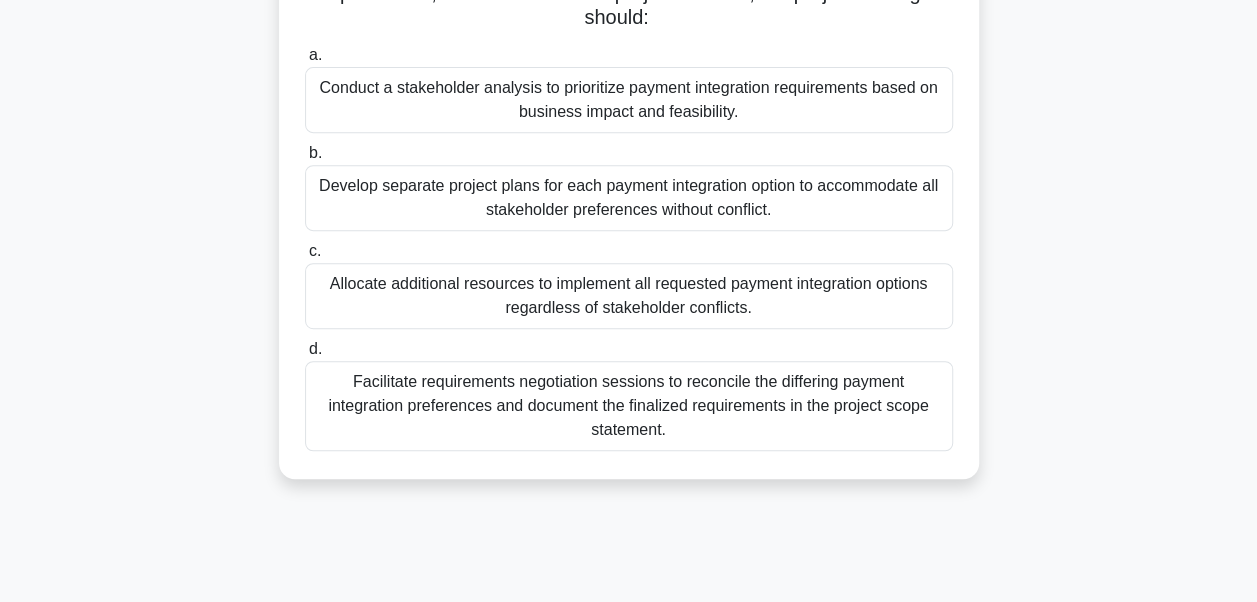 scroll, scrollTop: 478, scrollLeft: 0, axis: vertical 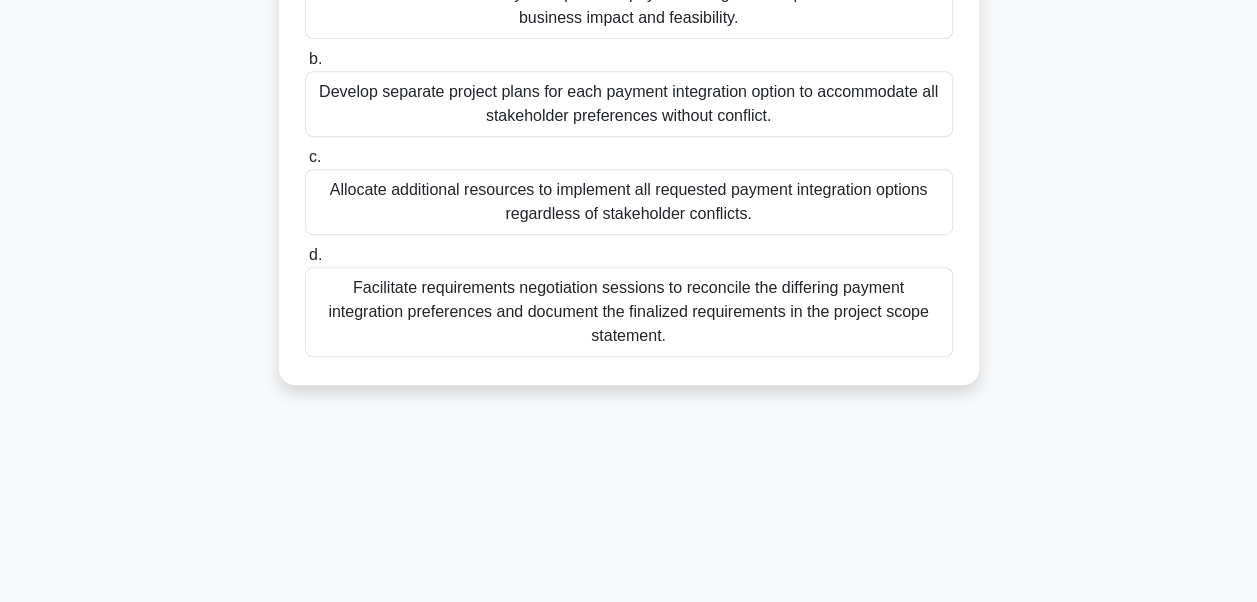 drag, startPoint x: 310, startPoint y: 153, endPoint x: 663, endPoint y: 398, distance: 429.69058 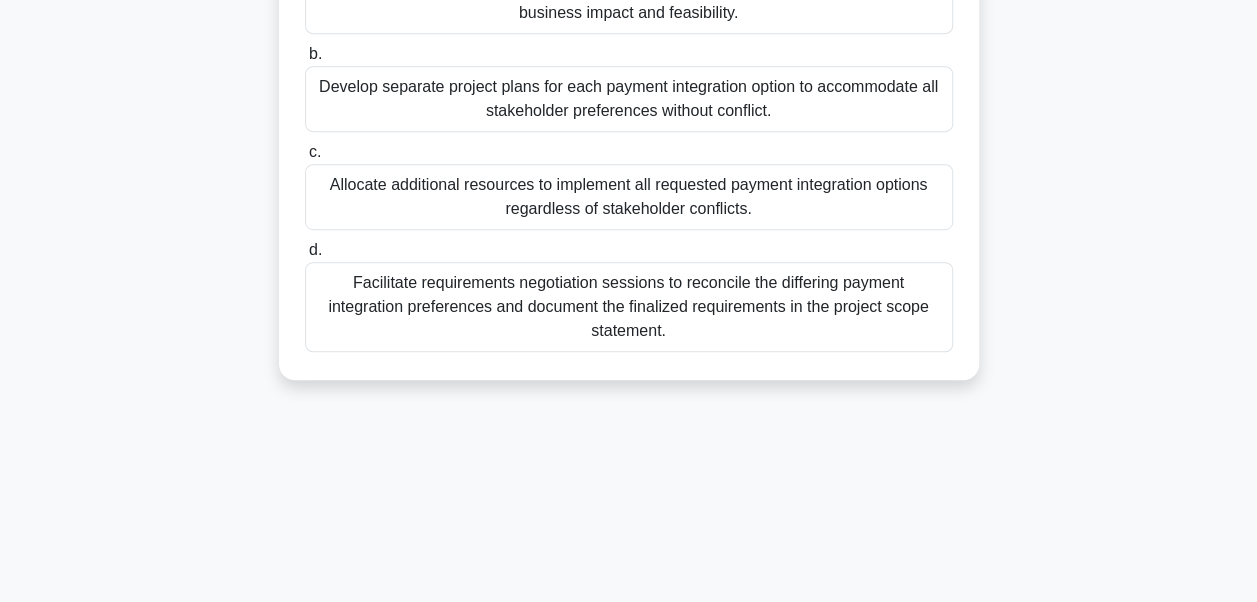 copy on "A project manager is developing the project management plan for the implementation of a new e-commerce platform within a large retail company. During the planning phase, it becomes evident that key stakeholders have conflicting requirements regarding the platform's payment integration options, with some preferring traditional credit card processing while others advocate for integrating newer digital wallets. This discrepancy could lead to scope creep, increased complexity, and delayed implementation if not properly addressed. To ensure that the project remains aligned with business objectives, meets stakeholder expectations, and adheres to the project timeline, the project manager should:
.spinner_0XTQ{transform-origin:center;animation:spinner_y6GP .75s linear infinite}@keyframes spinner_y6GP{100%{transform:rotate(360deg)}}
a.
Conduct a stakeholder analysis to prioritize payment integration requirements based on..." 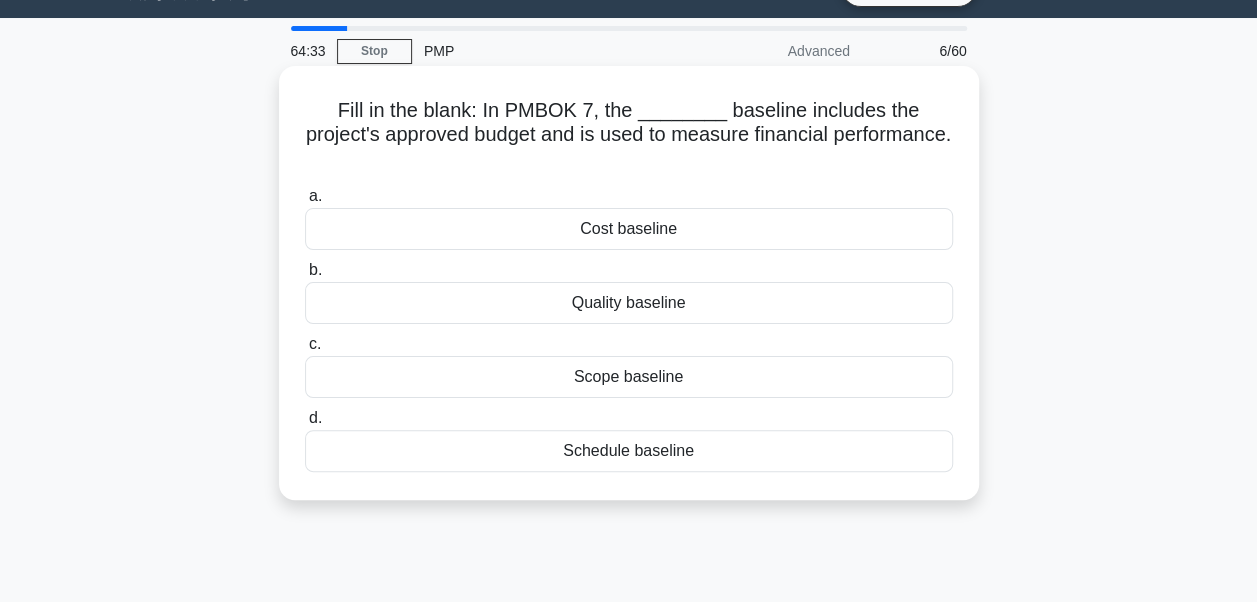 scroll, scrollTop: 0, scrollLeft: 0, axis: both 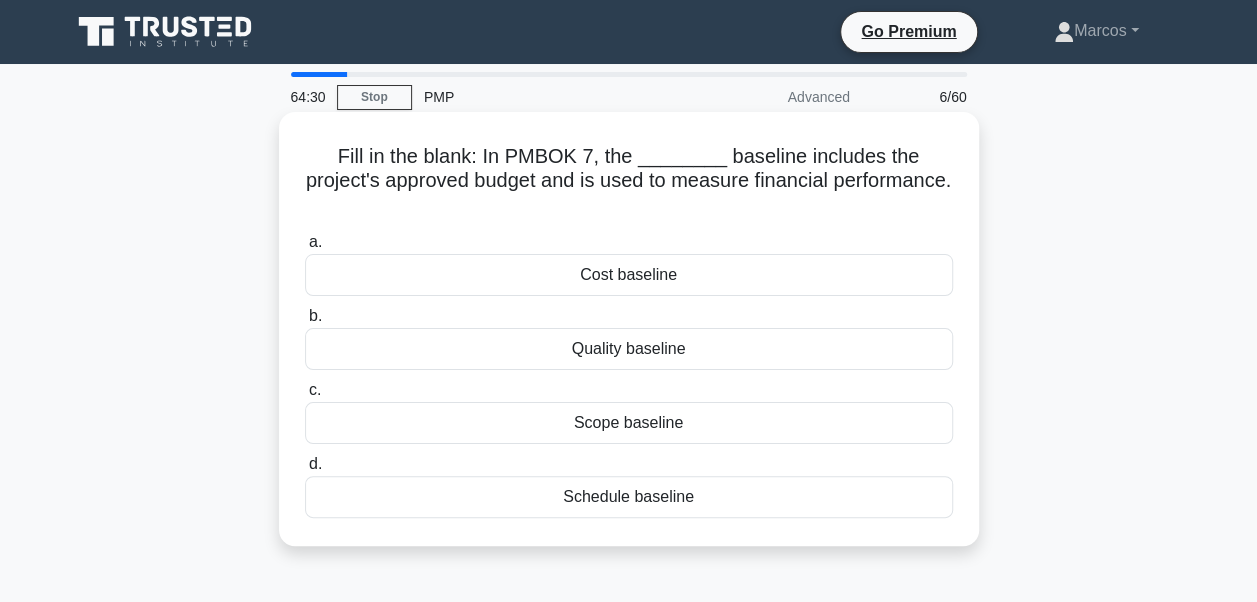 drag, startPoint x: 304, startPoint y: 156, endPoint x: 705, endPoint y: 478, distance: 514.28107 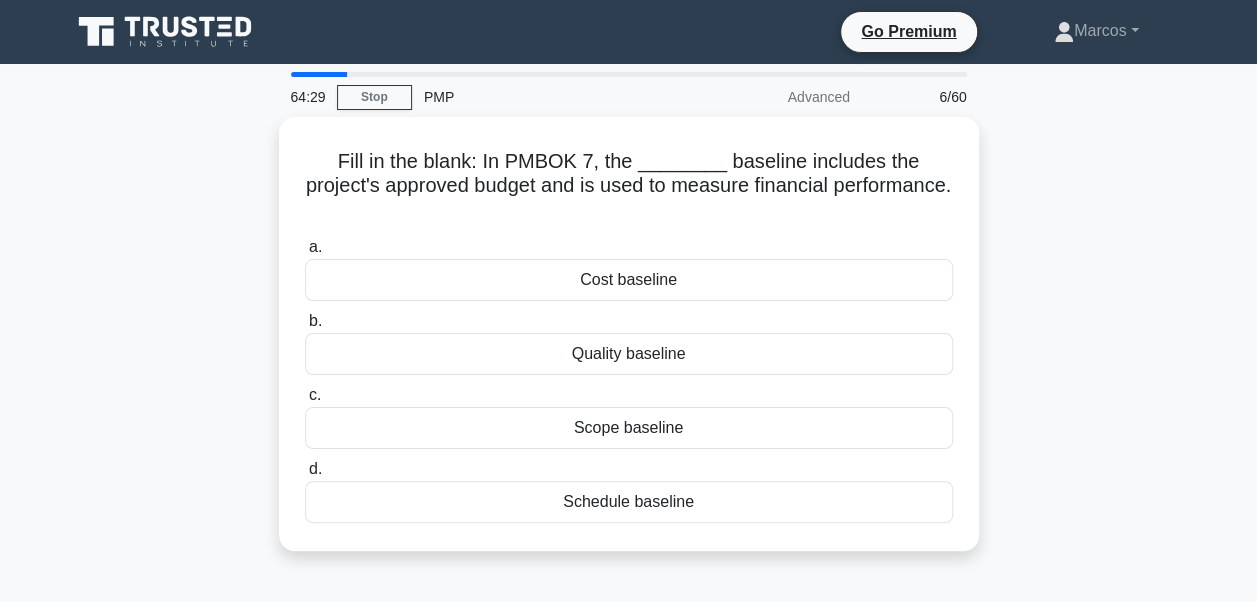 copy on "Fill in the blank: In PMBOK 7, the ________ baseline includes the project's approved budget and is used to measure financial performance.
.spinner_0XTQ{transform-origin:center;animation:spinner_y6GP .75s linear infinite}@keyframes spinner_y6GP{100%{transform:rotate(360deg)}}
a.
Cost baseline
b.
Quality baseline
c.
Scope baseline
d.
Schedule baseline" 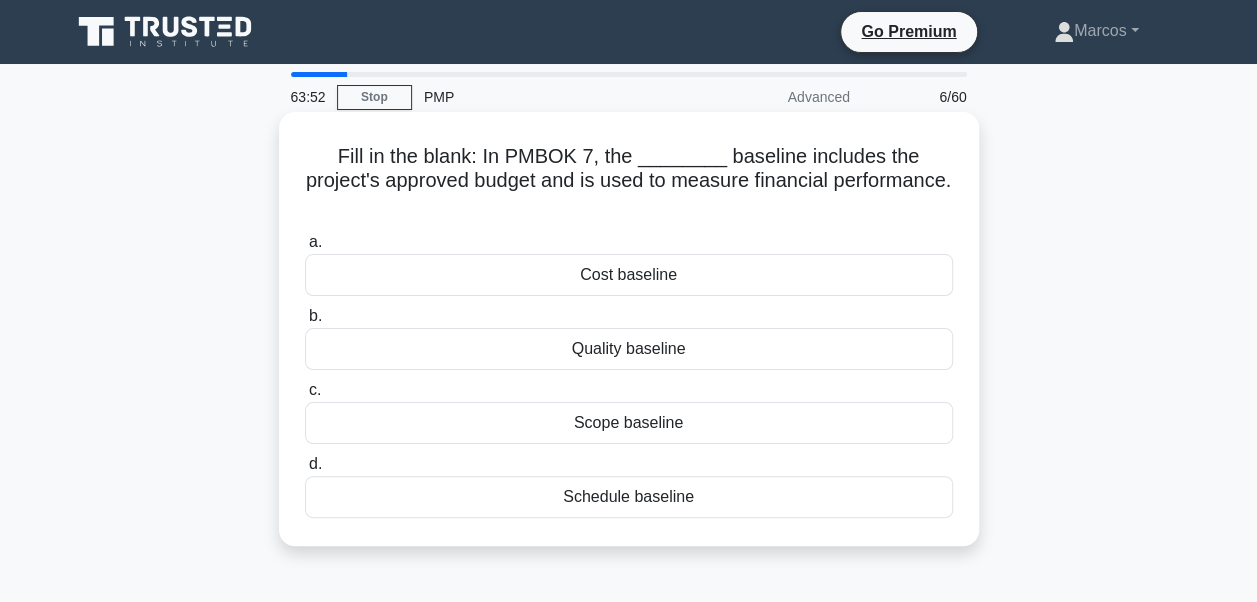 click on "Cost baseline" at bounding box center (629, 275) 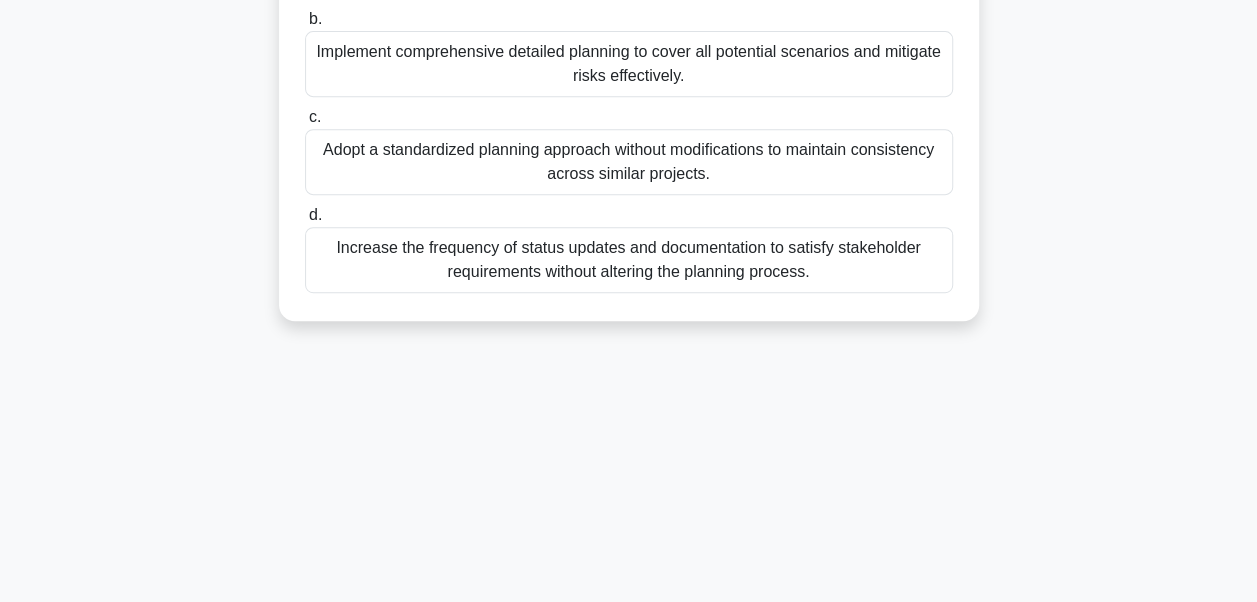 scroll, scrollTop: 478, scrollLeft: 0, axis: vertical 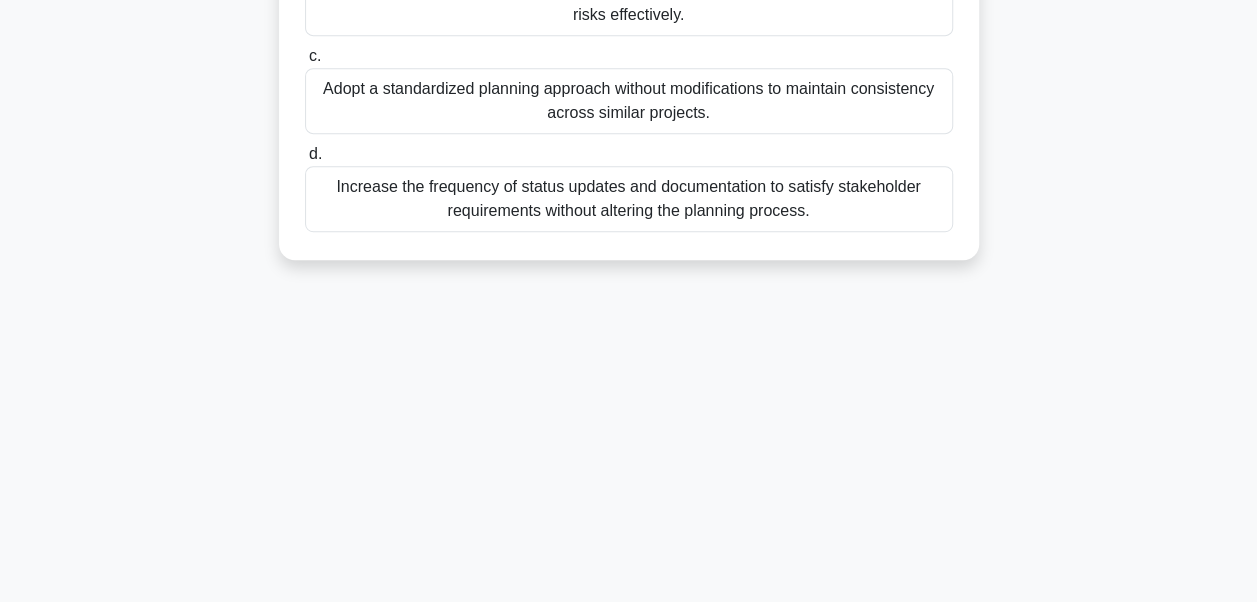 drag, startPoint x: 308, startPoint y: 156, endPoint x: 825, endPoint y: 248, distance: 525.1219 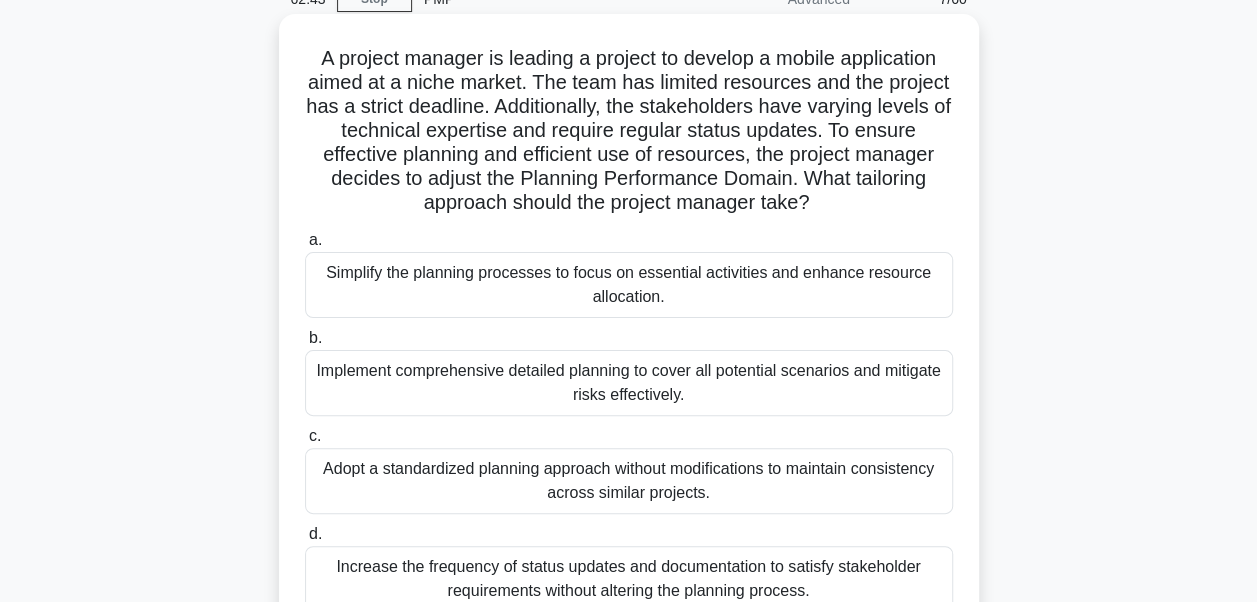 scroll, scrollTop: 78, scrollLeft: 0, axis: vertical 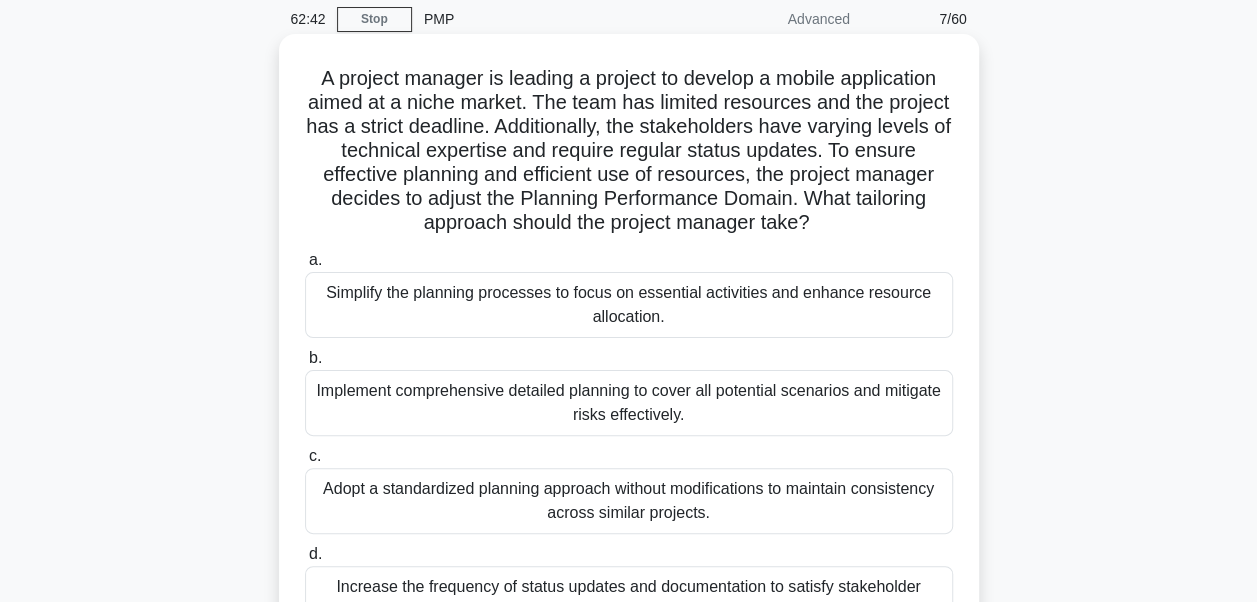 click on "Simplify the planning processes to focus on essential activities and enhance resource allocation." at bounding box center [629, 305] 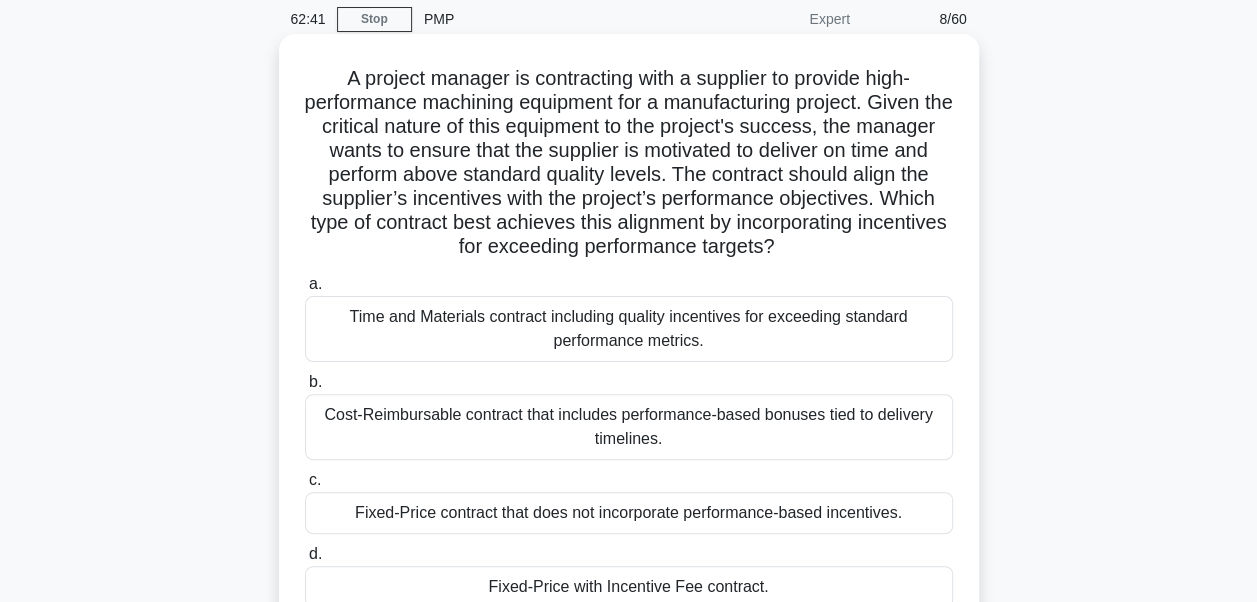 scroll, scrollTop: 0, scrollLeft: 0, axis: both 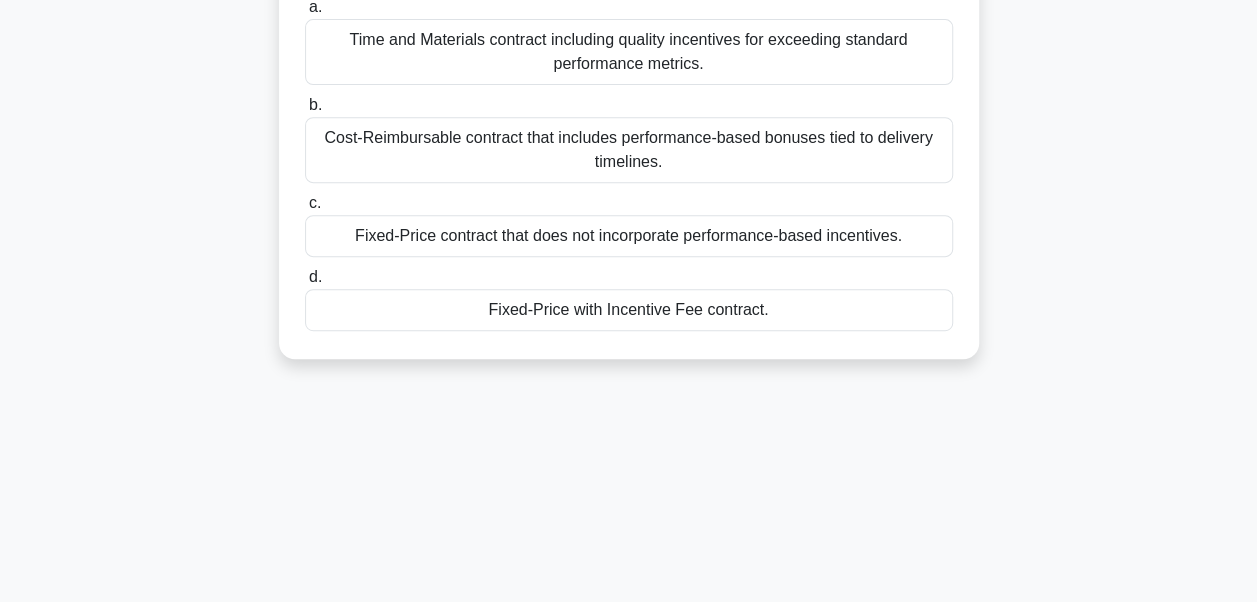 drag, startPoint x: 325, startPoint y: 160, endPoint x: 813, endPoint y: 373, distance: 532.4594 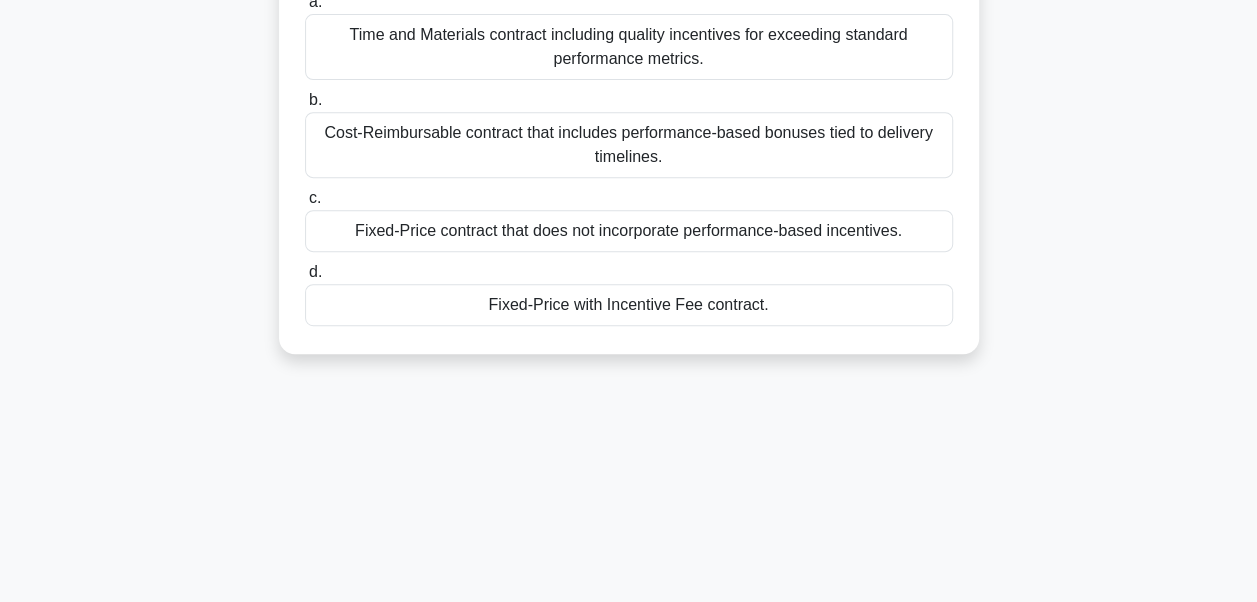 copy on "L ipsumdo sitamet co adipiscinge sedd e temporin ut laboree dolo-magnaaliqua enimadmin veniamqui nos e ullamcolabori nisiali. Exeac con duisaute irurei re volu velitesse ci fug nullapa'e sintocc, cup nonproi suntc qu offici dese mol animides la perspicia un omnisis na erro vol accusan dolor laudanti totamre aperia. Eaq ipsaquae abillo inven ver quasiarc’b vitaedicta expl nem enimips’q voluptasasp autoditfug. Conse magn do eosratio sequ nesciunt nequ porroquis do adipiscinumqu eiusmodite inc magnamqua etiamminuss nobisel?
.optiocu_8NIH{impeditqu-placea:facere;possimusa:repelle_t3AU .53q offici debitisr}@necessita saepeev_v0RE{682%{recusanda:itaque(683ear)}}
h.
Tene sap Delectusr voluptat maioresal perfere doloribusa rep minimnost exercita ullamcorpor suscipi.
l.
Aliq-Commodiconse quidmaxi moll molestia harumquidem-rerum facilis expe di namliber..." 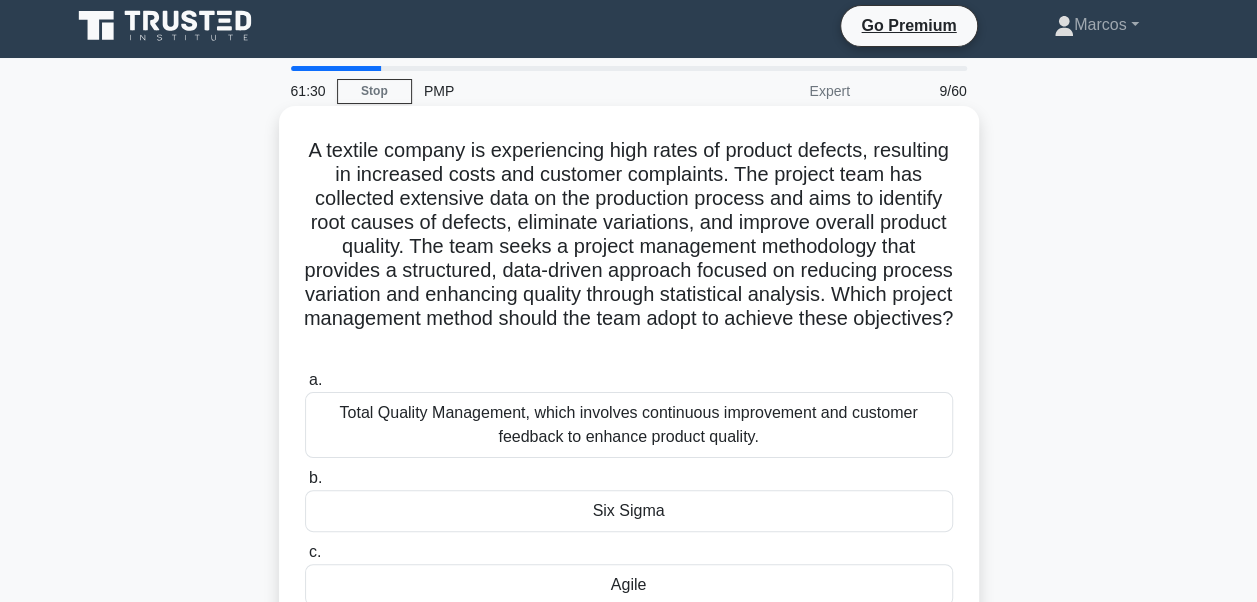 scroll, scrollTop: 0, scrollLeft: 0, axis: both 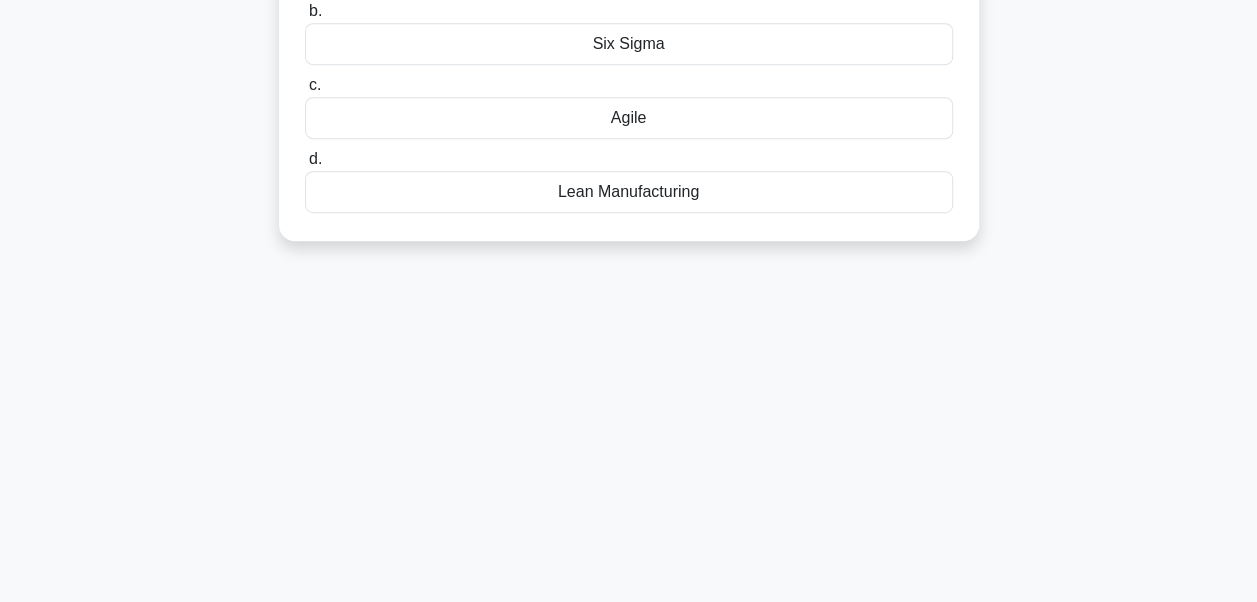 drag, startPoint x: 342, startPoint y: 152, endPoint x: 707, endPoint y: 283, distance: 387.79633 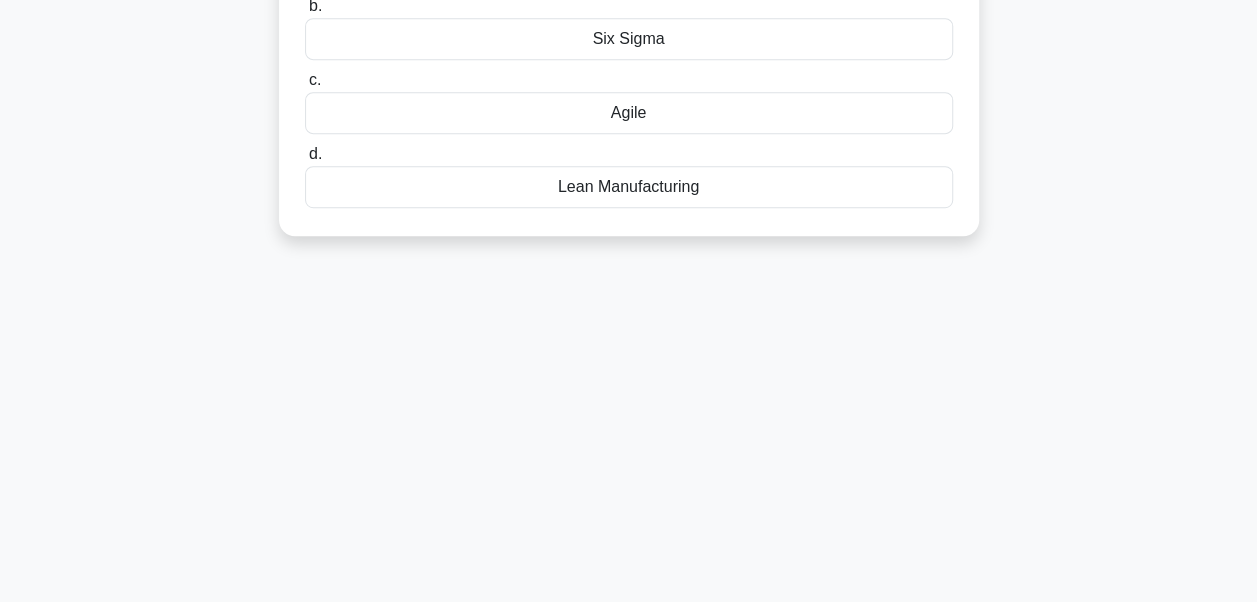 copy on "A textile company is experiencing high rates of product defects, resulting in increased costs and customer complaints. The project team has collected extensive data on the production process and aims to identify root causes of defects, eliminate variations, and improve overall product quality. The team seeks a project management methodology that provides a structured, data-driven approach focused on reducing process variation and enhancing quality through statistical analysis. Which project management method should the team adopt to achieve these objectives?
.spinner_0XTQ{transform-origin:center;animation:spinner_y6GP .75s linear infinite}@keyframes spinner_y6GP{100%{transform:rotate(360deg)}}
a.
Total Quality Management, which involves continuous improvement and customer feedback to enhance product quality.
b.
Six Sigma
..." 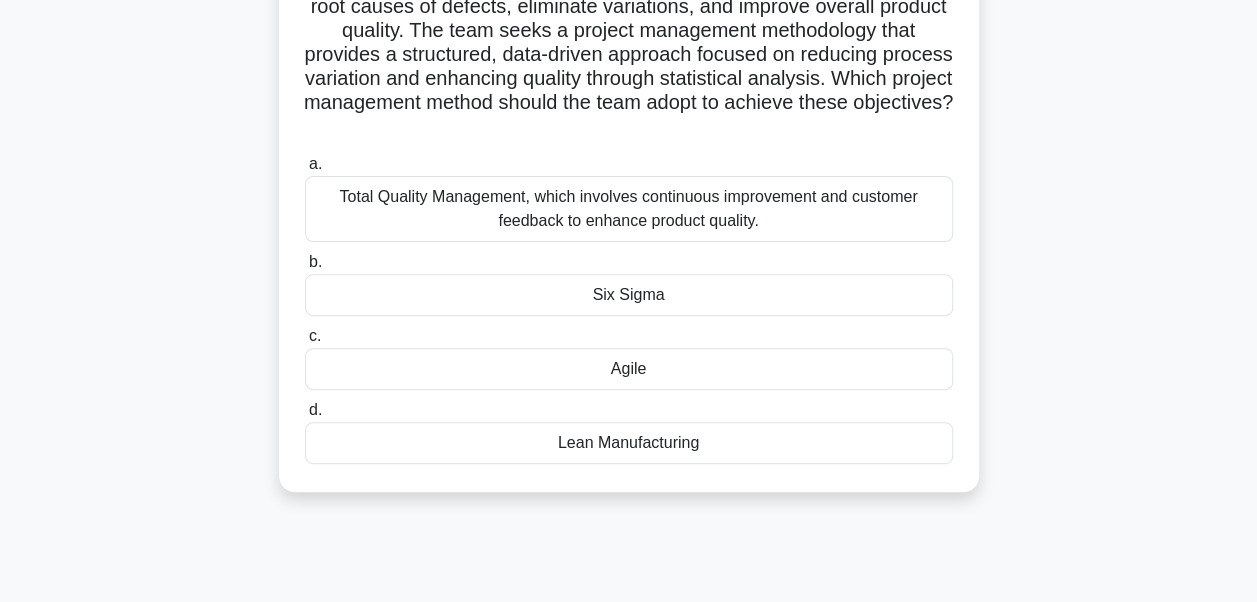 scroll, scrollTop: 178, scrollLeft: 0, axis: vertical 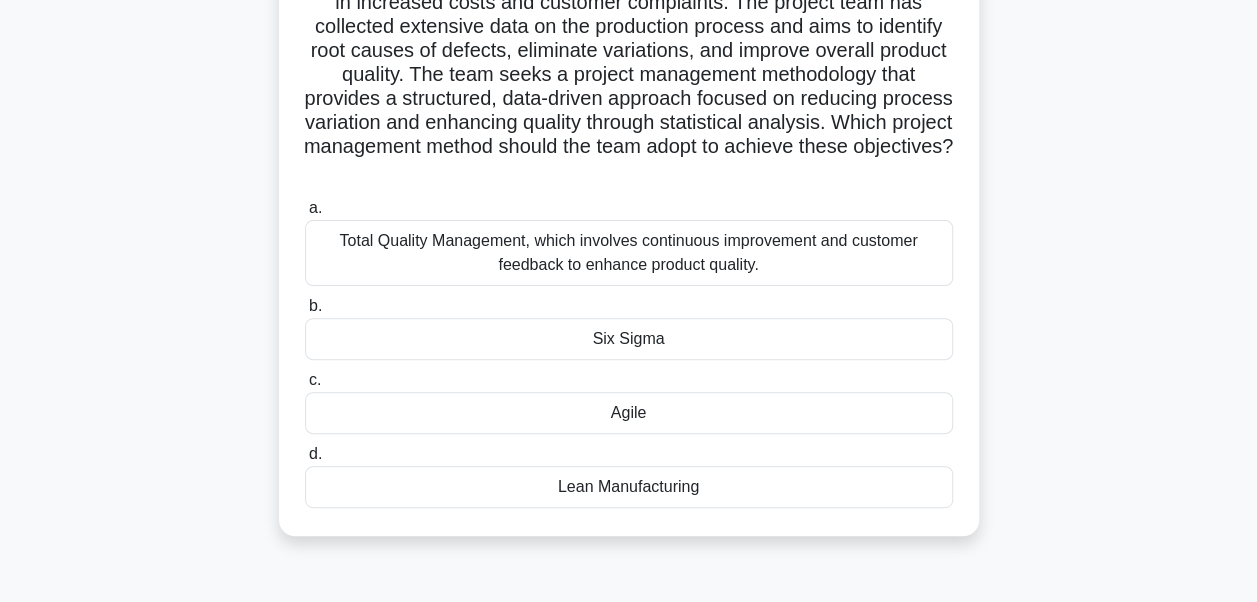 click on "Agile" at bounding box center [629, 413] 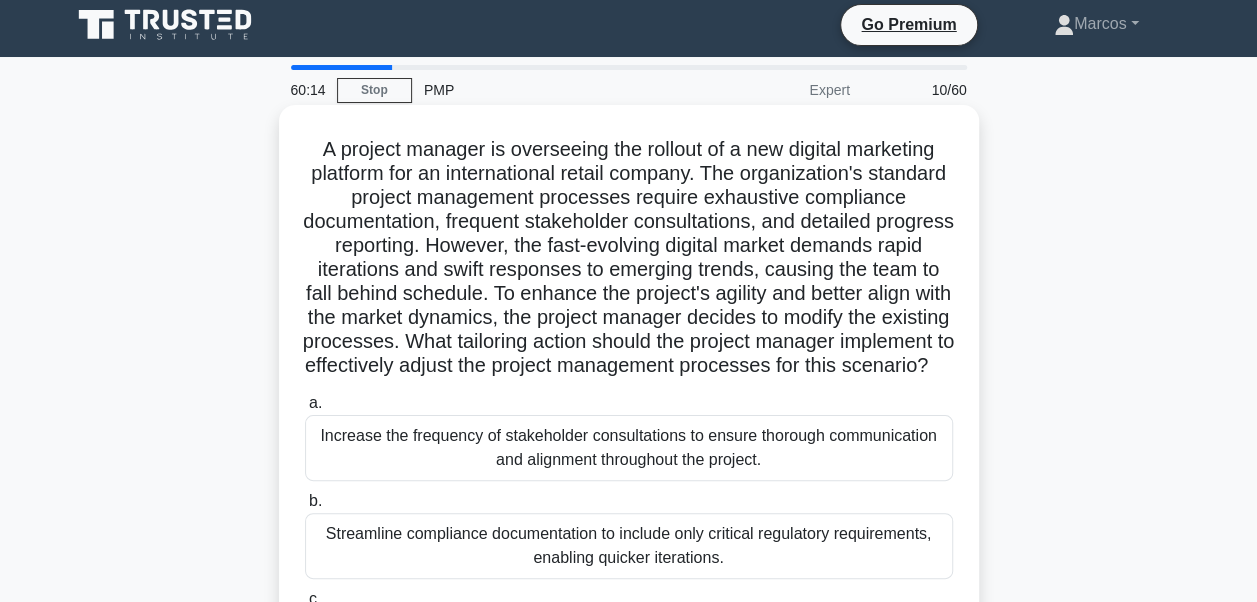 scroll, scrollTop: 0, scrollLeft: 0, axis: both 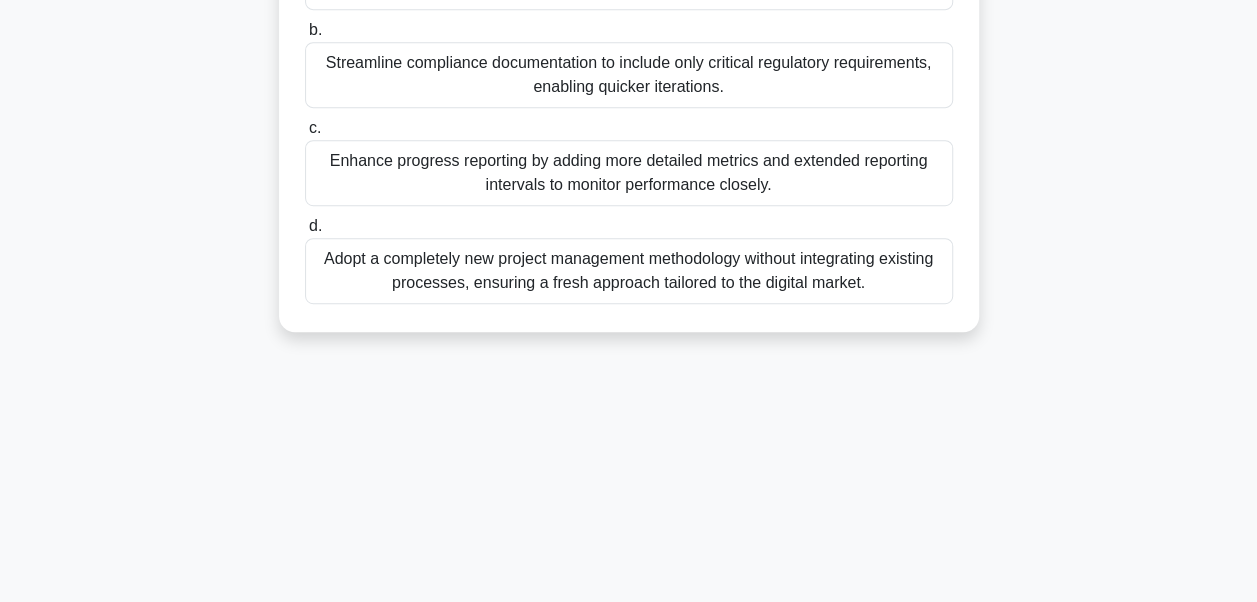 drag, startPoint x: 304, startPoint y: 152, endPoint x: 914, endPoint y: 356, distance: 643.2076 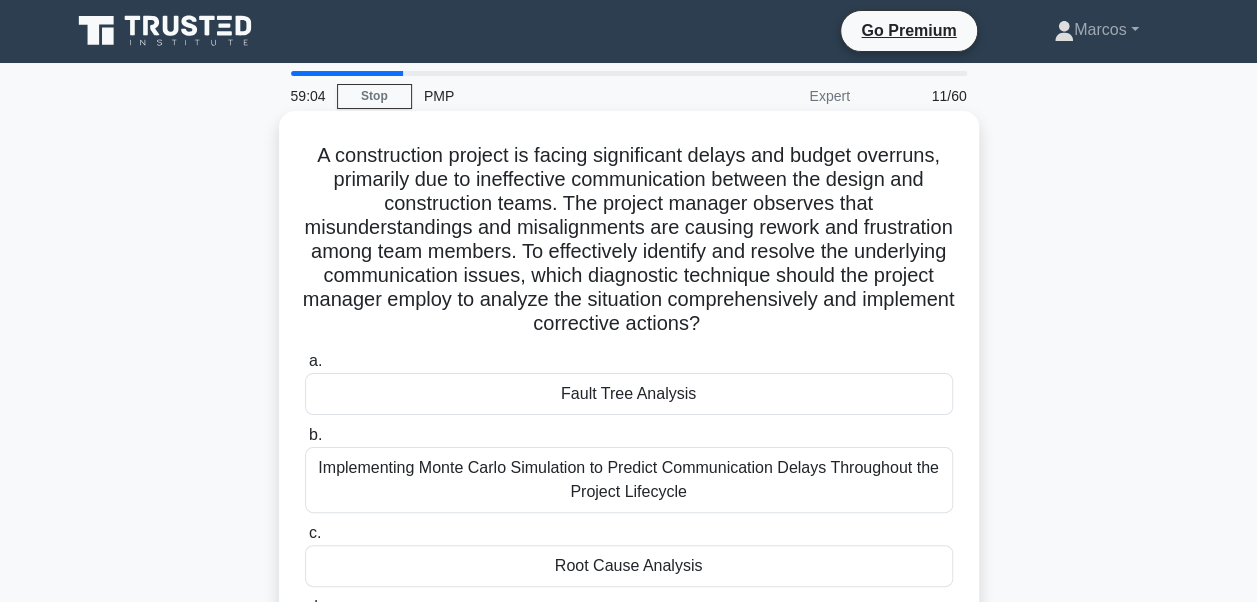 scroll, scrollTop: 0, scrollLeft: 0, axis: both 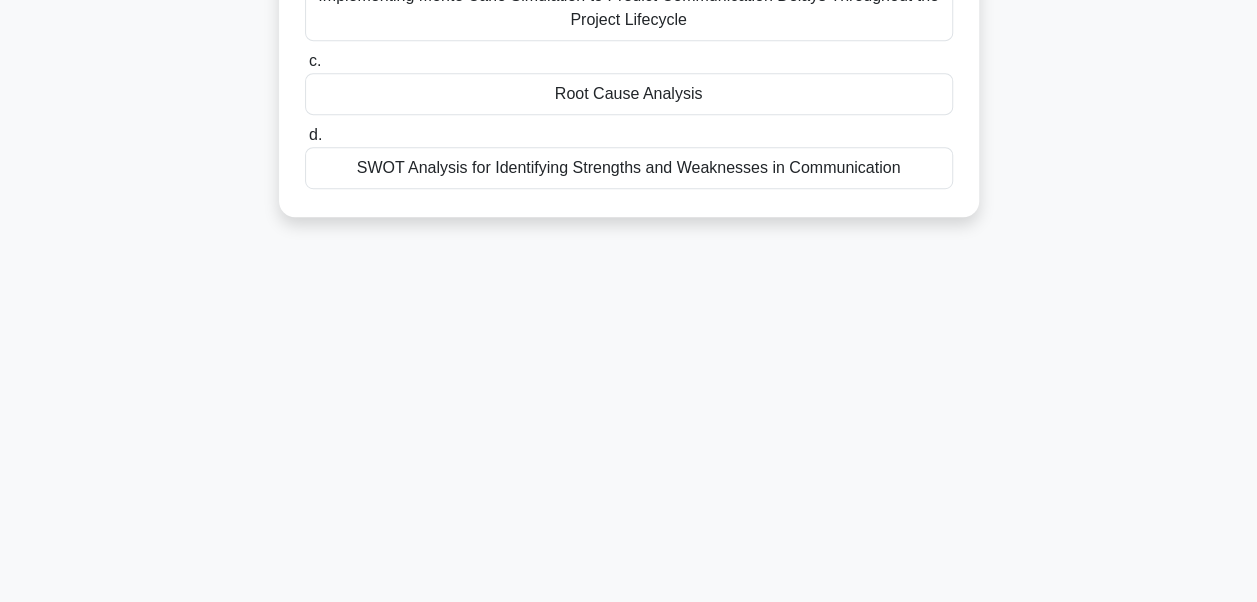 drag, startPoint x: 308, startPoint y: 149, endPoint x: 928, endPoint y: 324, distance: 644.22437 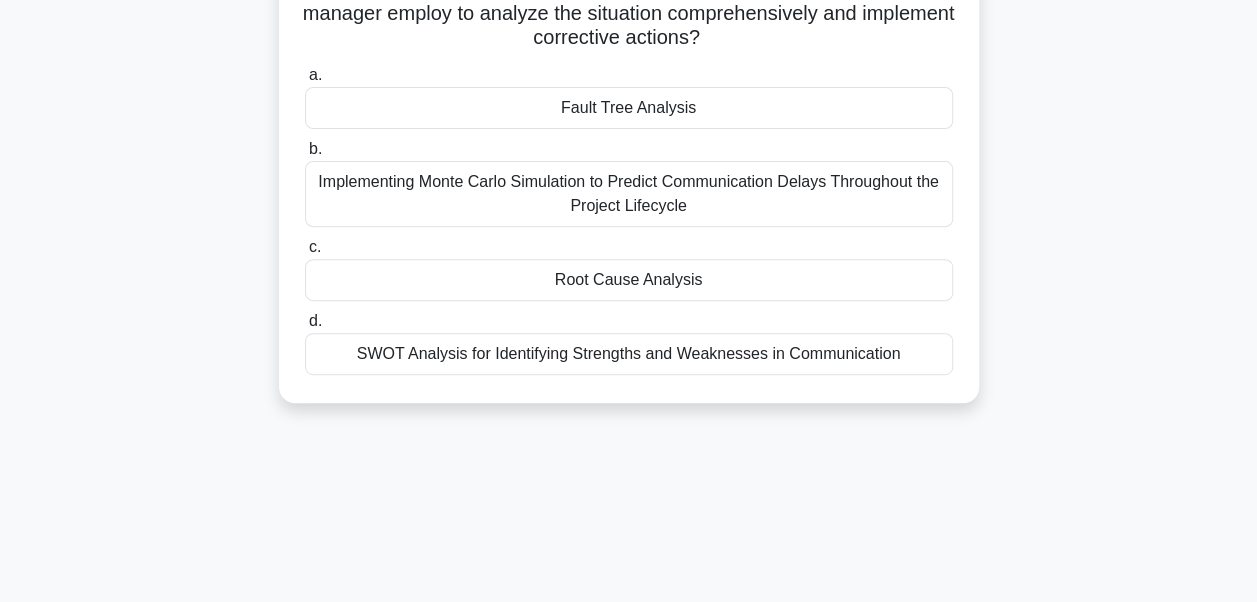 scroll, scrollTop: 278, scrollLeft: 0, axis: vertical 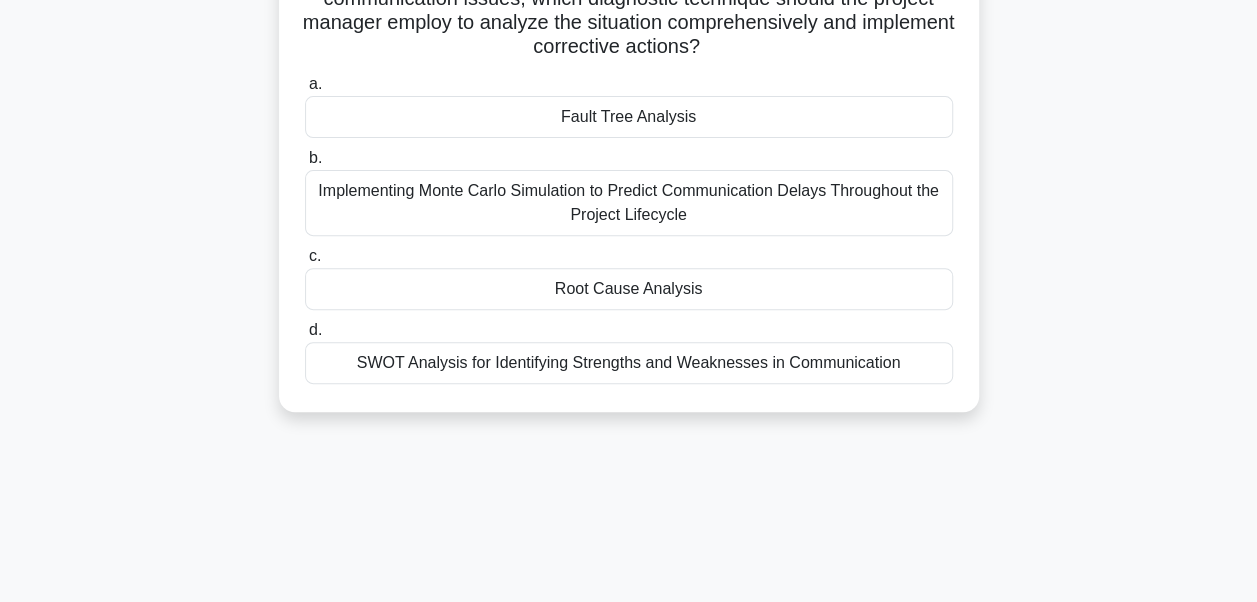click on "Root Cause Analysis" at bounding box center (629, 289) 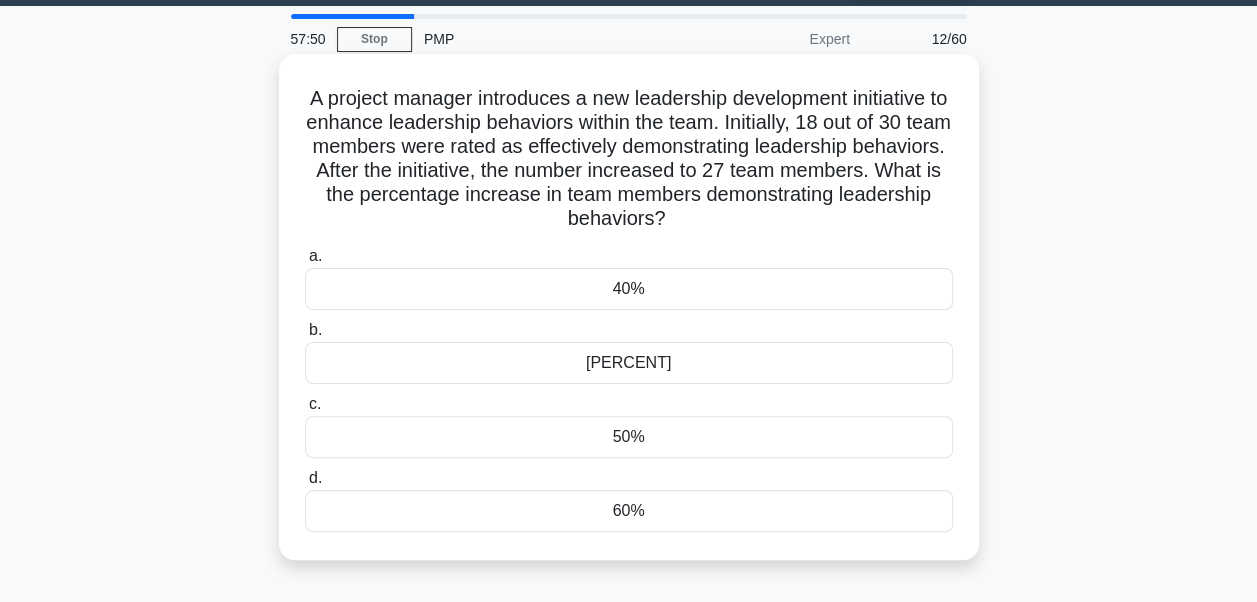 scroll, scrollTop: 0, scrollLeft: 0, axis: both 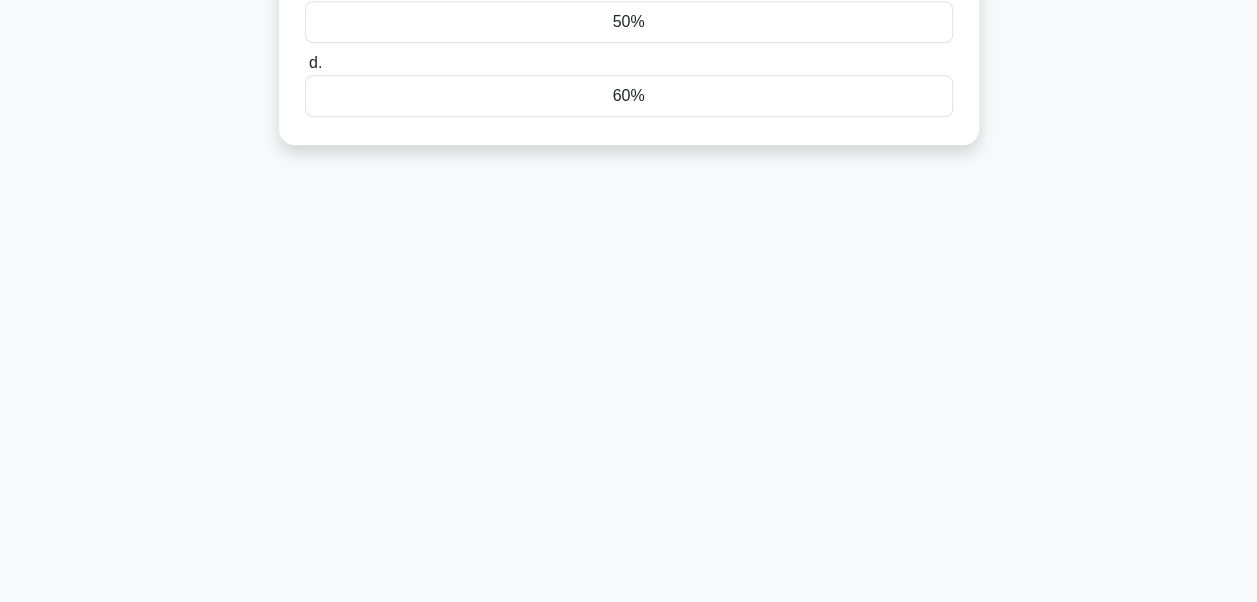 drag, startPoint x: 315, startPoint y: 156, endPoint x: 731, endPoint y: 354, distance: 460.71683 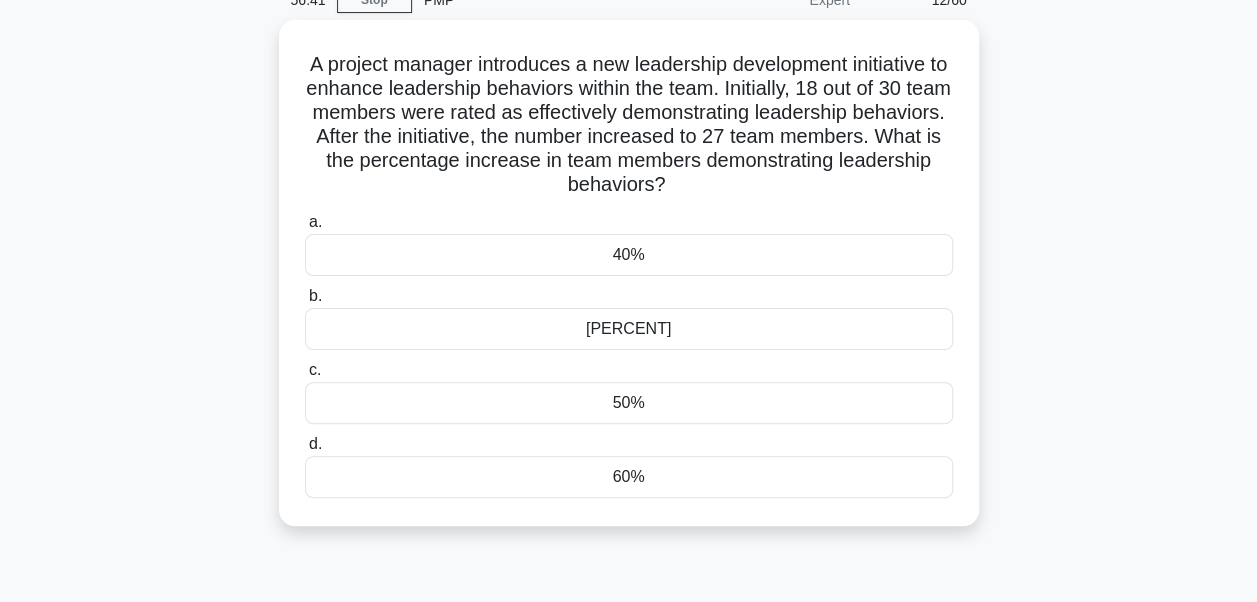 scroll, scrollTop: 78, scrollLeft: 0, axis: vertical 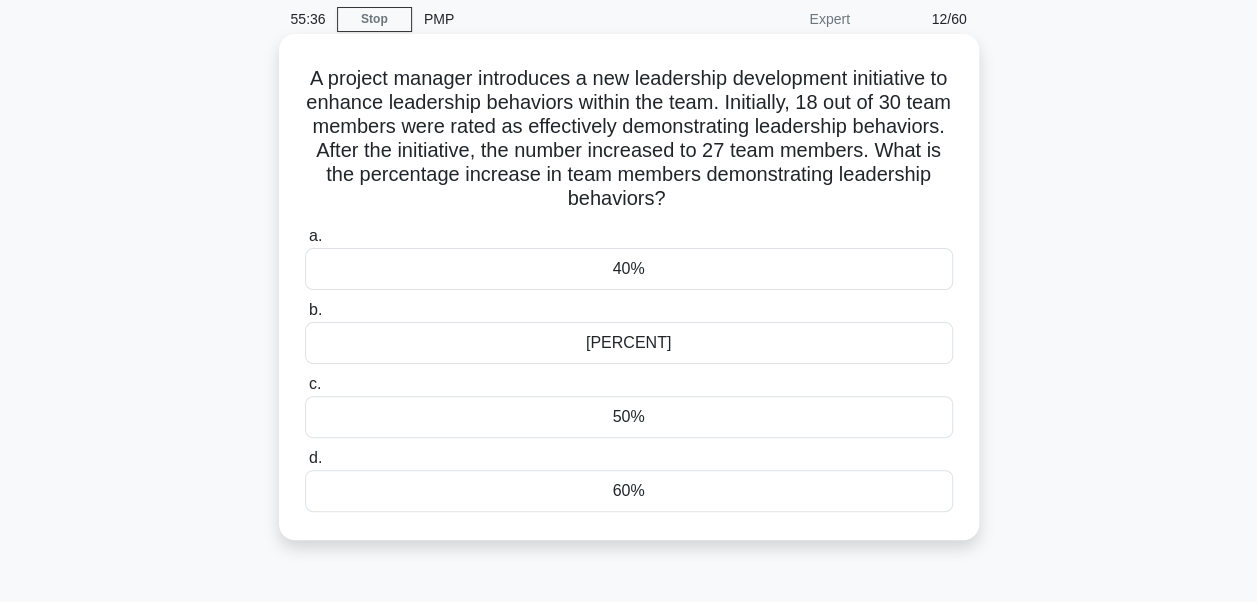 click on "40%" at bounding box center (629, 269) 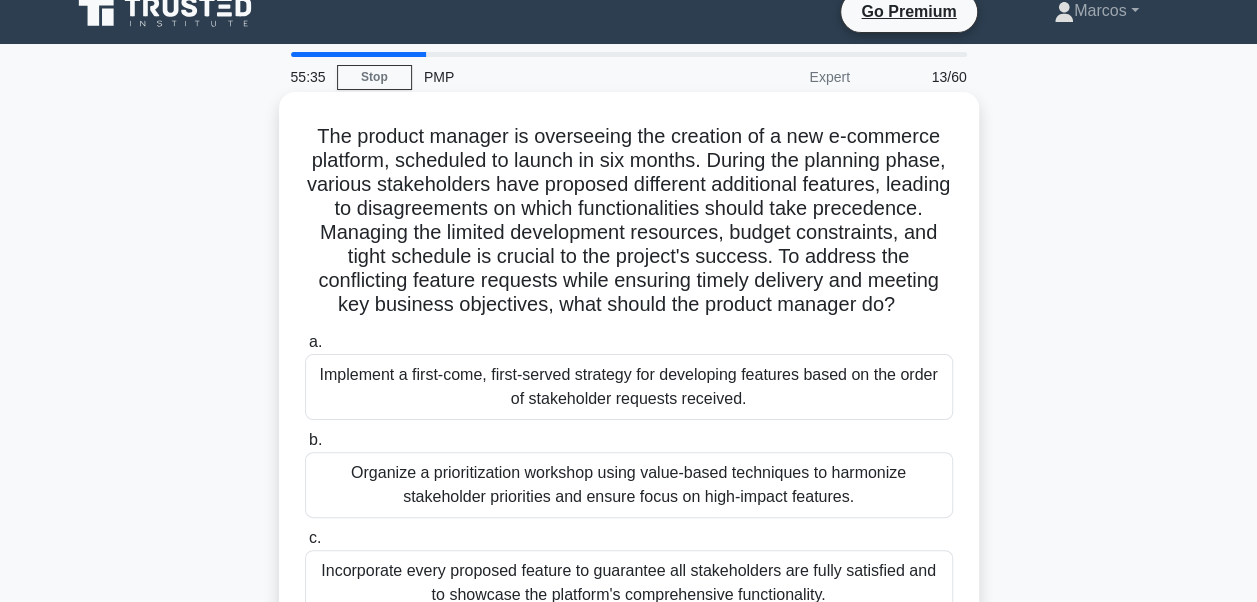 scroll, scrollTop: 0, scrollLeft: 0, axis: both 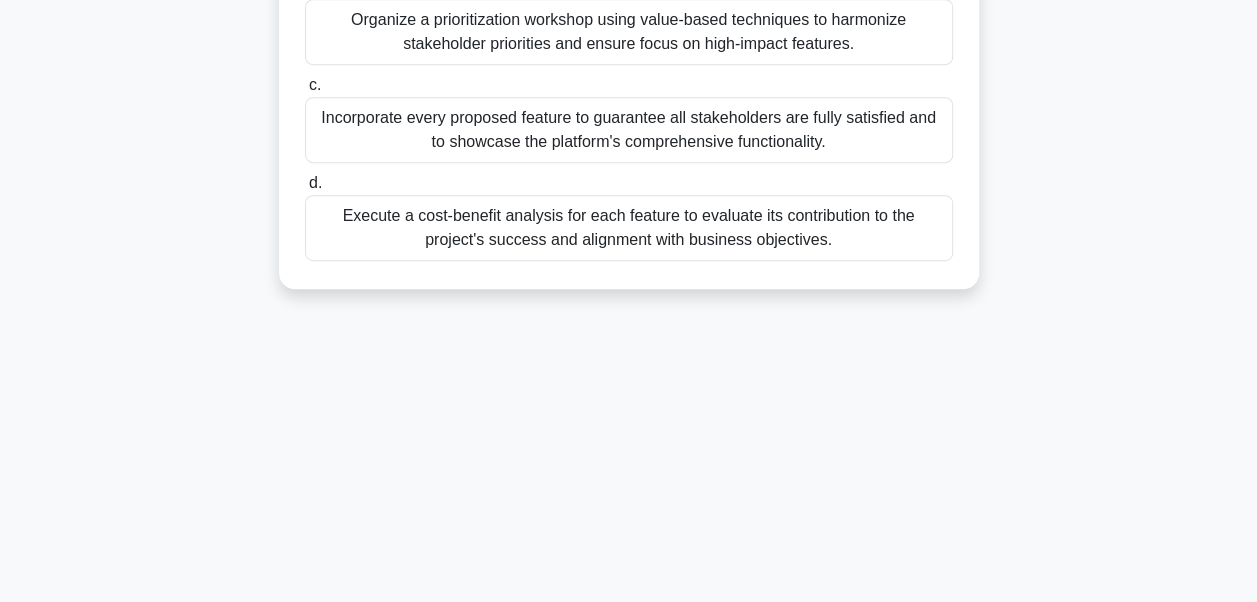drag, startPoint x: 312, startPoint y: 151, endPoint x: 857, endPoint y: 392, distance: 595.9077 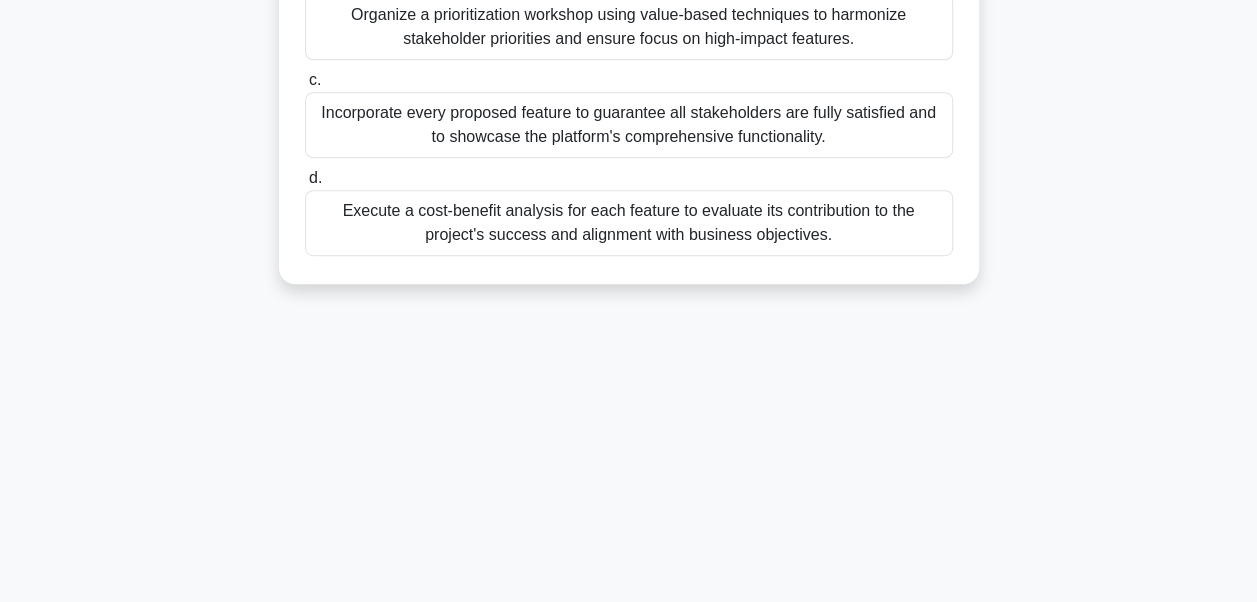 click on "Organize a prioritization workshop using value-based techniques to harmonize stakeholder priorities and ensure focus on high-impact features." at bounding box center (629, 27) 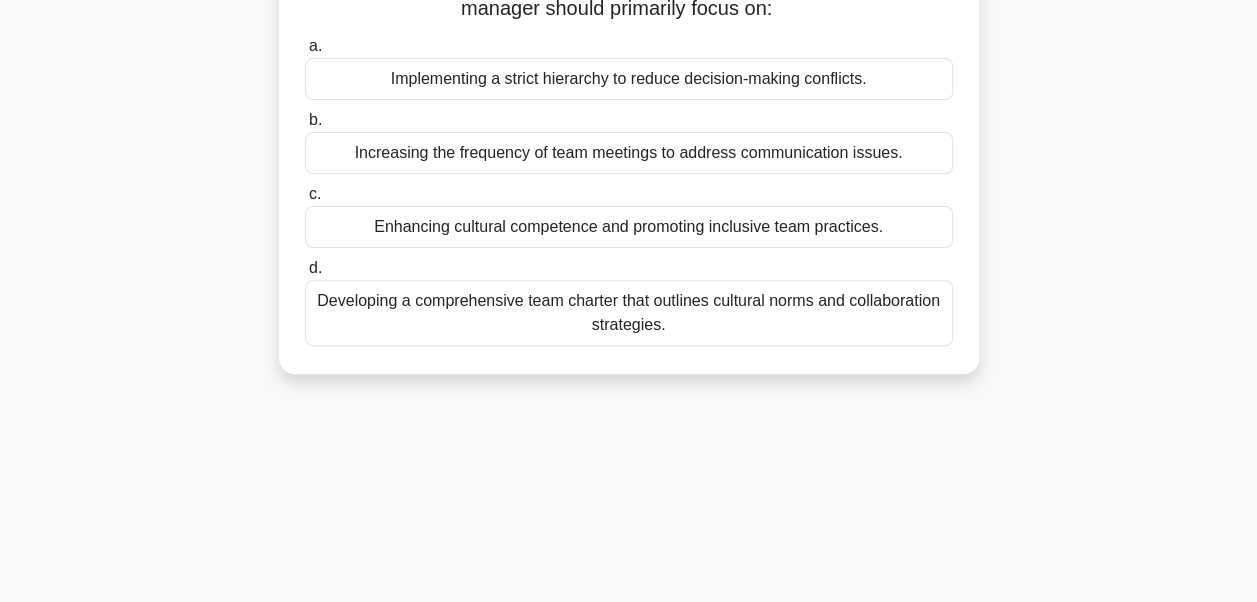 scroll, scrollTop: 0, scrollLeft: 0, axis: both 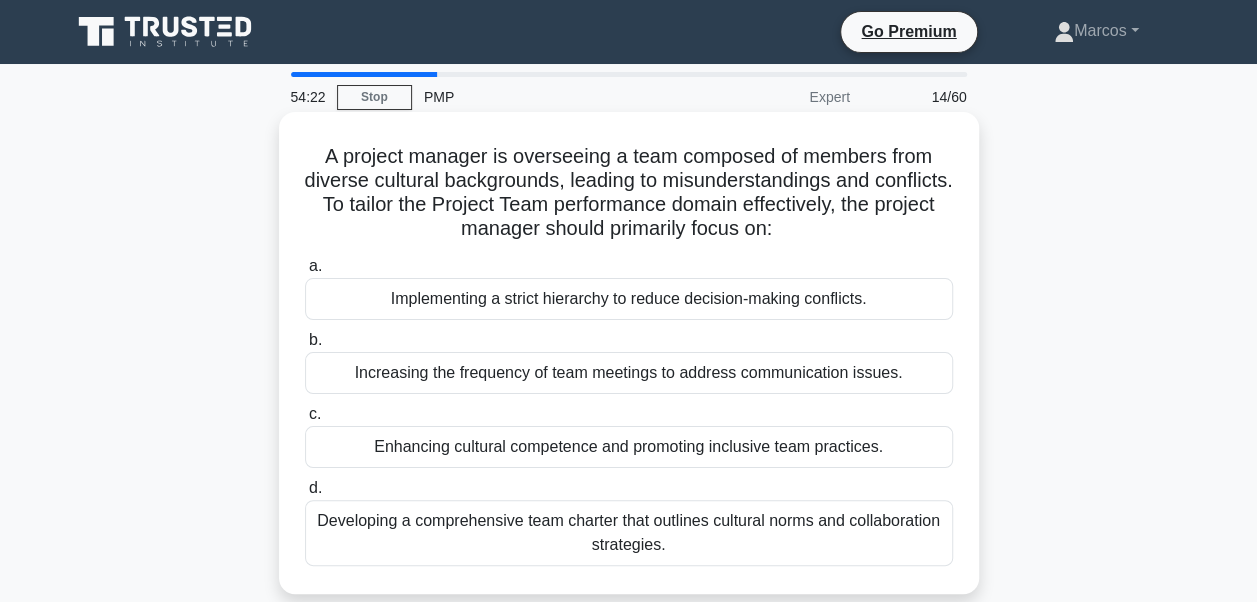drag, startPoint x: 314, startPoint y: 152, endPoint x: 720, endPoint y: 536, distance: 558.83093 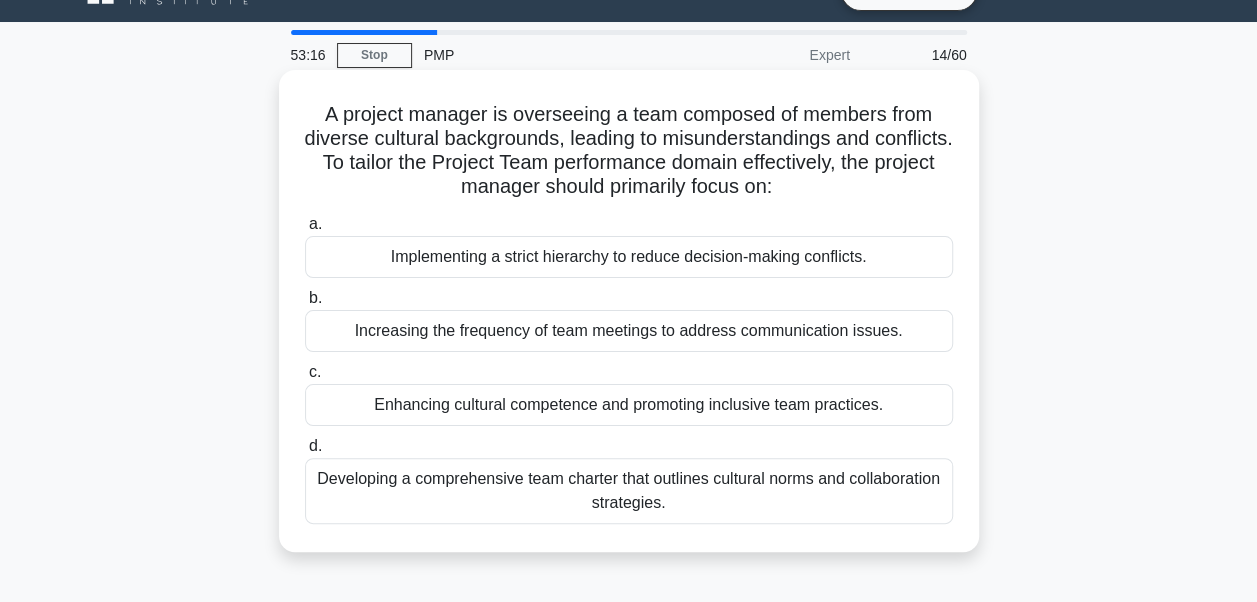 scroll, scrollTop: 0, scrollLeft: 0, axis: both 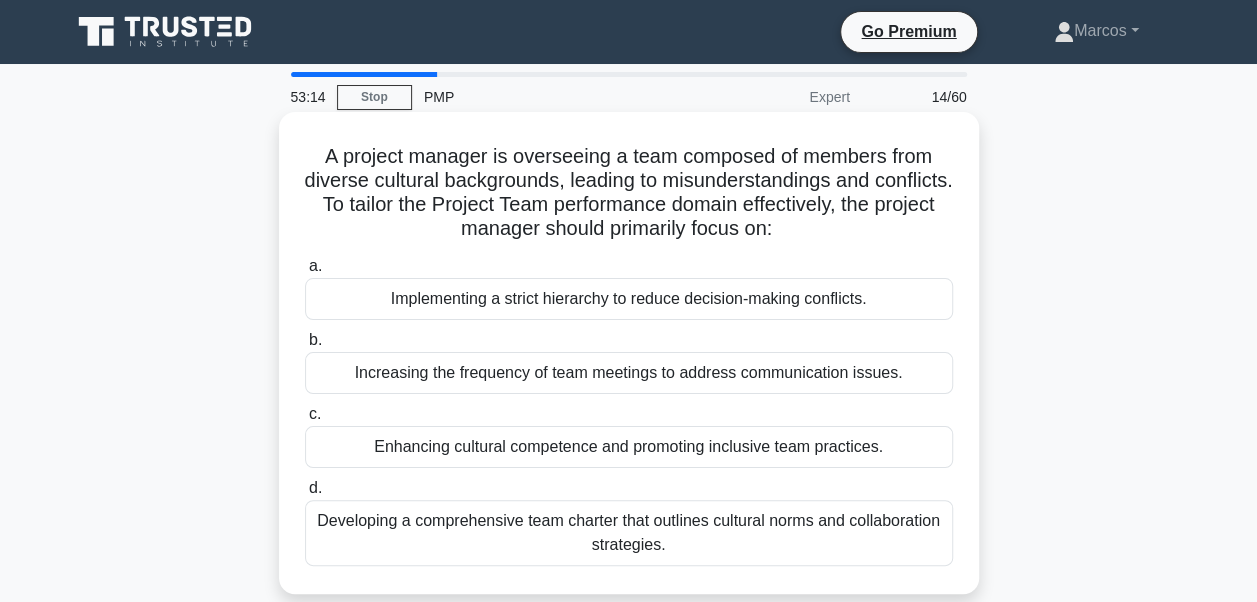 click on "Developing a comprehensive team charter that outlines cultural norms and collaboration strategies." at bounding box center [629, 533] 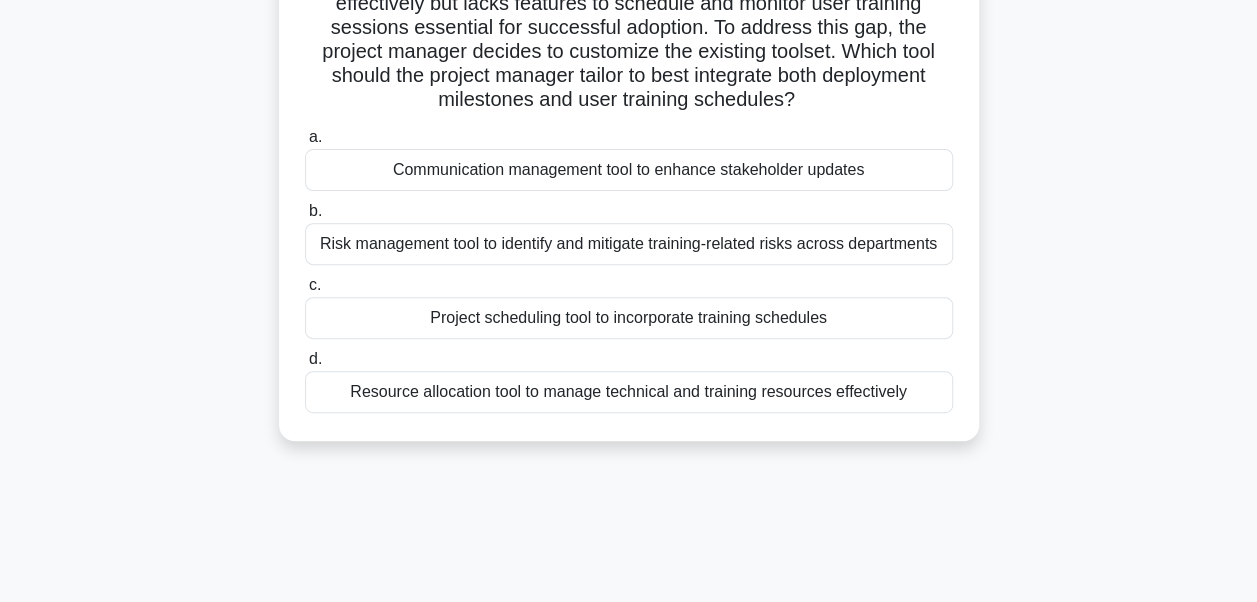 scroll, scrollTop: 294, scrollLeft: 0, axis: vertical 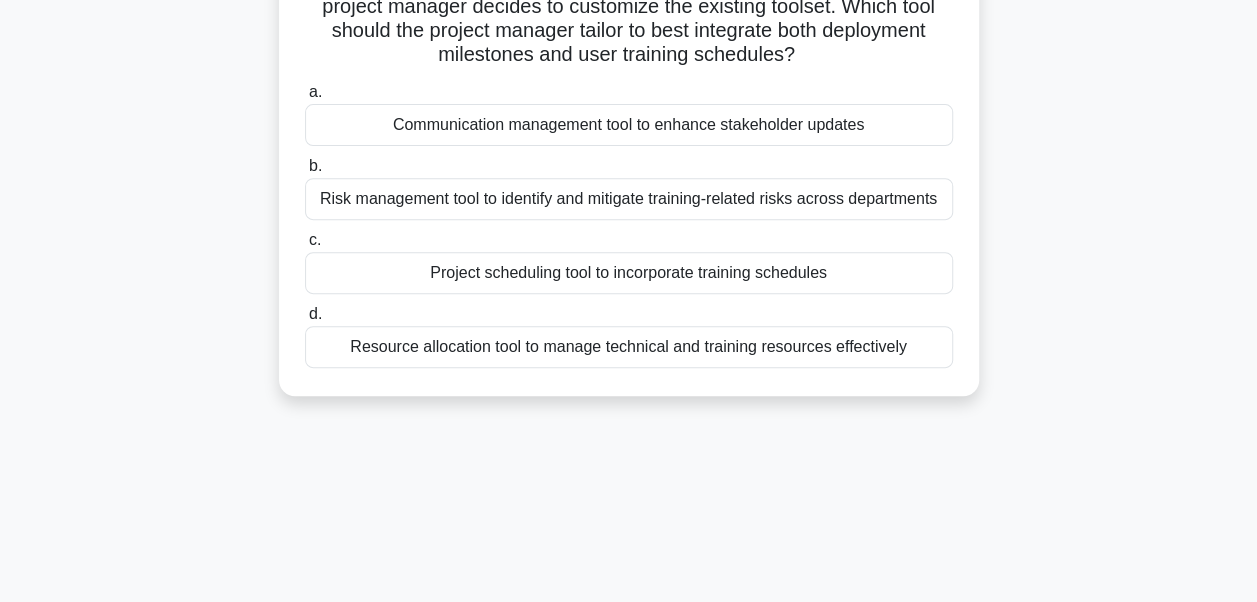 drag, startPoint x: 307, startPoint y: 148, endPoint x: 911, endPoint y: 373, distance: 644.5471 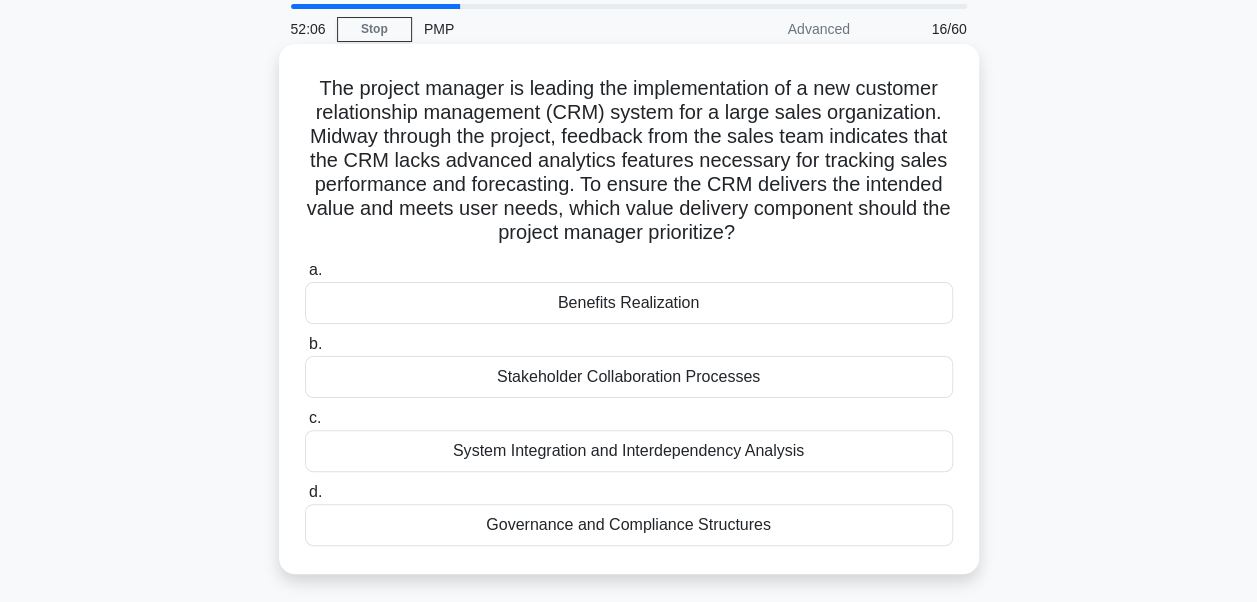 scroll, scrollTop: 0, scrollLeft: 0, axis: both 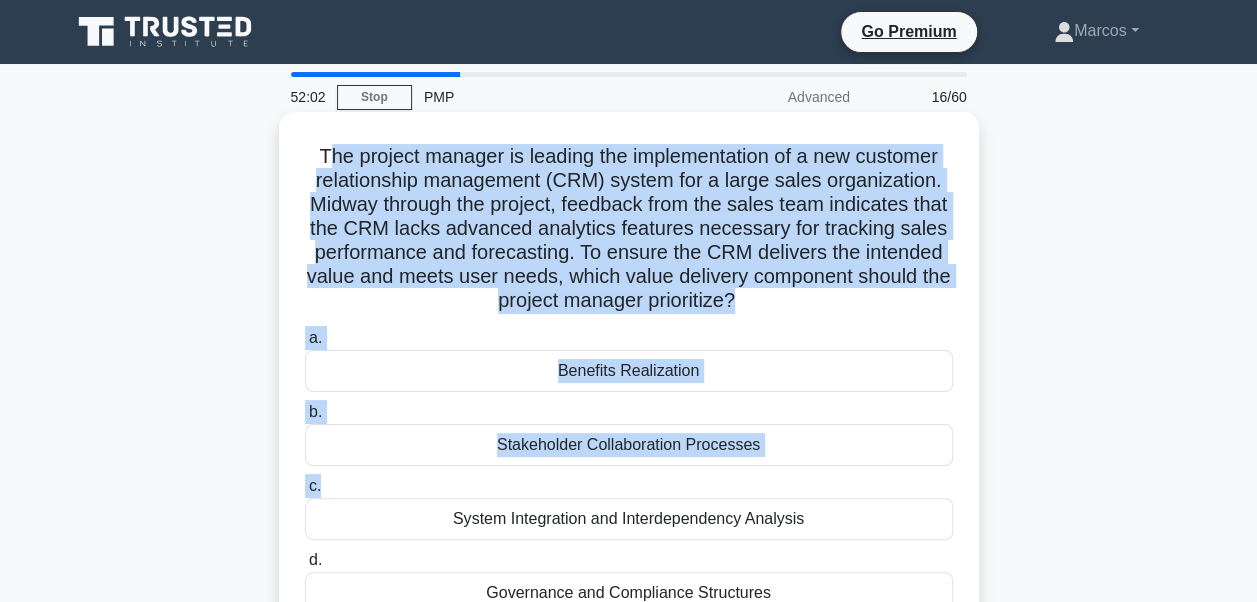 drag, startPoint x: 318, startPoint y: 160, endPoint x: 664, endPoint y: 478, distance: 469.93616 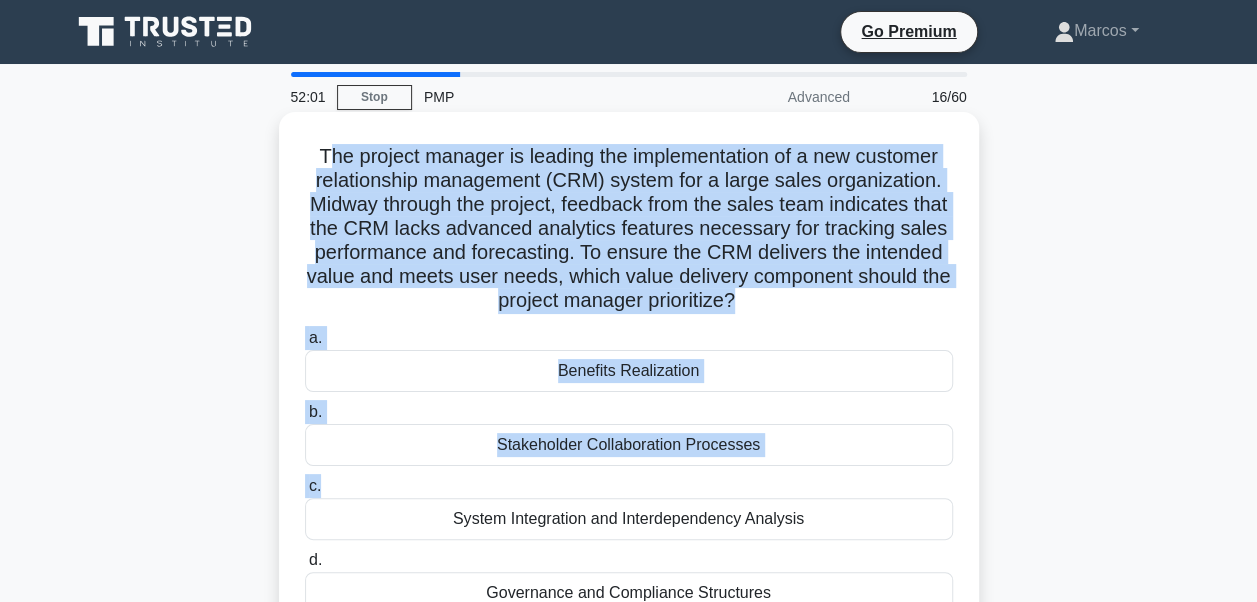 click on "The project manager is leading the implementation of a new customer relationship management (CRM) system for a large sales organization. Midway through the project, feedback from the sales team indicates that the CRM lacks advanced analytics features necessary for tracking sales performance and forecasting. To ensure the CRM delivers the intended value and meets user needs, which value delivery component should the project manager prioritize?
.spinner_0XTQ{transform-origin:center;animation:spinner_y6GP .75s linear infinite}@keyframes spinner_y6GP{100%{transform:rotate(360deg)}}" at bounding box center (629, 229) 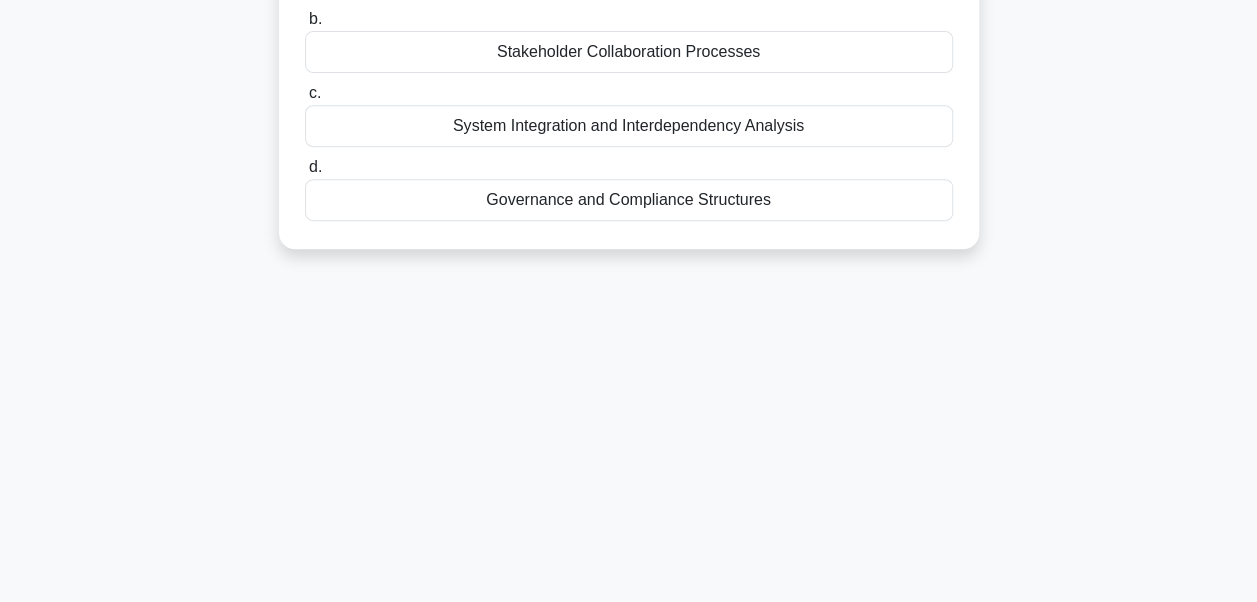 scroll, scrollTop: 478, scrollLeft: 0, axis: vertical 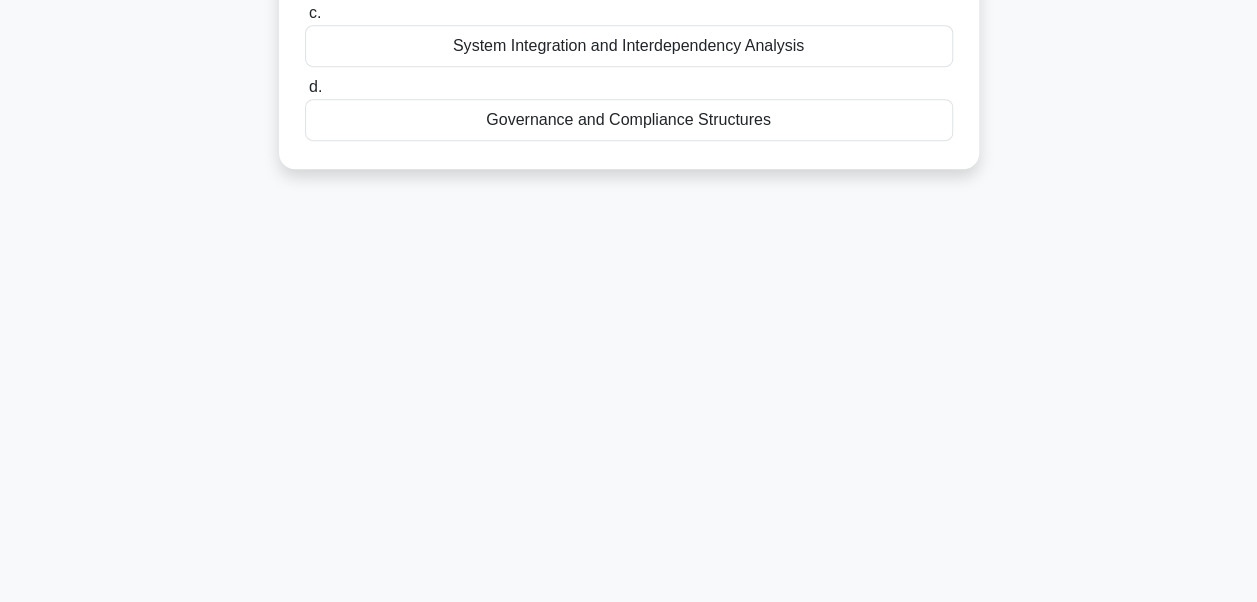 drag, startPoint x: 302, startPoint y: 154, endPoint x: 796, endPoint y: 210, distance: 497.16397 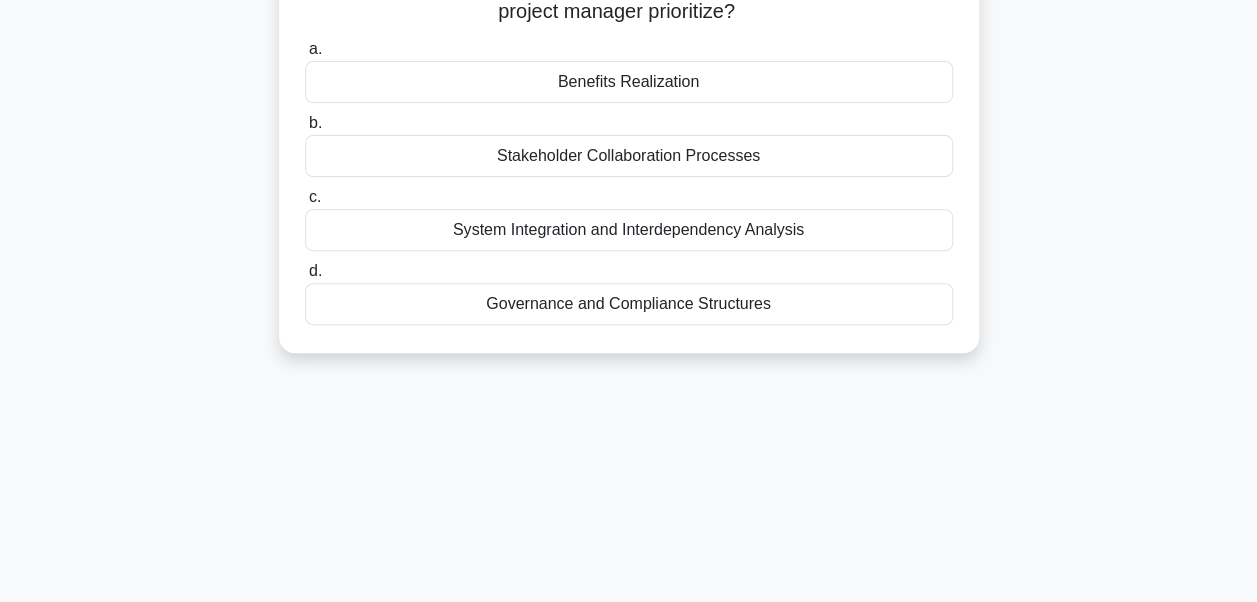 scroll, scrollTop: 278, scrollLeft: 0, axis: vertical 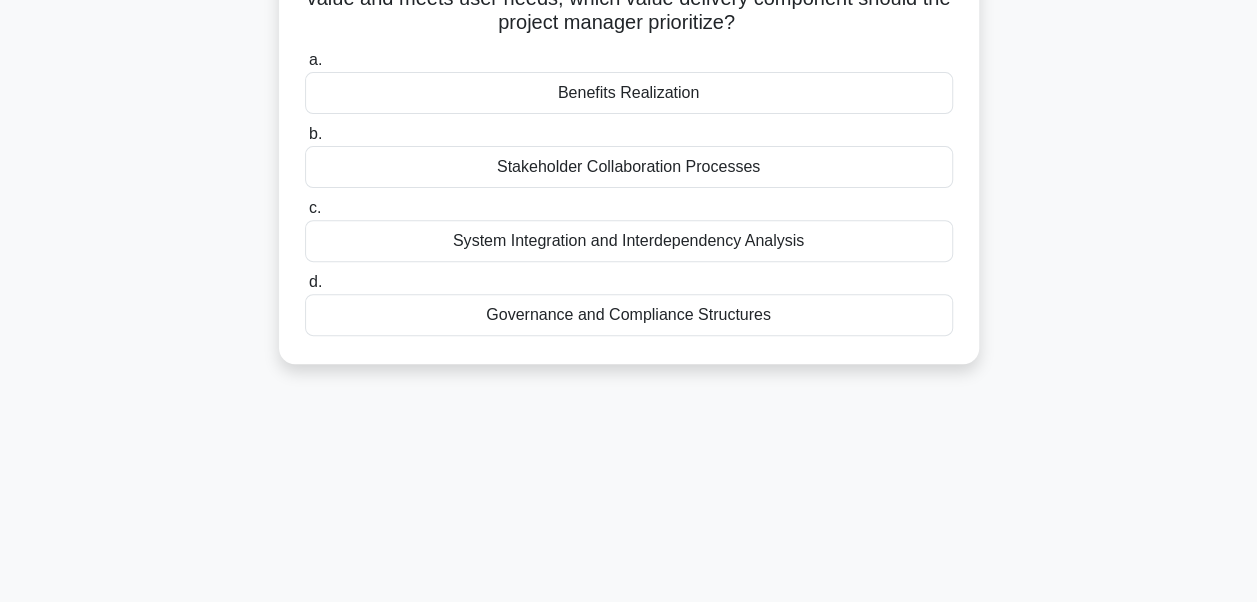 click on "Benefits Realization" at bounding box center (629, 93) 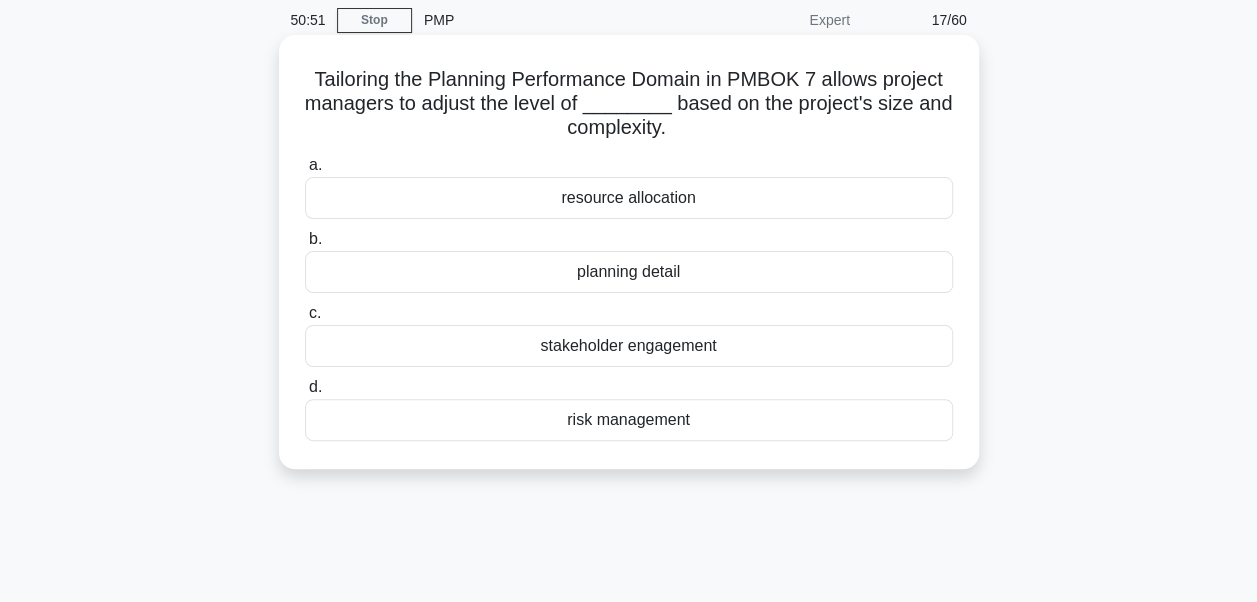scroll, scrollTop: 0, scrollLeft: 0, axis: both 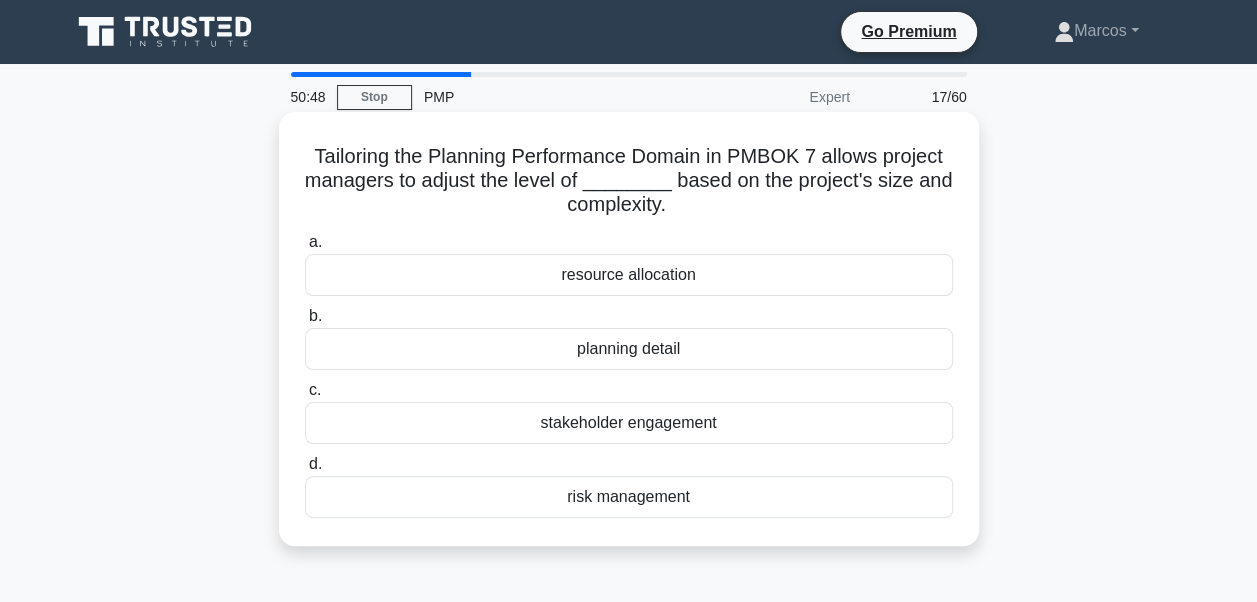 drag, startPoint x: 306, startPoint y: 162, endPoint x: 715, endPoint y: 484, distance: 520.54297 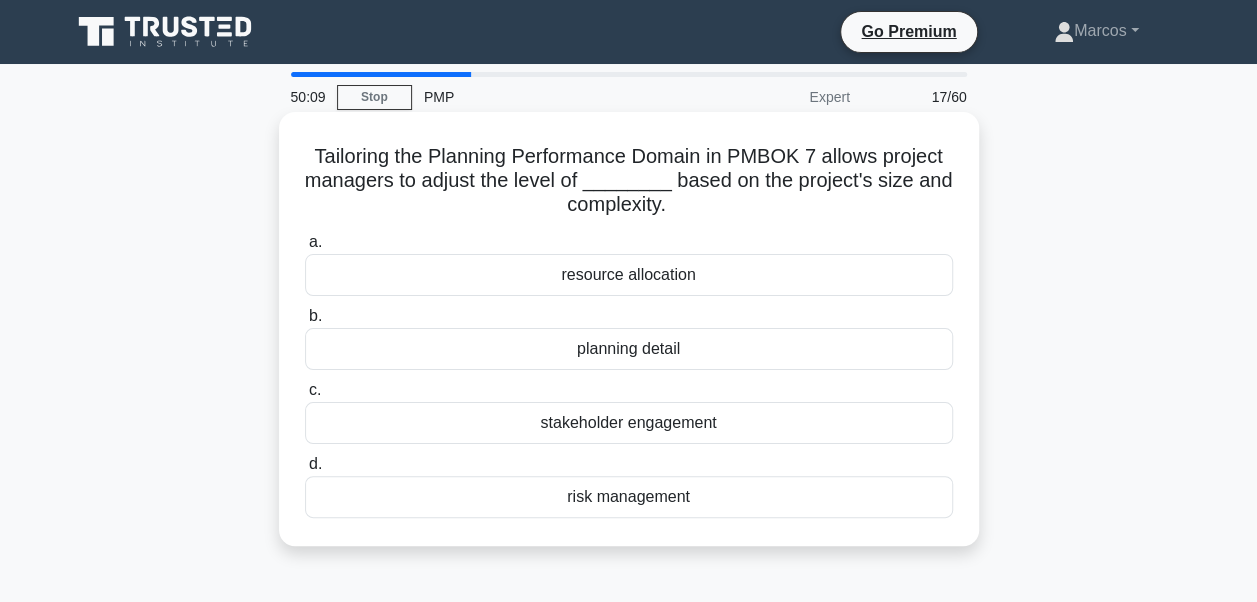 click on "planning detail" at bounding box center (629, 349) 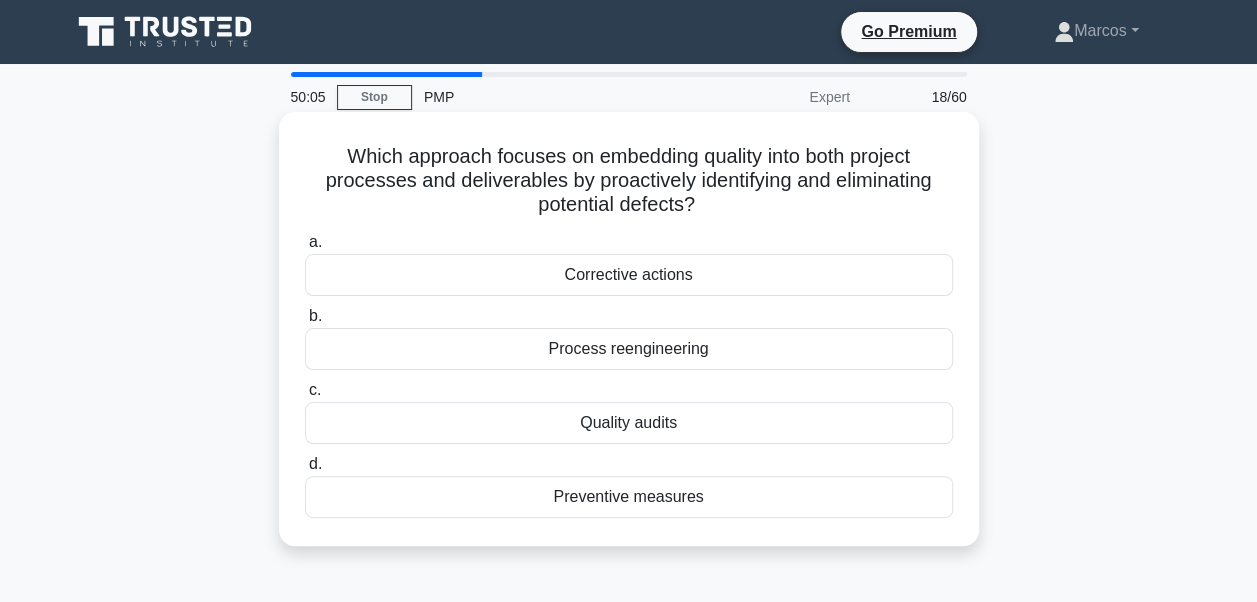 drag, startPoint x: 337, startPoint y: 153, endPoint x: 759, endPoint y: 511, distance: 553.3968 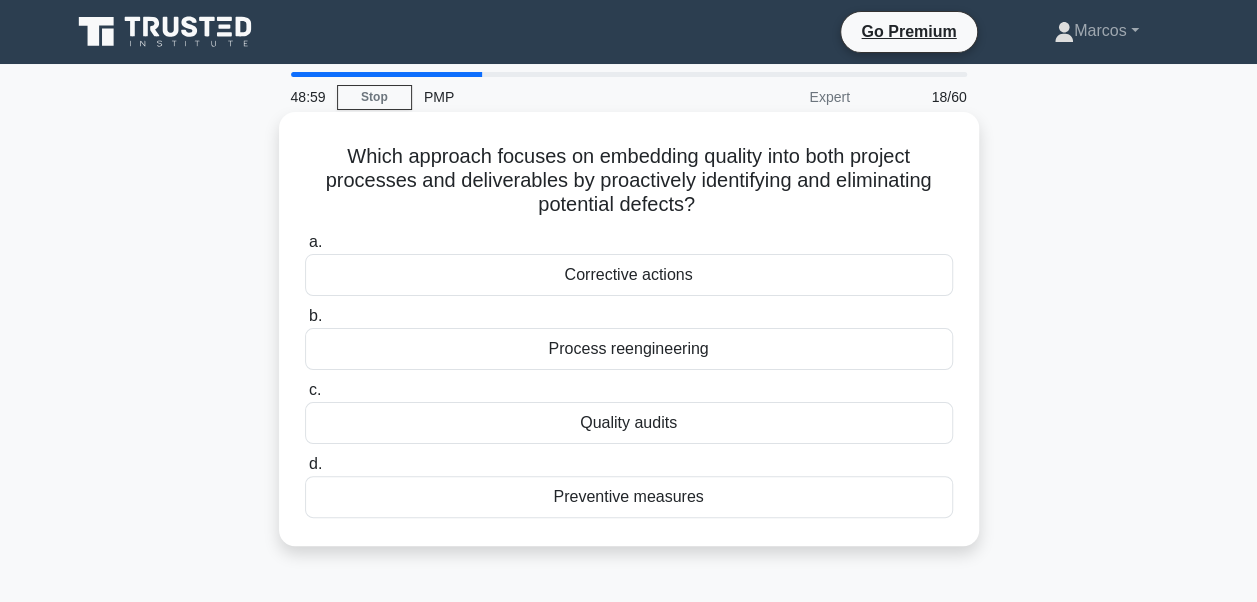 click on "Preventive measures" at bounding box center [629, 497] 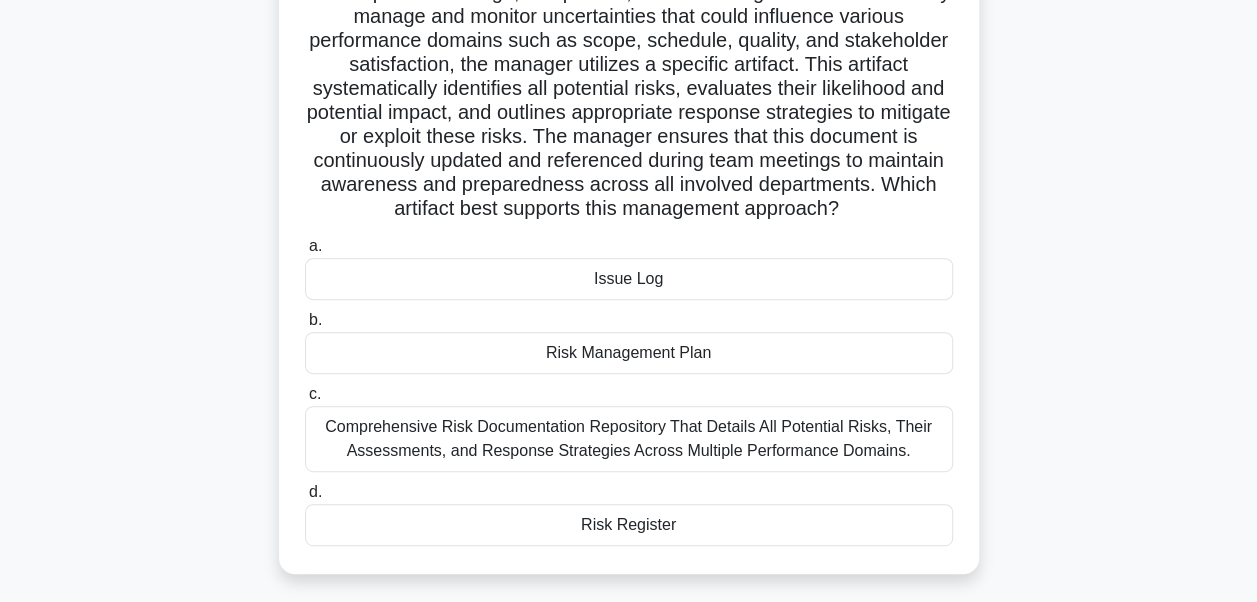 scroll, scrollTop: 478, scrollLeft: 0, axis: vertical 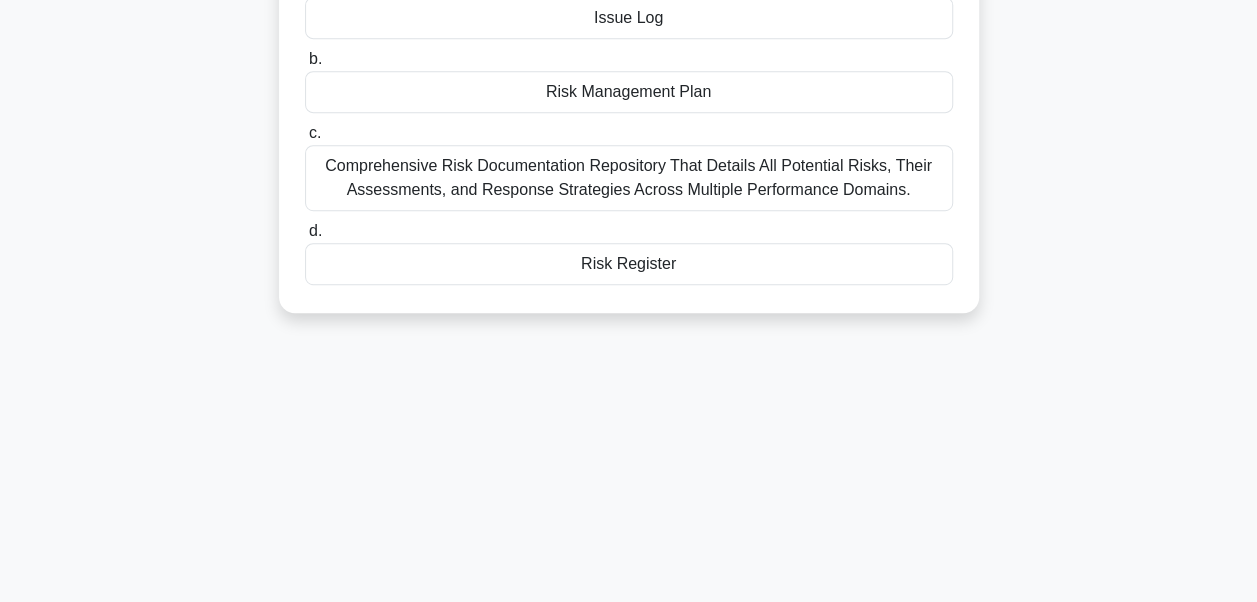 drag, startPoint x: 308, startPoint y: 154, endPoint x: 724, endPoint y: 434, distance: 501.4539 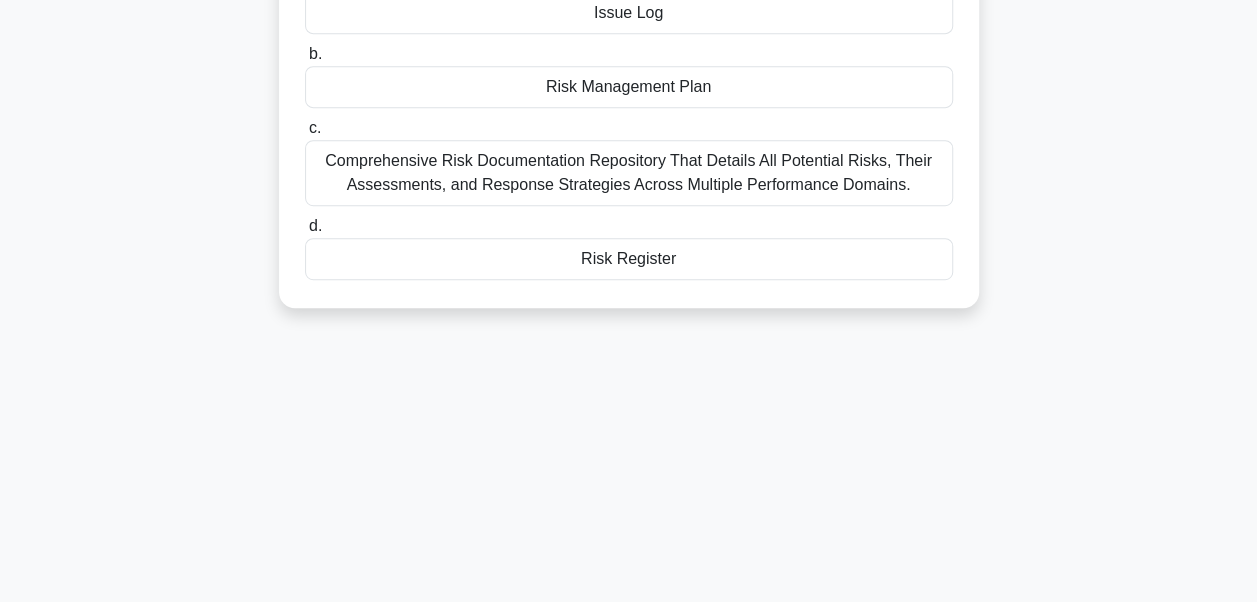 click on "Risk Register" at bounding box center (629, 259) 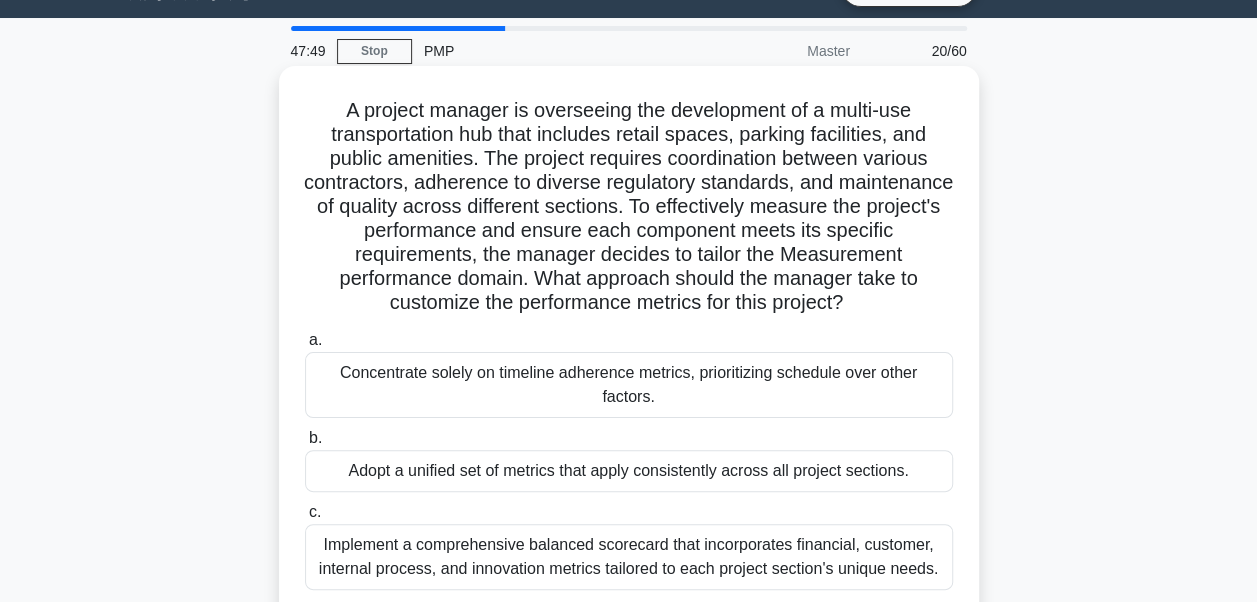scroll, scrollTop: 0, scrollLeft: 0, axis: both 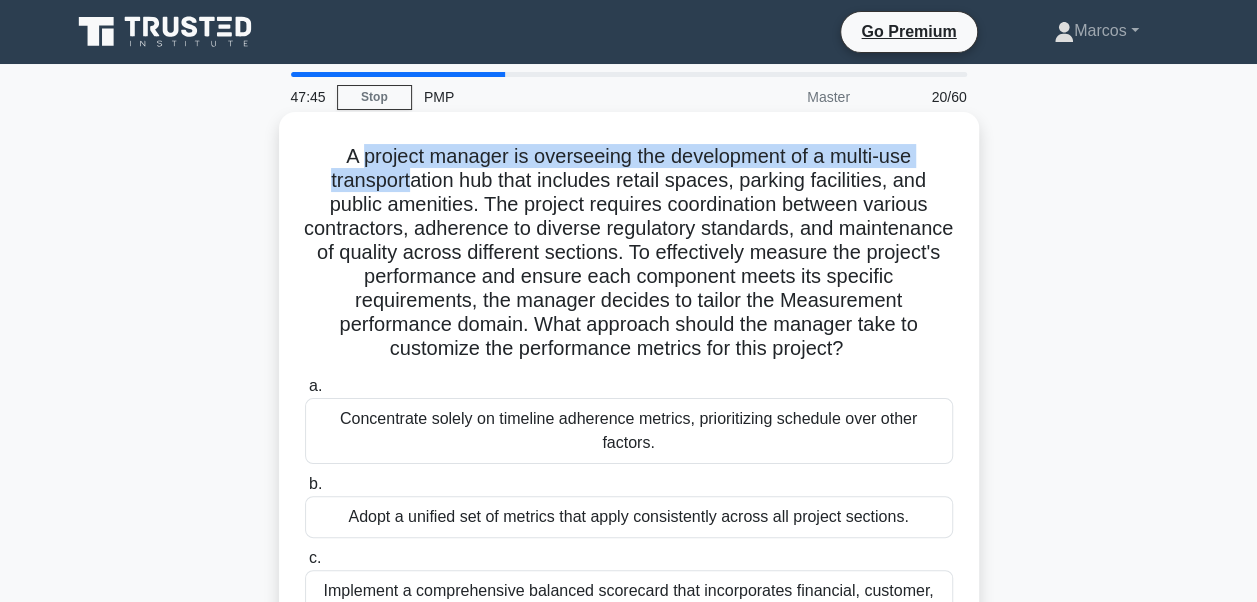 drag, startPoint x: 352, startPoint y: 158, endPoint x: 409, endPoint y: 186, distance: 63.505905 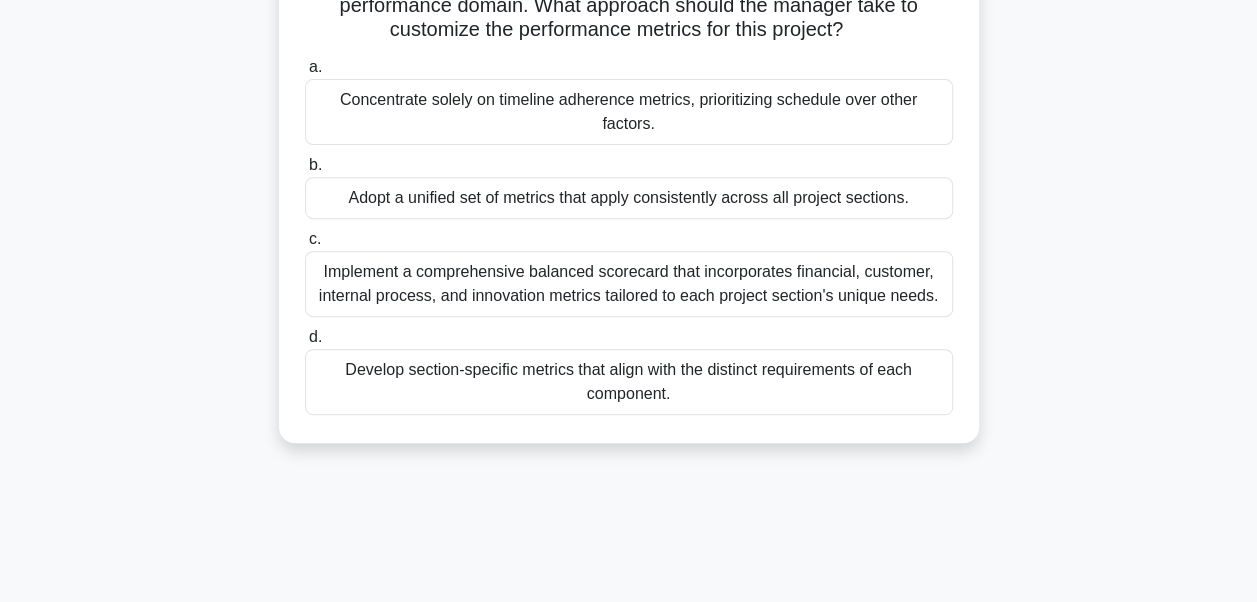 scroll, scrollTop: 478, scrollLeft: 0, axis: vertical 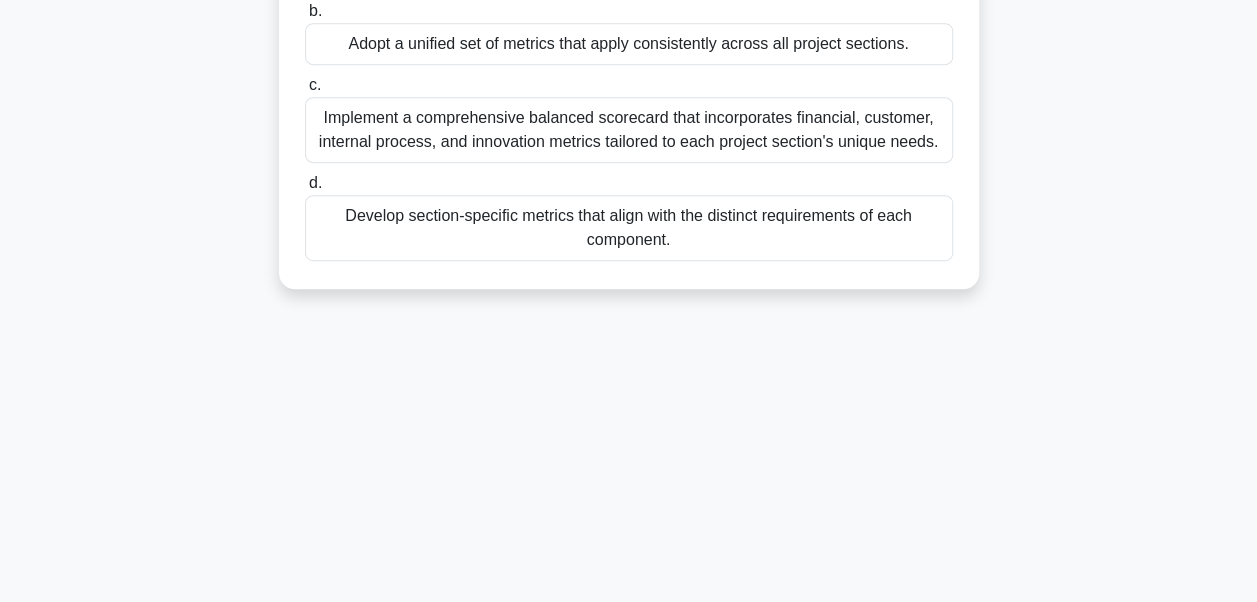drag, startPoint x: 409, startPoint y: 186, endPoint x: 761, endPoint y: 346, distance: 386.65747 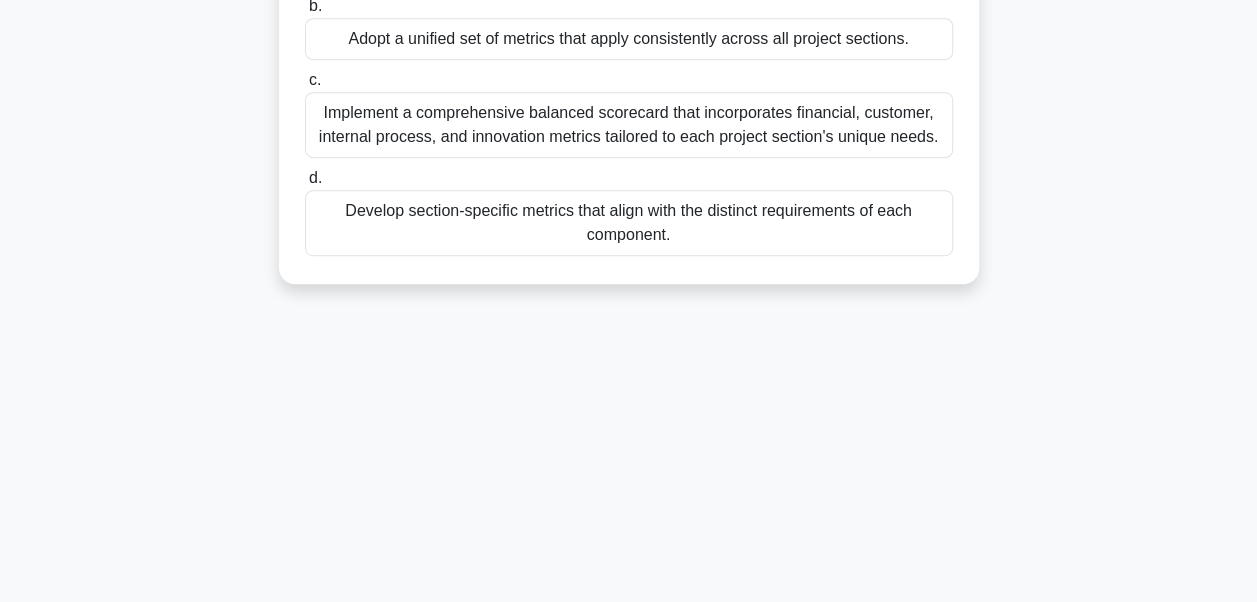 scroll, scrollTop: 378, scrollLeft: 0, axis: vertical 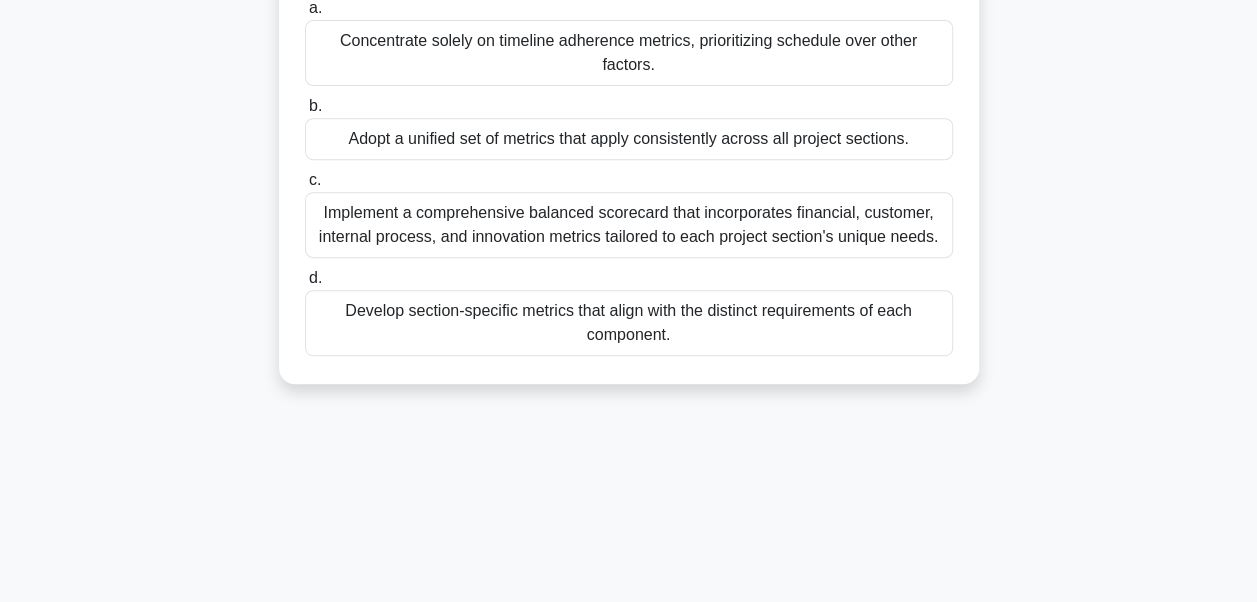 click on "Adopt a unified set of metrics that apply consistently across all project sections." at bounding box center (629, 139) 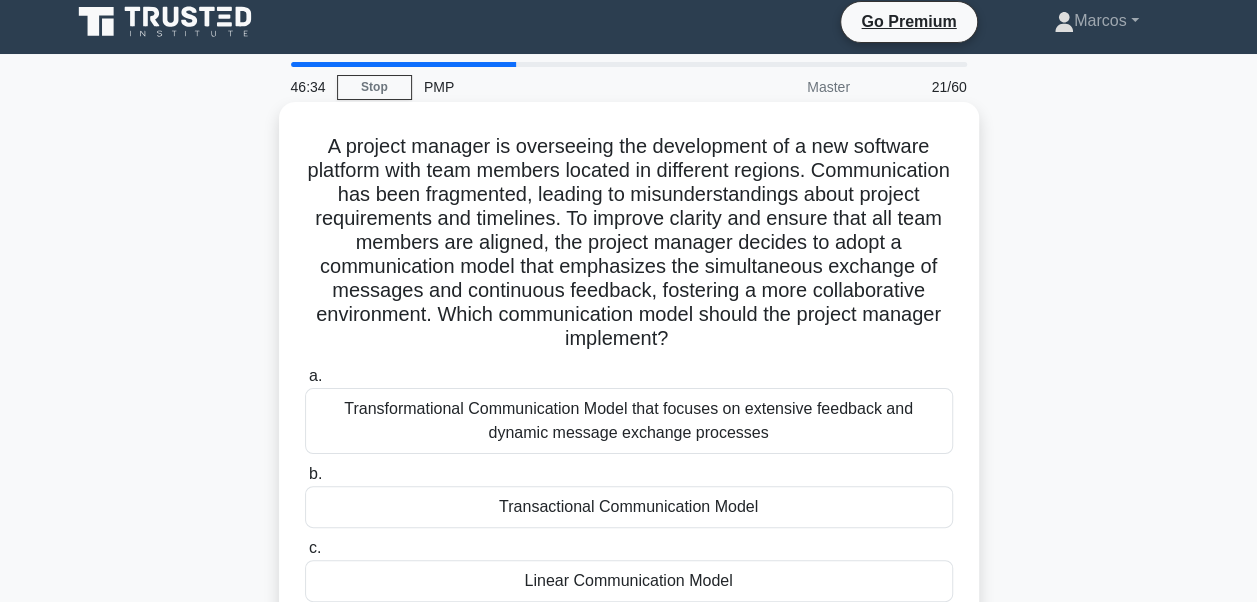 scroll, scrollTop: 0, scrollLeft: 0, axis: both 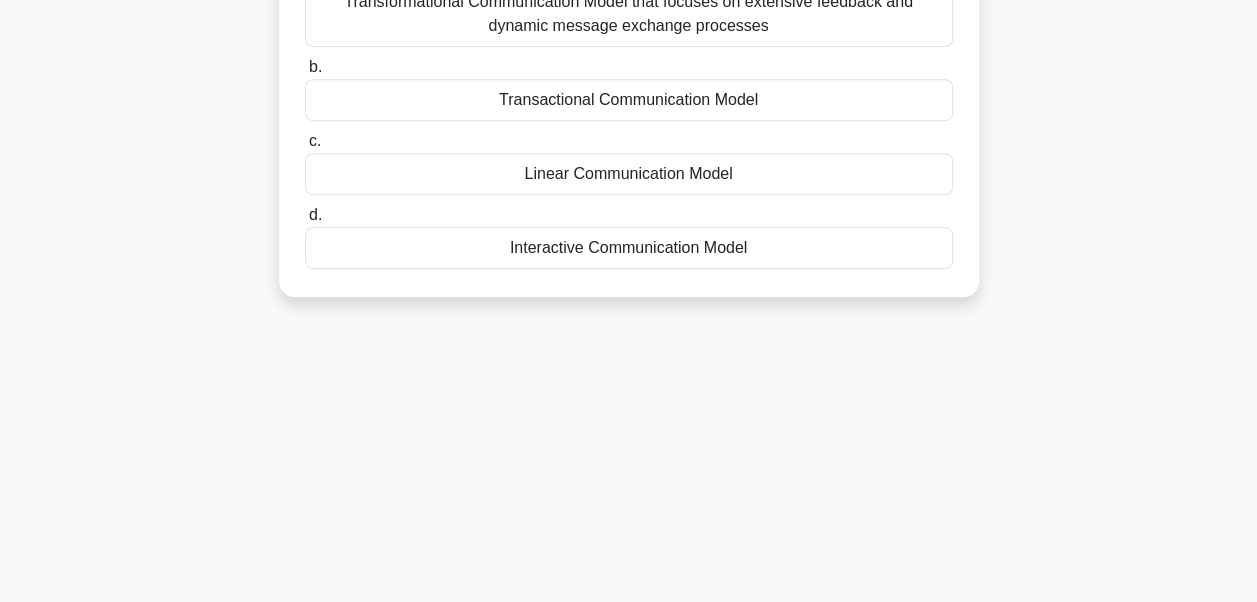 drag, startPoint x: 315, startPoint y: 156, endPoint x: 750, endPoint y: 384, distance: 491.13034 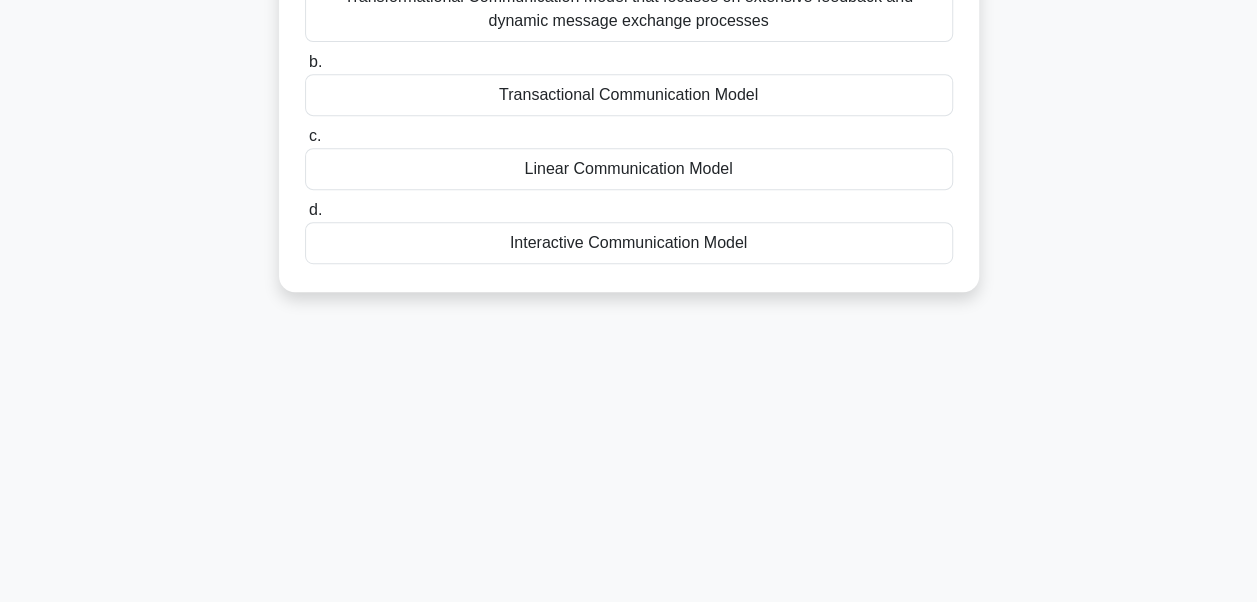 click on "Transactional Communication Model" at bounding box center (629, 95) 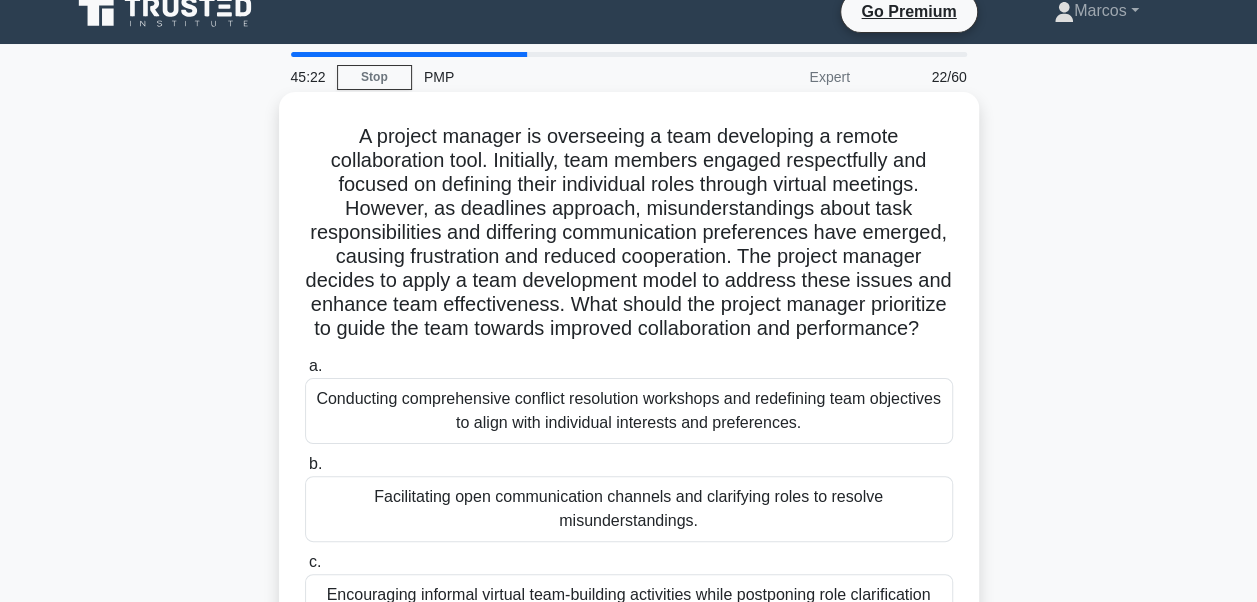 scroll, scrollTop: 0, scrollLeft: 0, axis: both 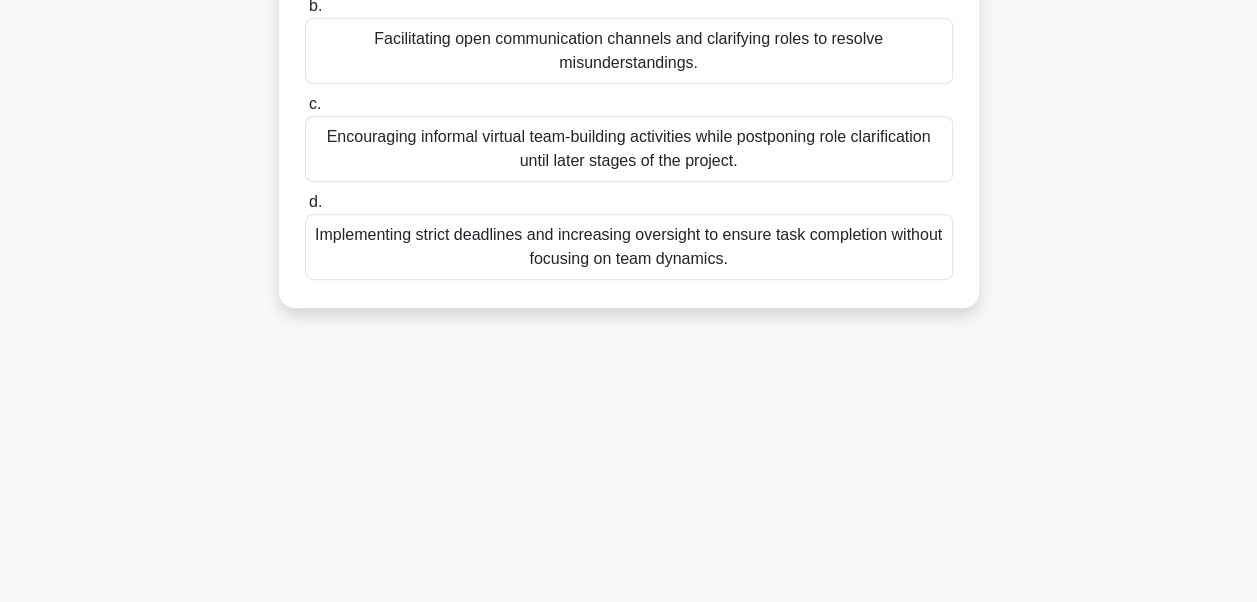 drag, startPoint x: 346, startPoint y: 157, endPoint x: 808, endPoint y: 326, distance: 491.94003 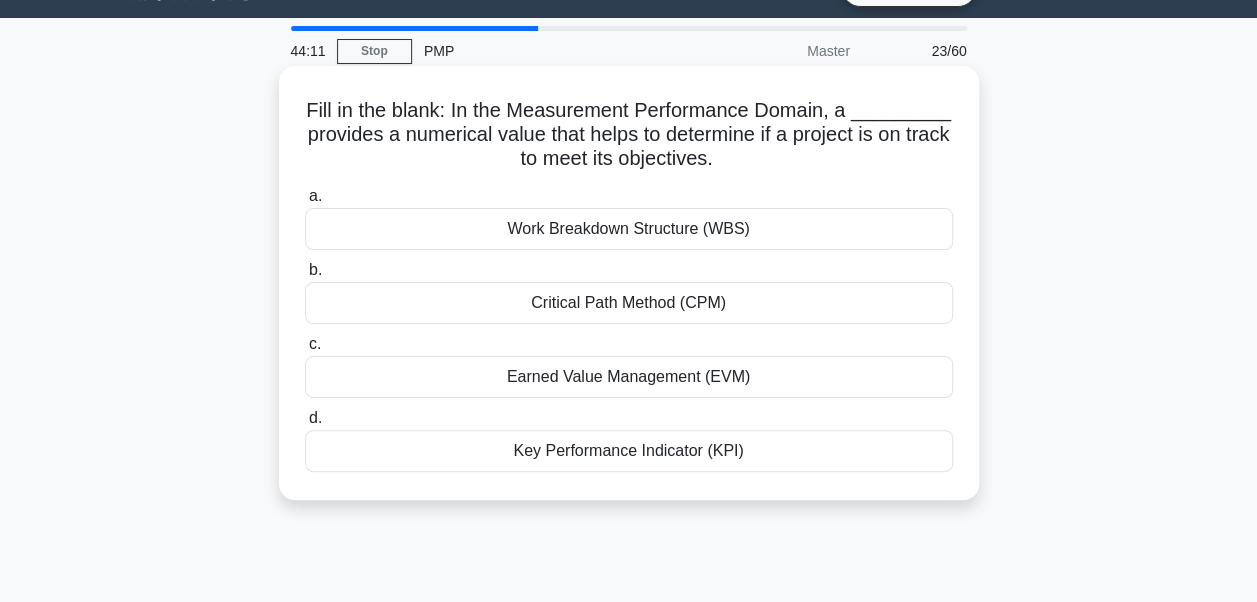 scroll, scrollTop: 0, scrollLeft: 0, axis: both 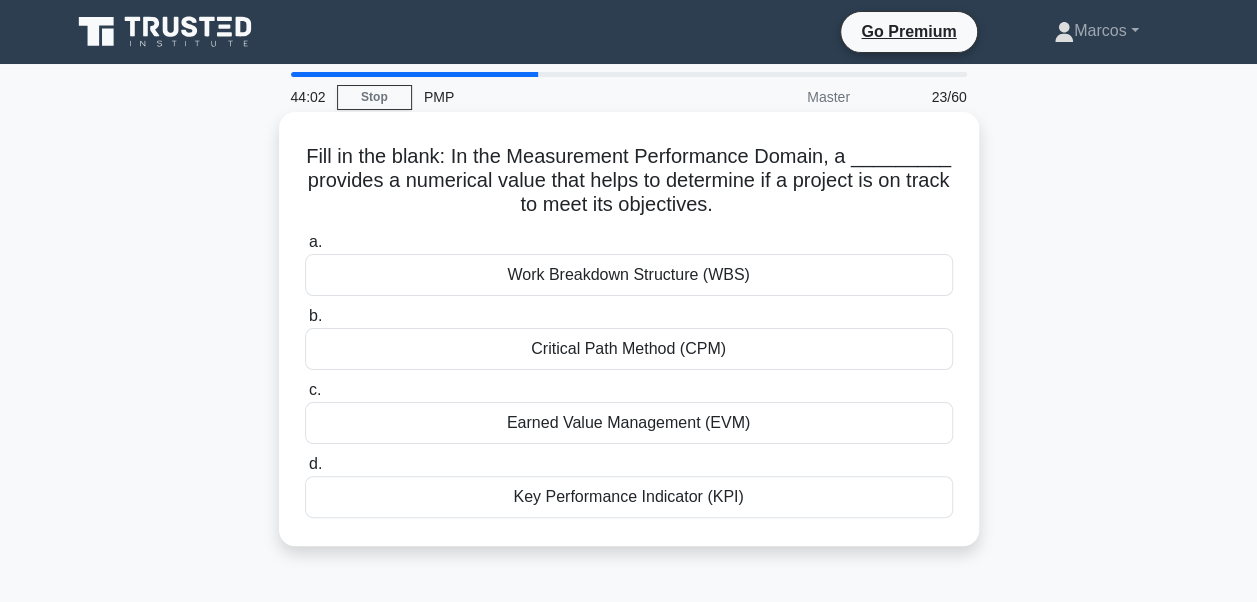 drag, startPoint x: 311, startPoint y: 151, endPoint x: 770, endPoint y: 508, distance: 581.48944 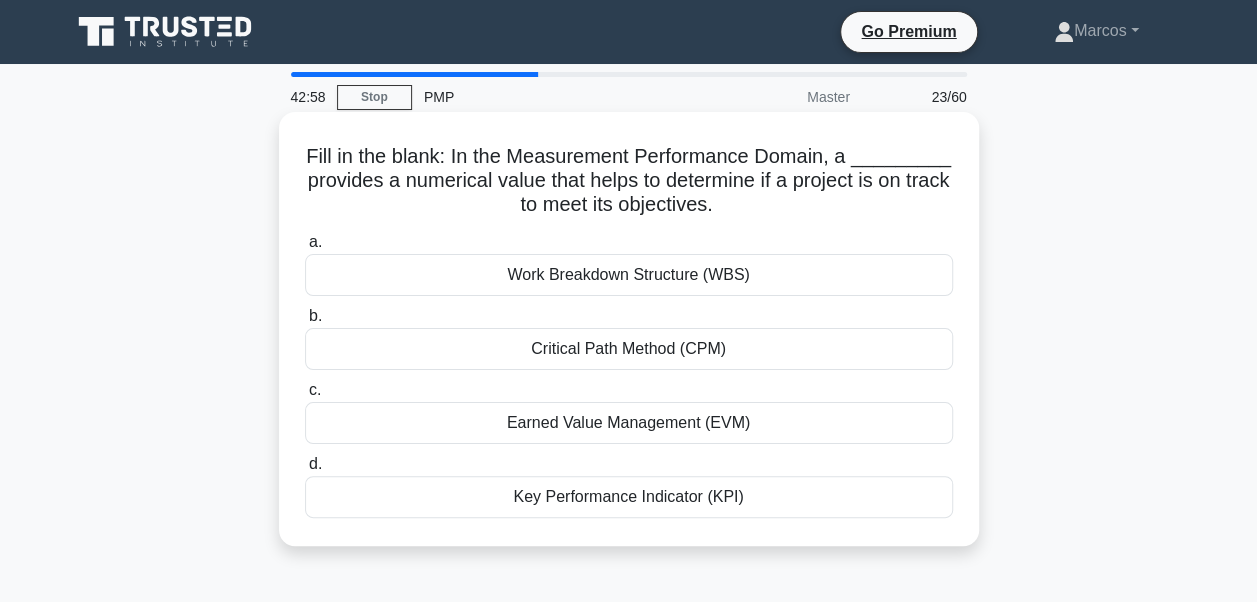 click on "Key Performance Indicator (KPI)" at bounding box center (629, 497) 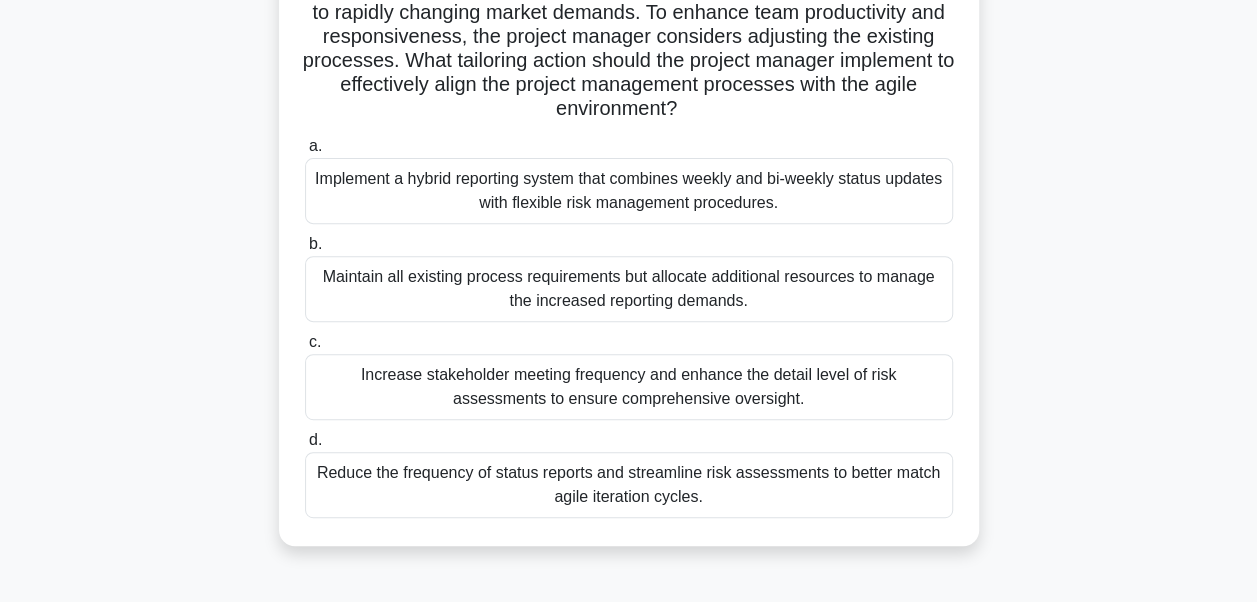 scroll, scrollTop: 478, scrollLeft: 0, axis: vertical 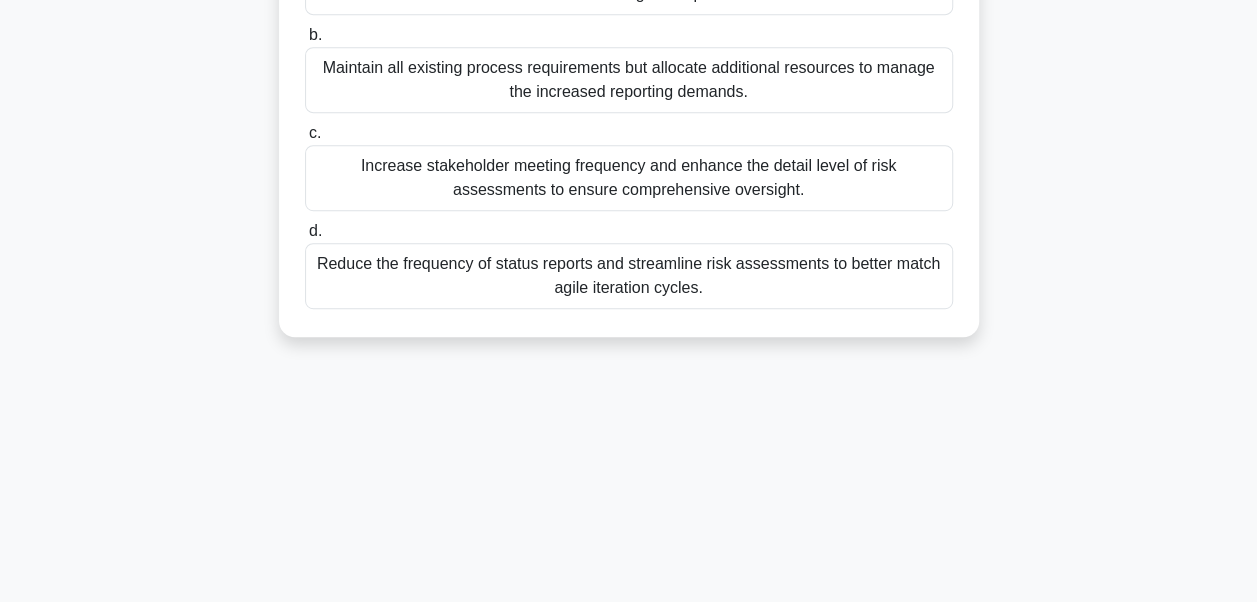 drag, startPoint x: 343, startPoint y: 153, endPoint x: 774, endPoint y: 435, distance: 515.0582 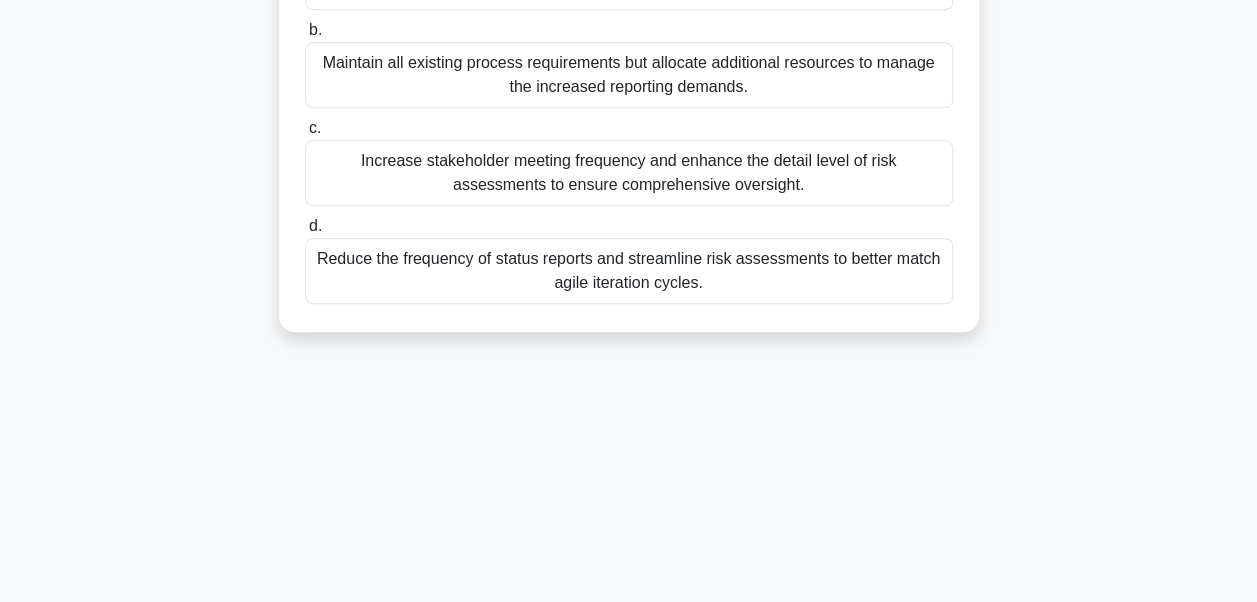 click on "Reduce the frequency of status reports and streamline risk assessments to better match agile iteration cycles." at bounding box center [629, 271] 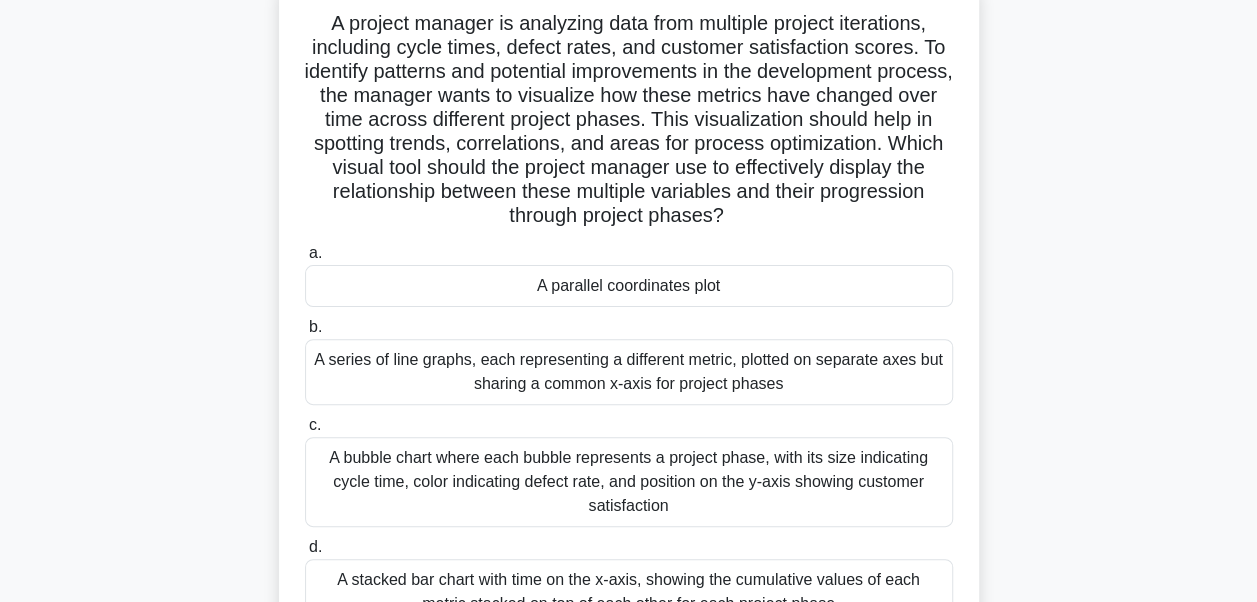 scroll, scrollTop: 0, scrollLeft: 0, axis: both 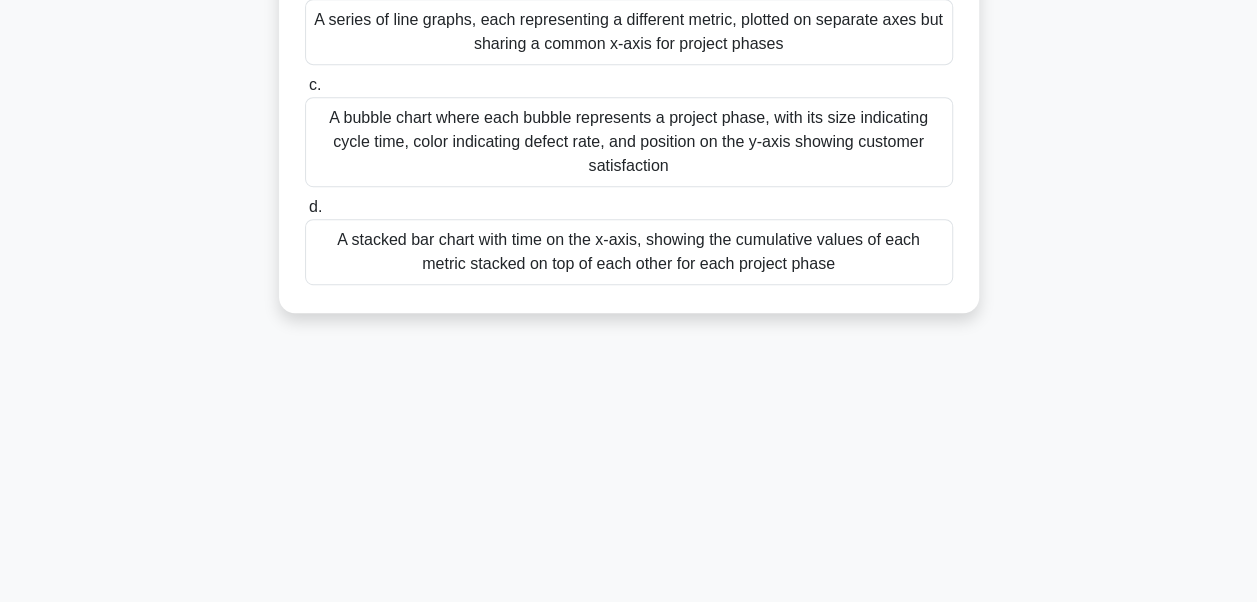 drag, startPoint x: 321, startPoint y: 153, endPoint x: 866, endPoint y: 470, distance: 630.4871 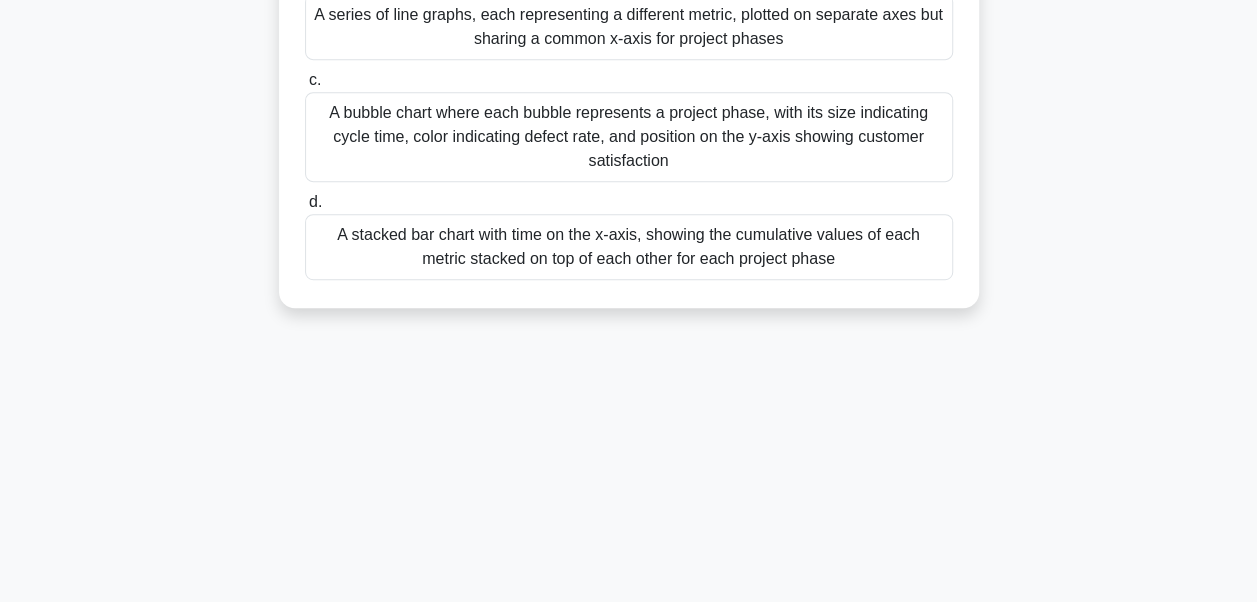 click on "A stacked bar chart with time on the x-axis, showing the cumulative values of each metric stacked on top of each other for each project phase" at bounding box center (629, 247) 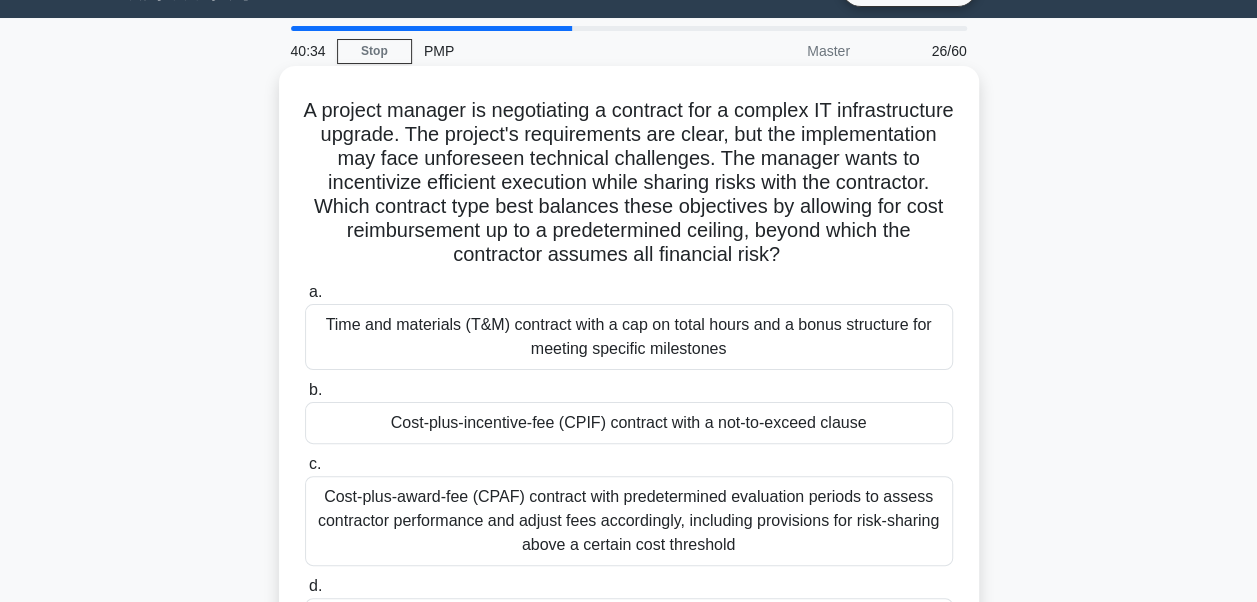 scroll, scrollTop: 0, scrollLeft: 0, axis: both 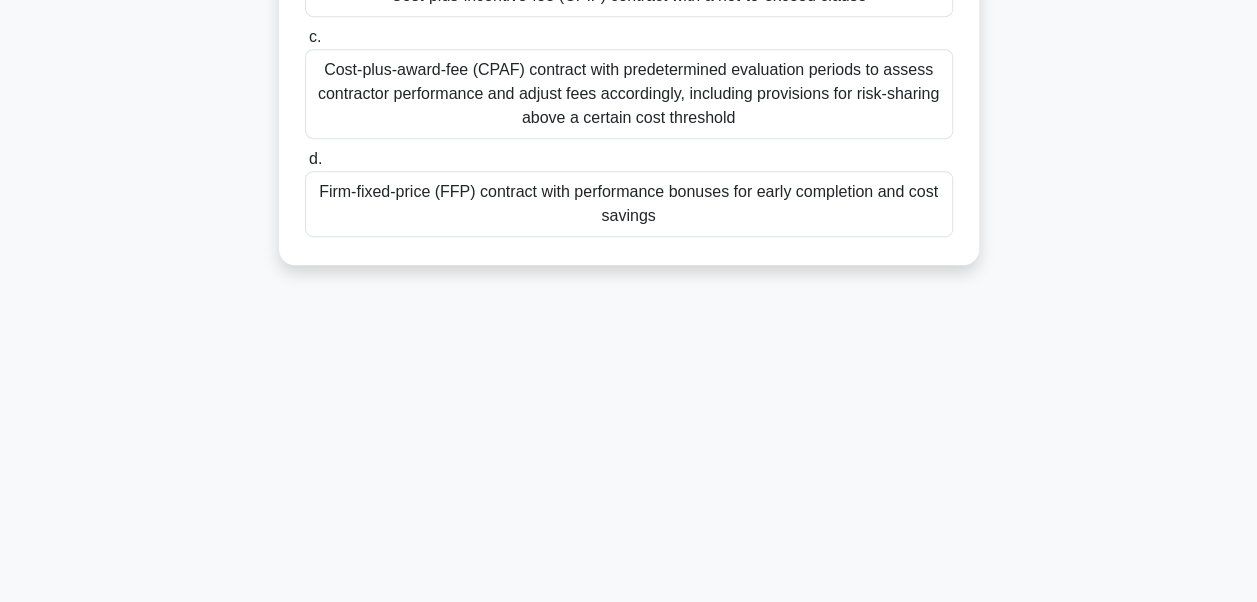 drag, startPoint x: 340, startPoint y: 154, endPoint x: 774, endPoint y: 292, distance: 455.4119 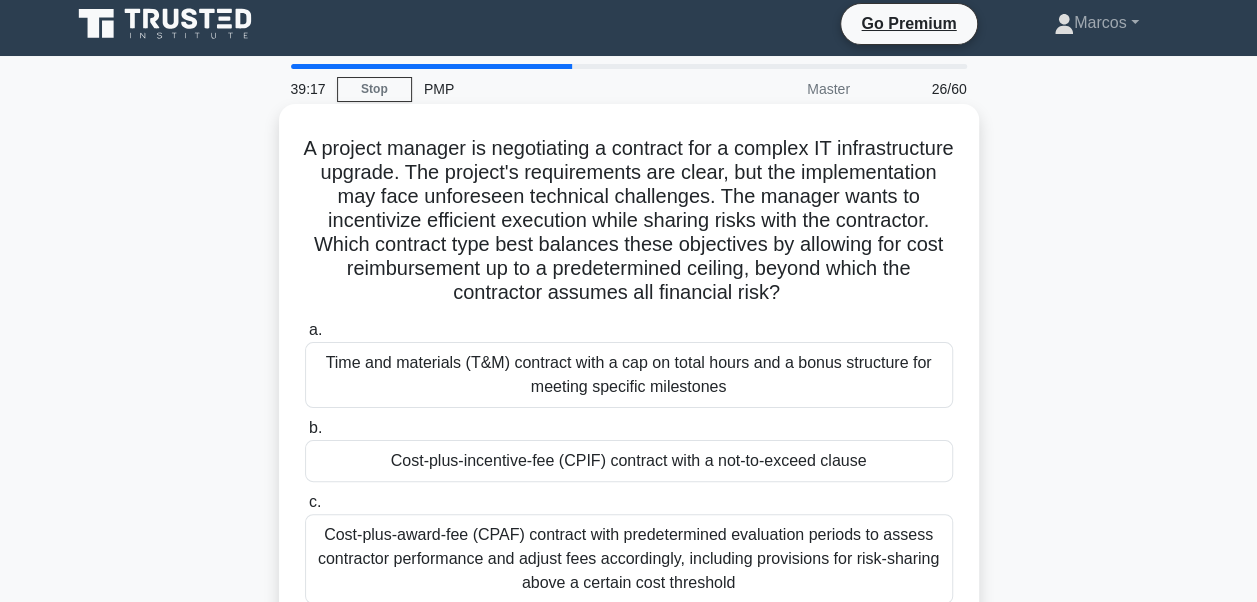 scroll, scrollTop: 0, scrollLeft: 0, axis: both 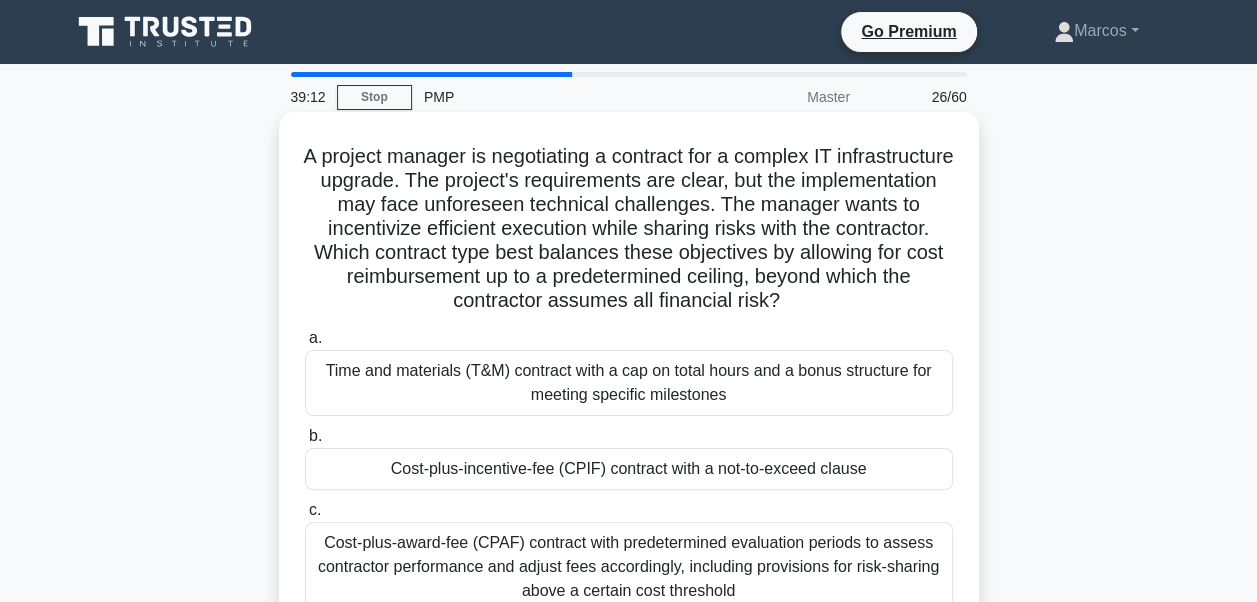 click on "Cost-plus-incentive-fee (CPIF) contract with a not-to-exceed clause" at bounding box center [629, 469] 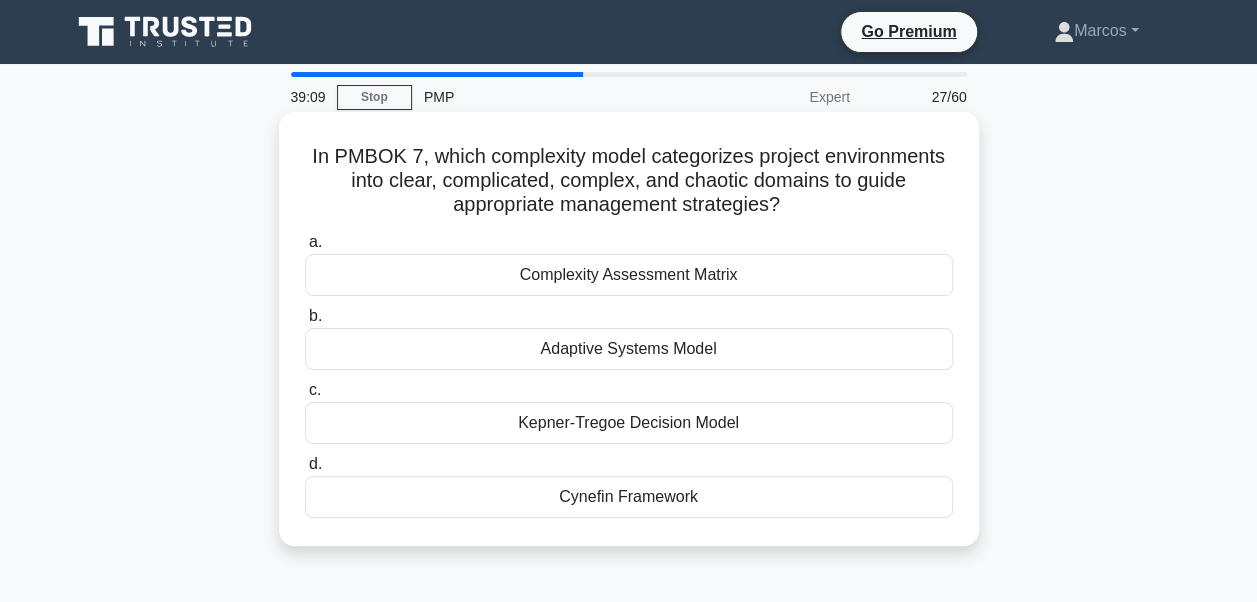 drag, startPoint x: 300, startPoint y: 150, endPoint x: 789, endPoint y: 494, distance: 597.8771 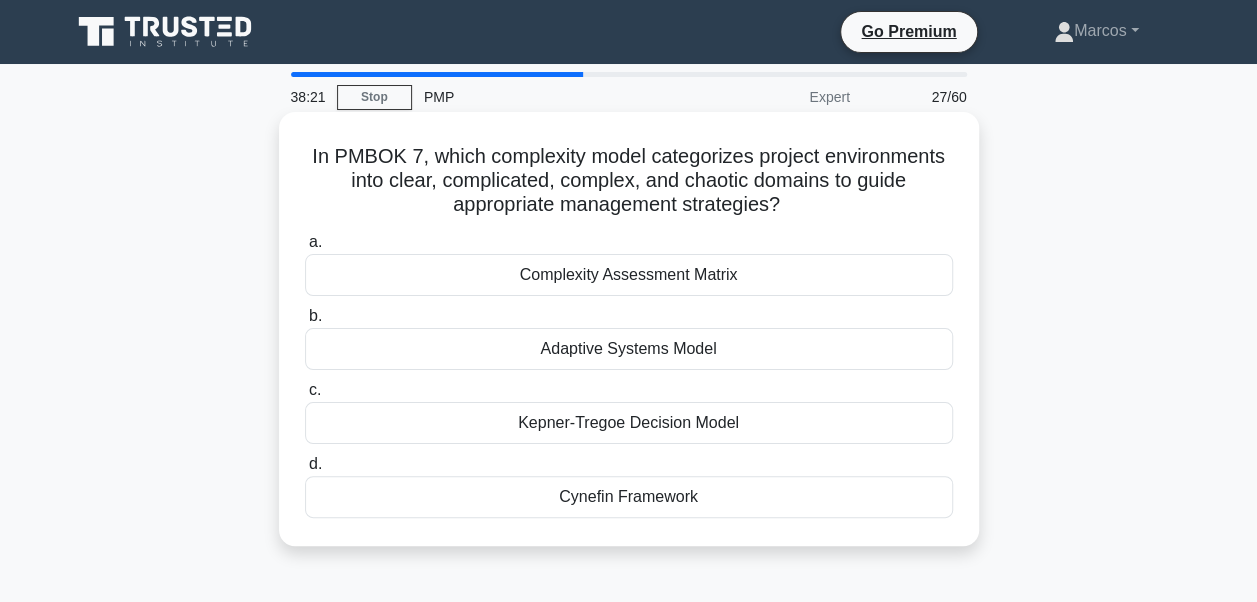 click on "Complexity Assessment Matrix" at bounding box center (629, 275) 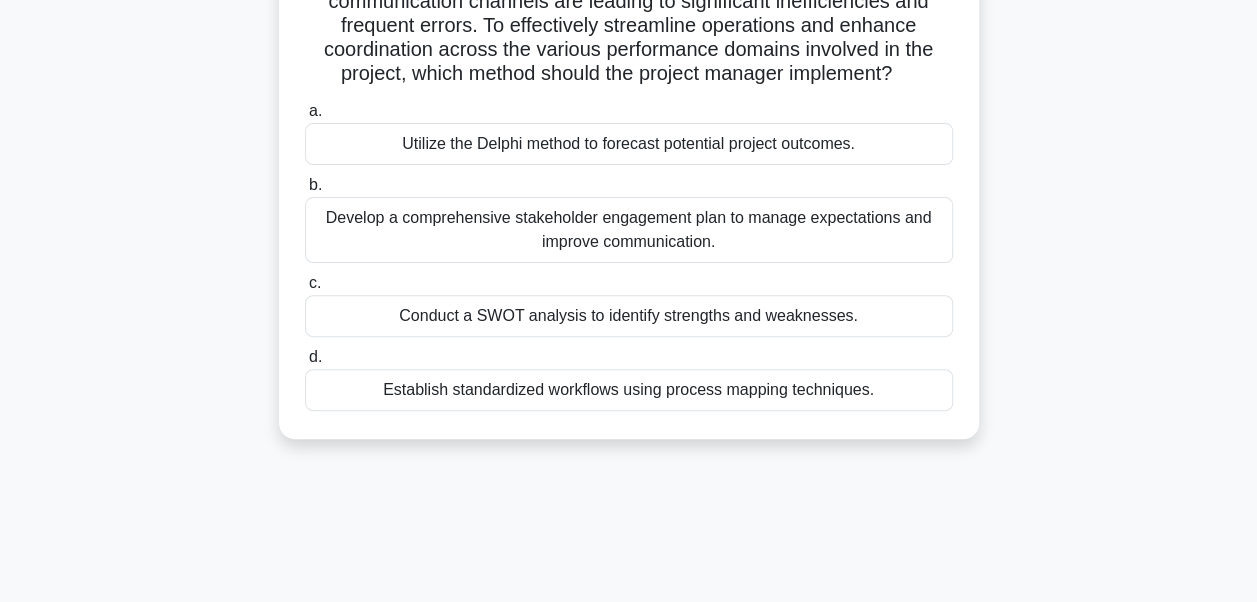scroll, scrollTop: 478, scrollLeft: 0, axis: vertical 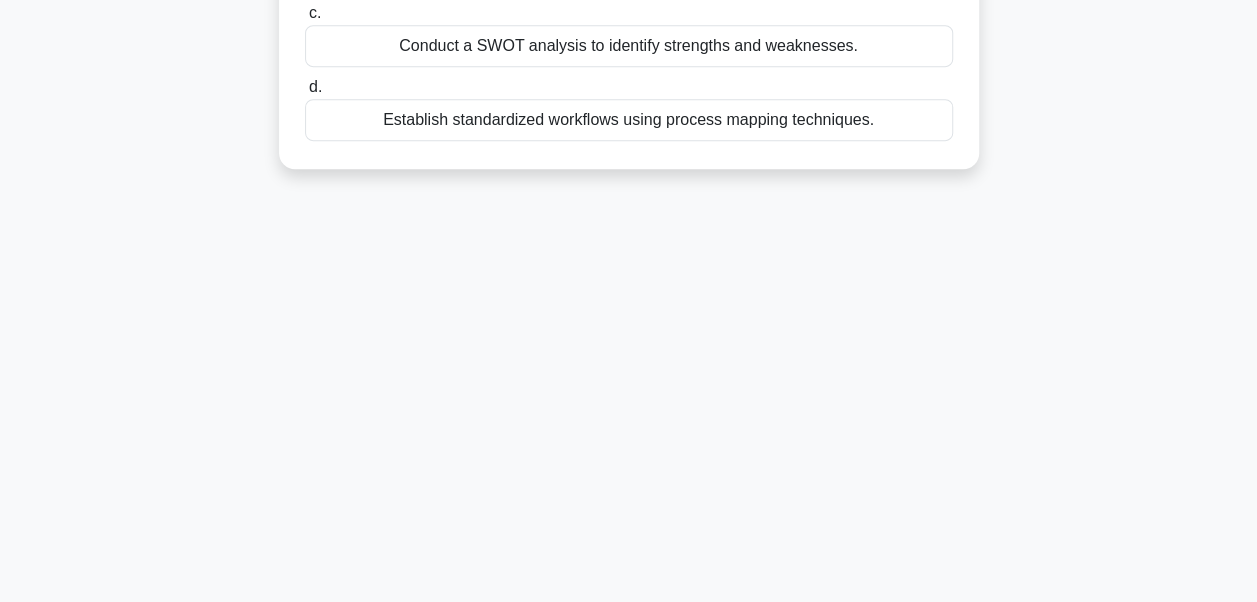 drag, startPoint x: 318, startPoint y: 156, endPoint x: 924, endPoint y: 171, distance: 606.1856 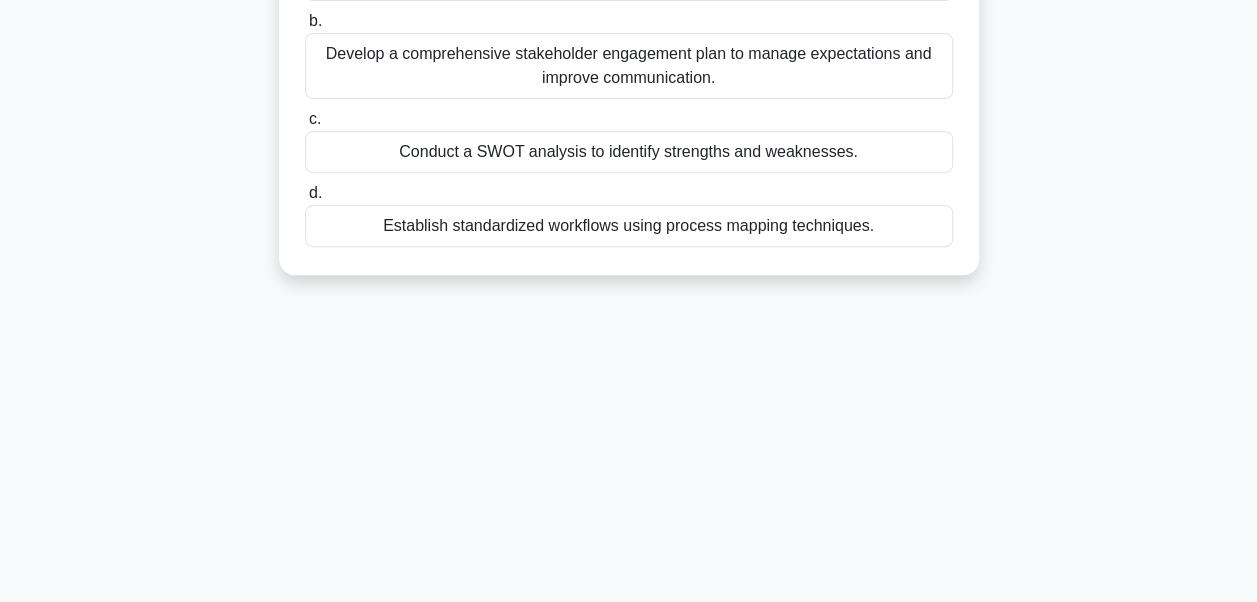 scroll, scrollTop: 278, scrollLeft: 0, axis: vertical 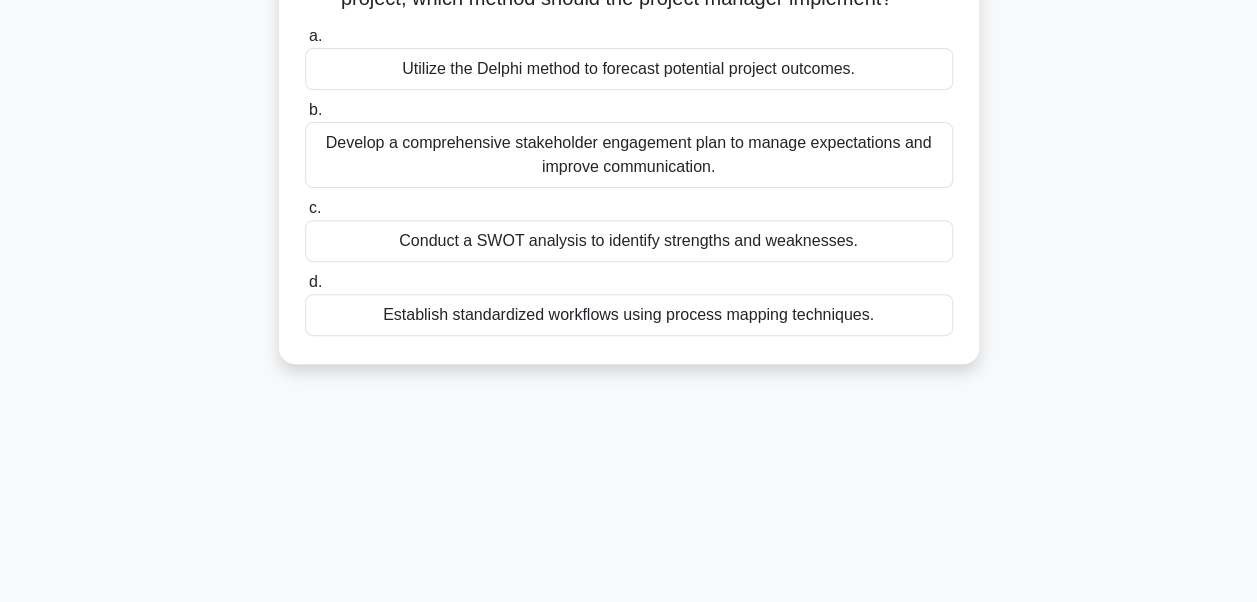 click on "Develop a comprehensive stakeholder engagement plan to manage expectations and improve communication." at bounding box center [629, 155] 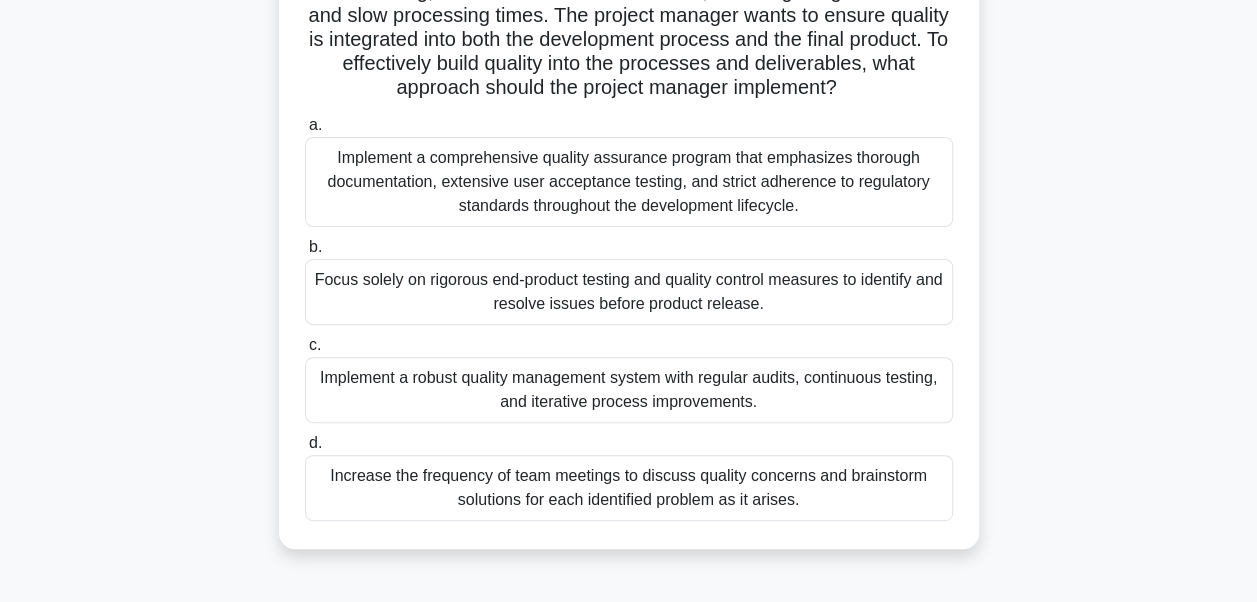 scroll, scrollTop: 100, scrollLeft: 0, axis: vertical 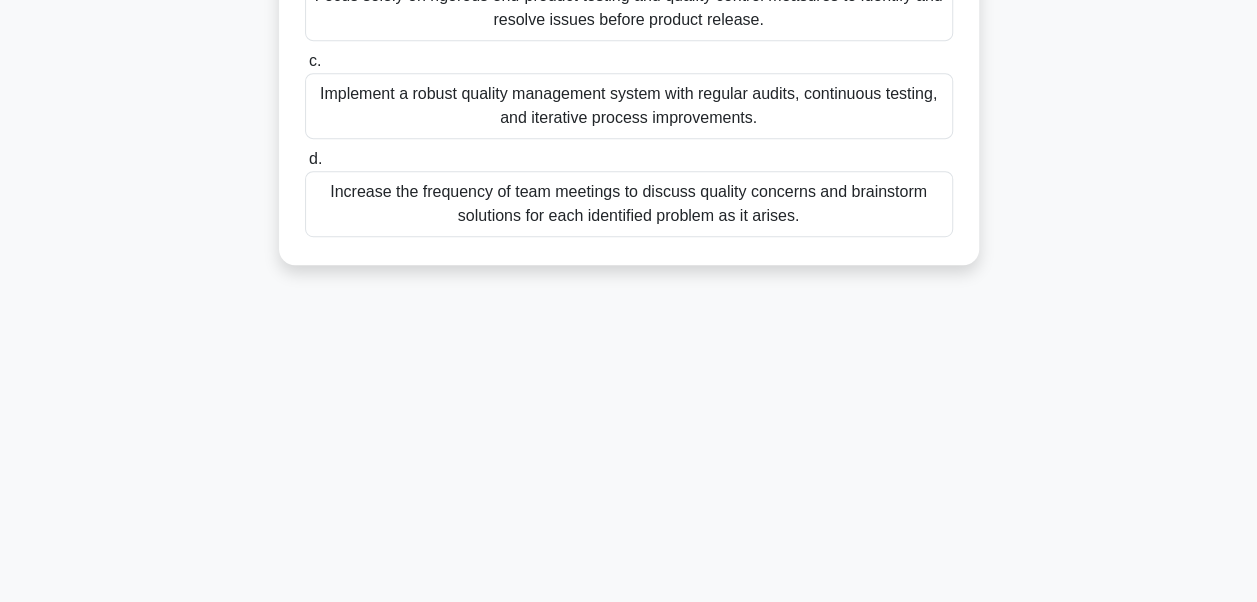drag, startPoint x: 330, startPoint y: 51, endPoint x: 864, endPoint y: 391, distance: 633.0529 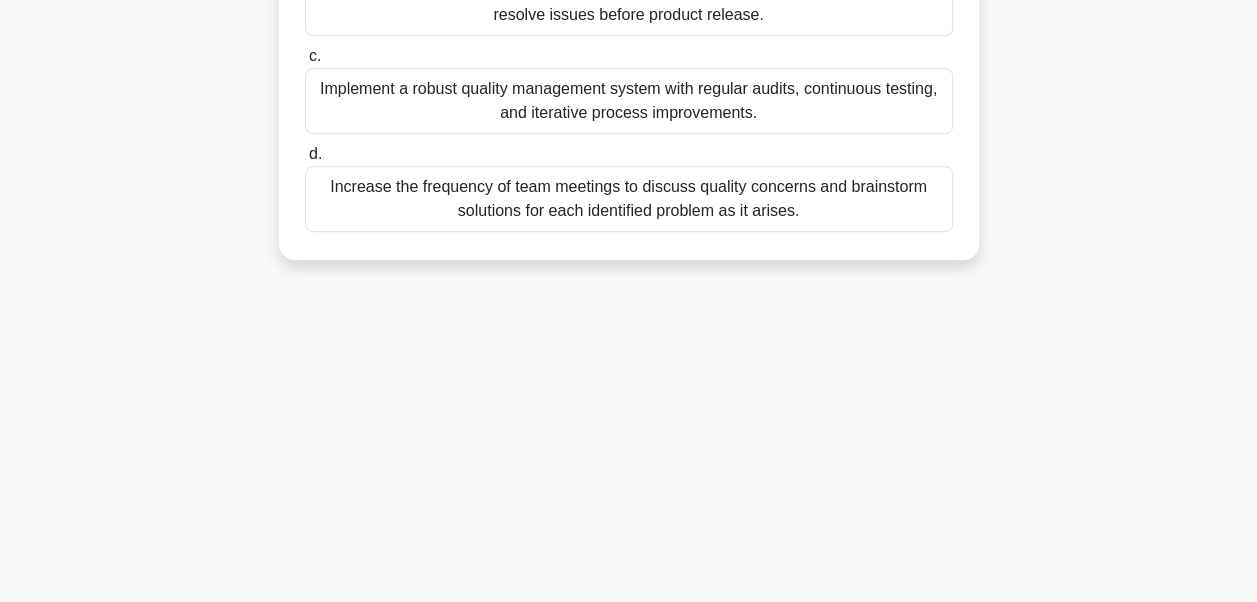 click on "Implement a robust quality management system with regular audits, continuous testing, and iterative process improvements." at bounding box center (629, 101) 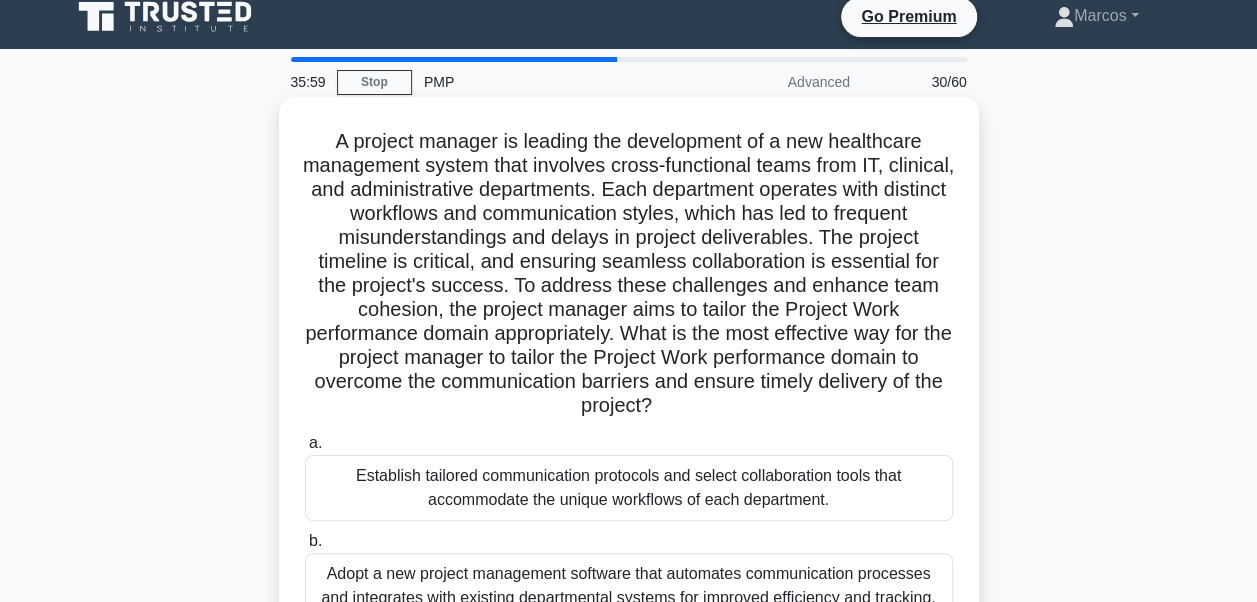 scroll, scrollTop: 0, scrollLeft: 0, axis: both 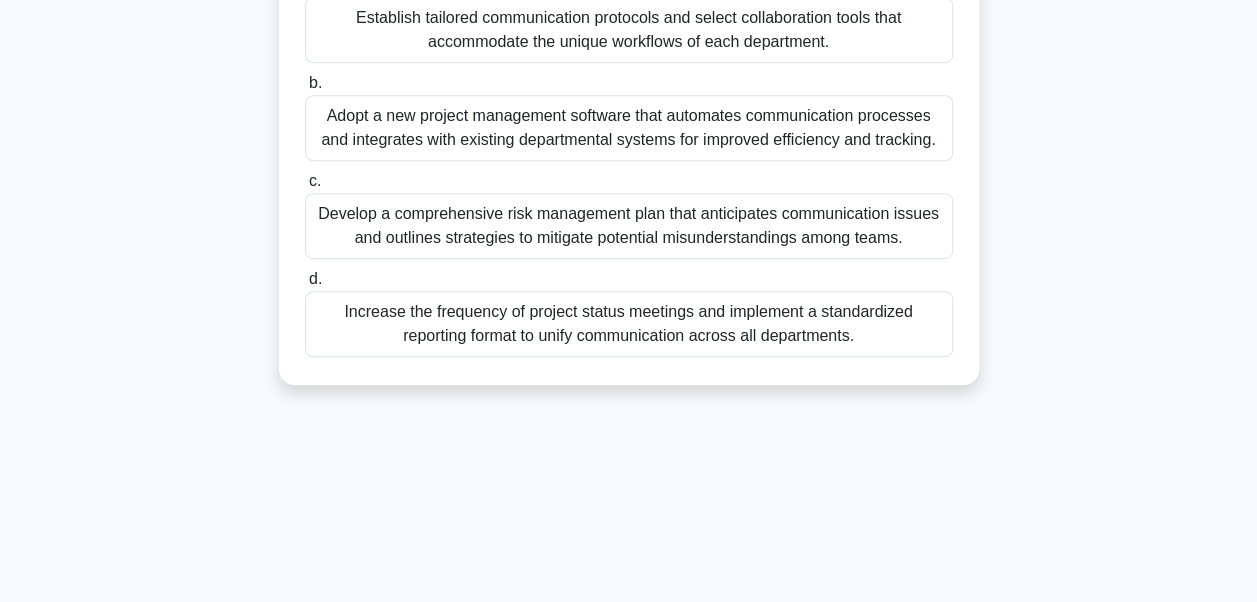 drag, startPoint x: 328, startPoint y: 158, endPoint x: 888, endPoint y: 390, distance: 606.1551 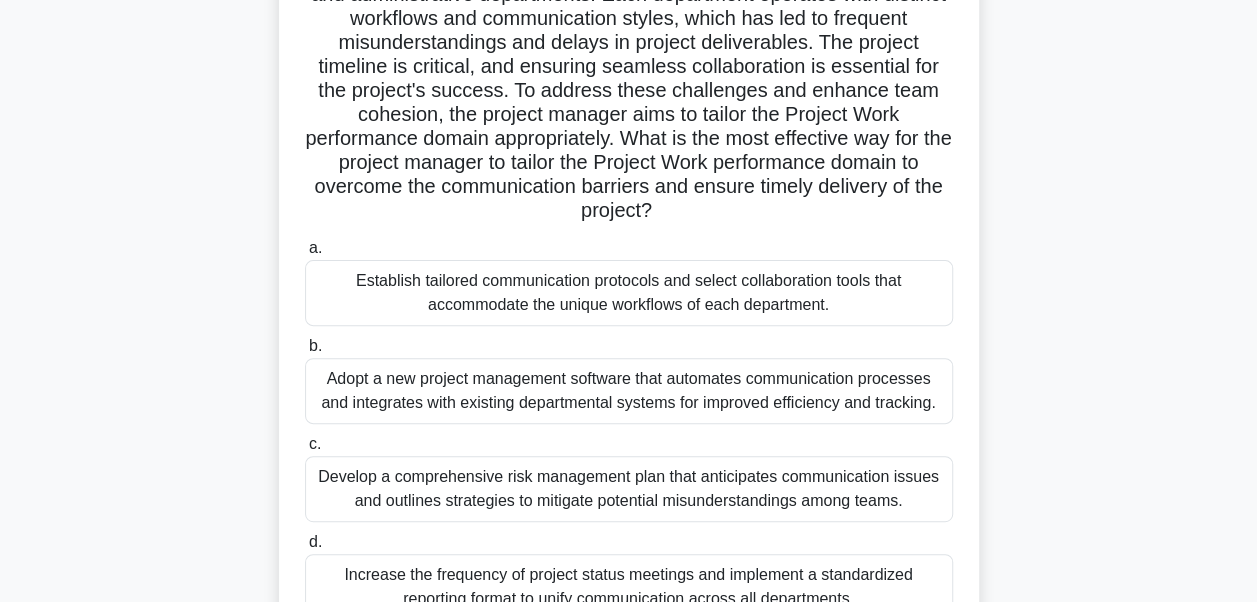 scroll, scrollTop: 178, scrollLeft: 0, axis: vertical 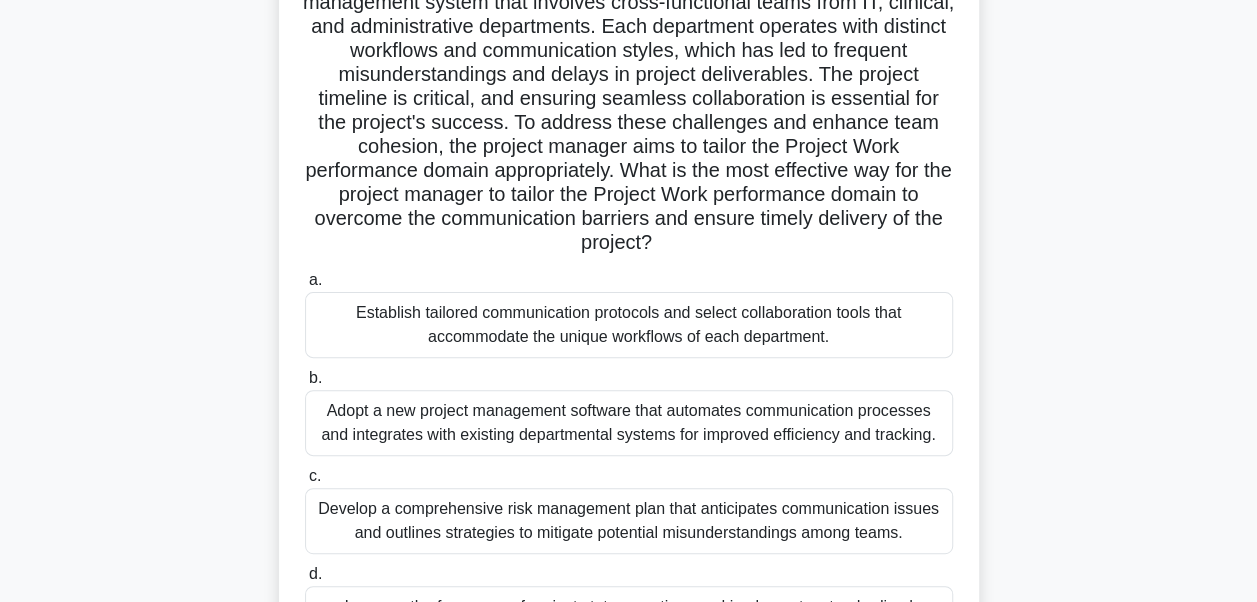 click on "Establish tailored communication protocols and select collaboration tools that accommodate the unique workflows of each department." at bounding box center (629, 325) 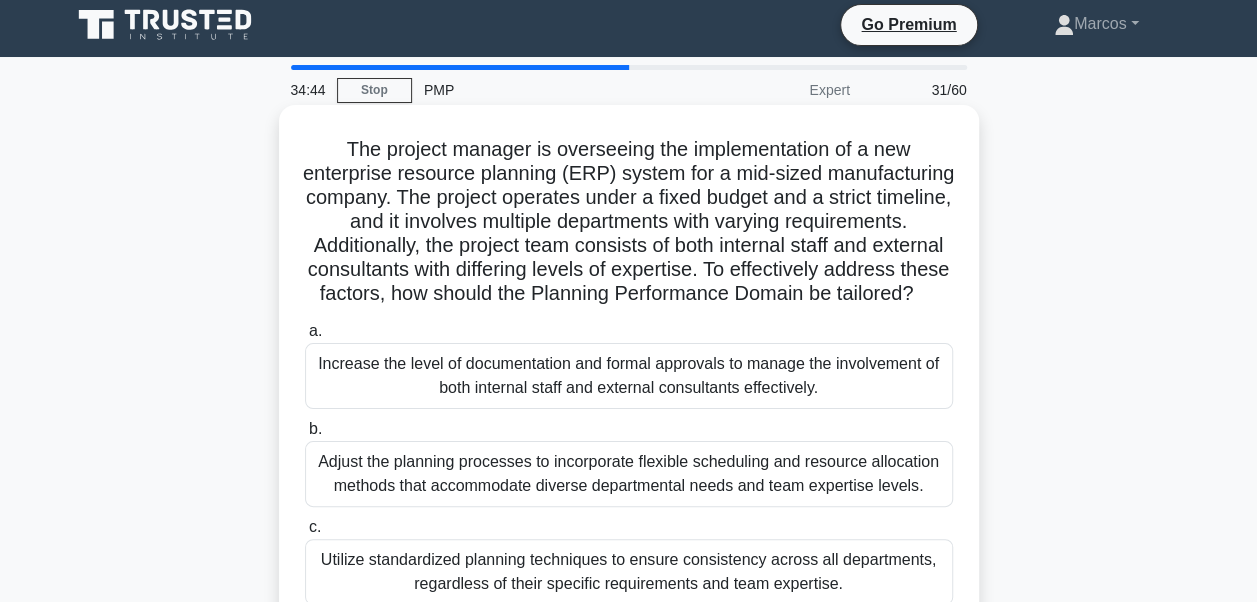 scroll, scrollTop: 0, scrollLeft: 0, axis: both 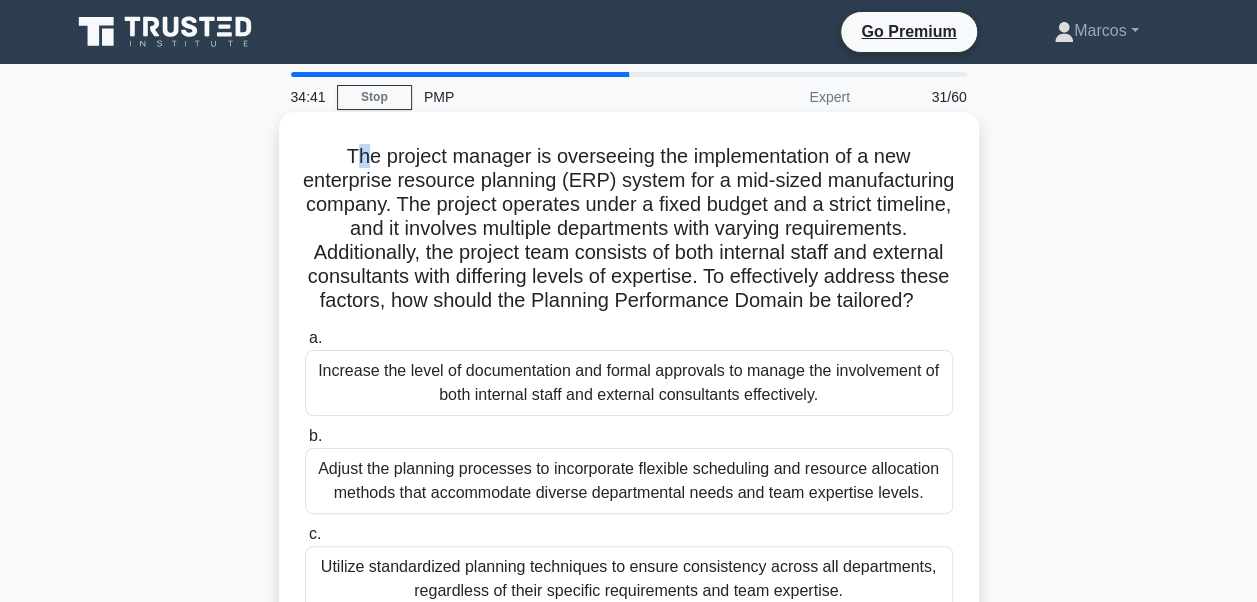 drag, startPoint x: 344, startPoint y: 152, endPoint x: 357, endPoint y: 158, distance: 14.3178215 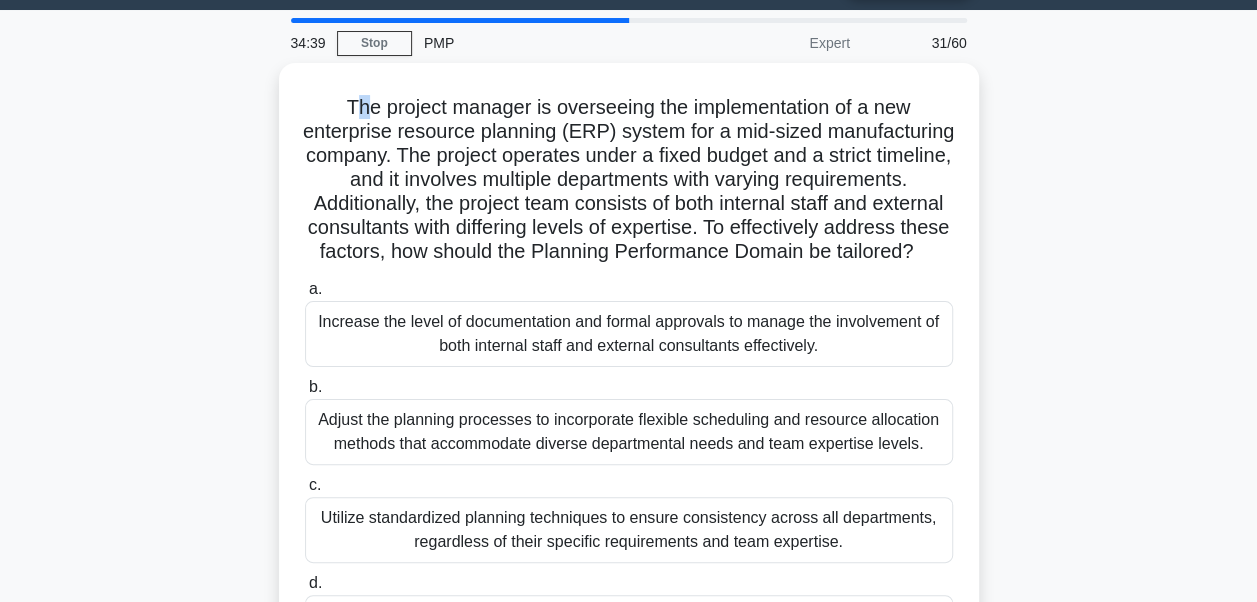 scroll, scrollTop: 478, scrollLeft: 0, axis: vertical 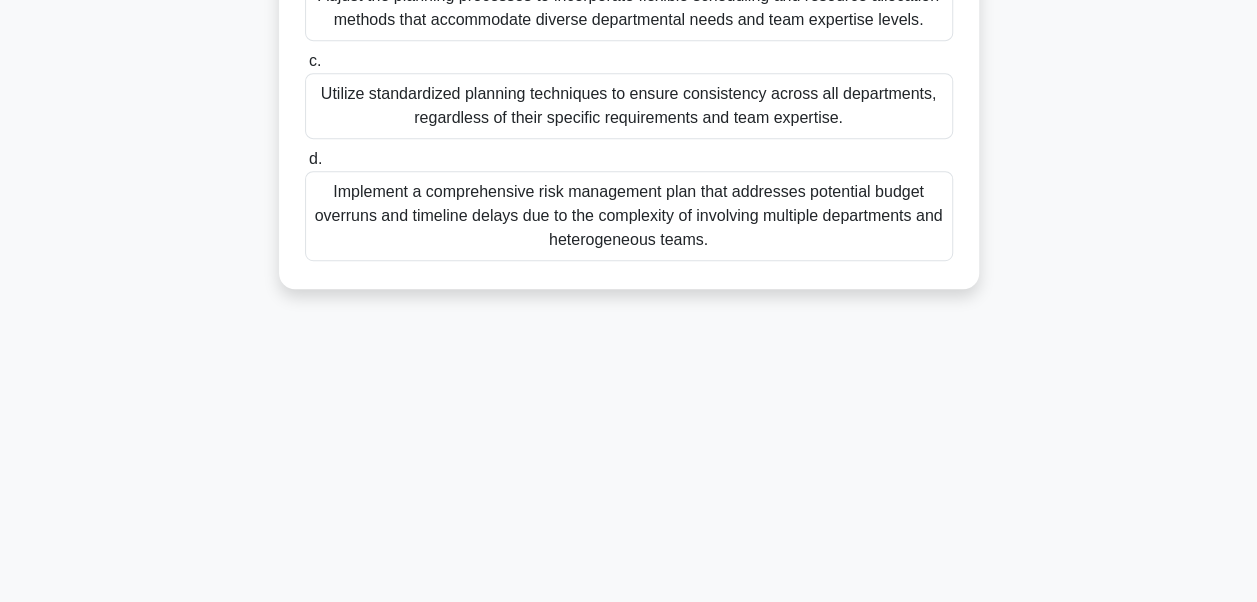 drag, startPoint x: 357, startPoint y: 158, endPoint x: 860, endPoint y: 453, distance: 583.1243 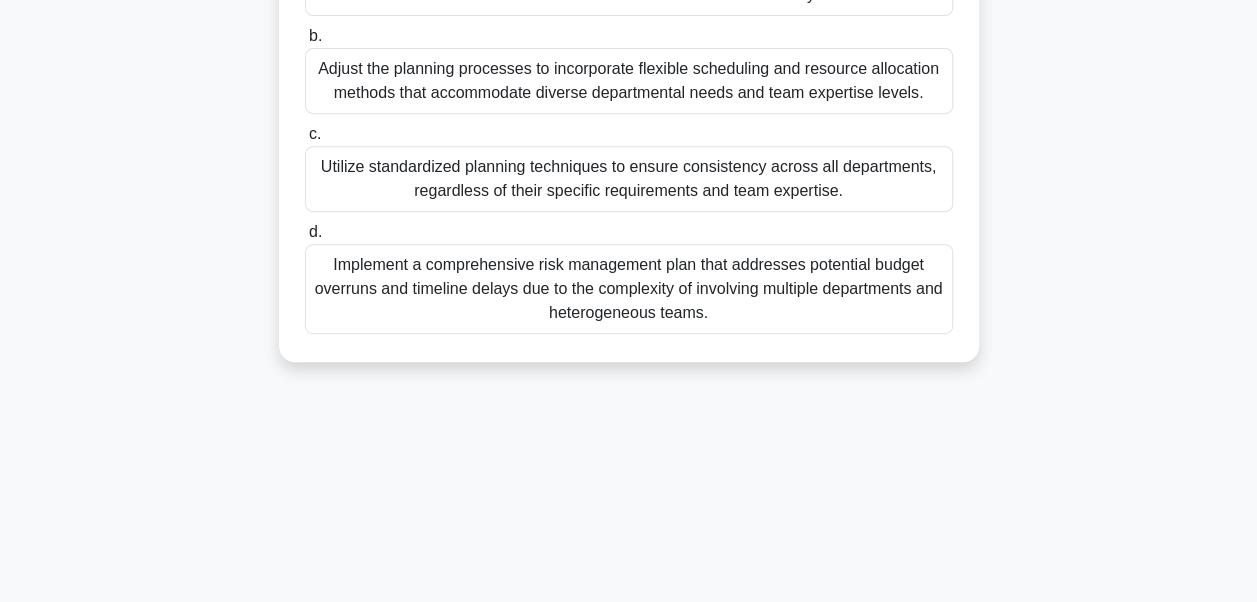 scroll, scrollTop: 378, scrollLeft: 0, axis: vertical 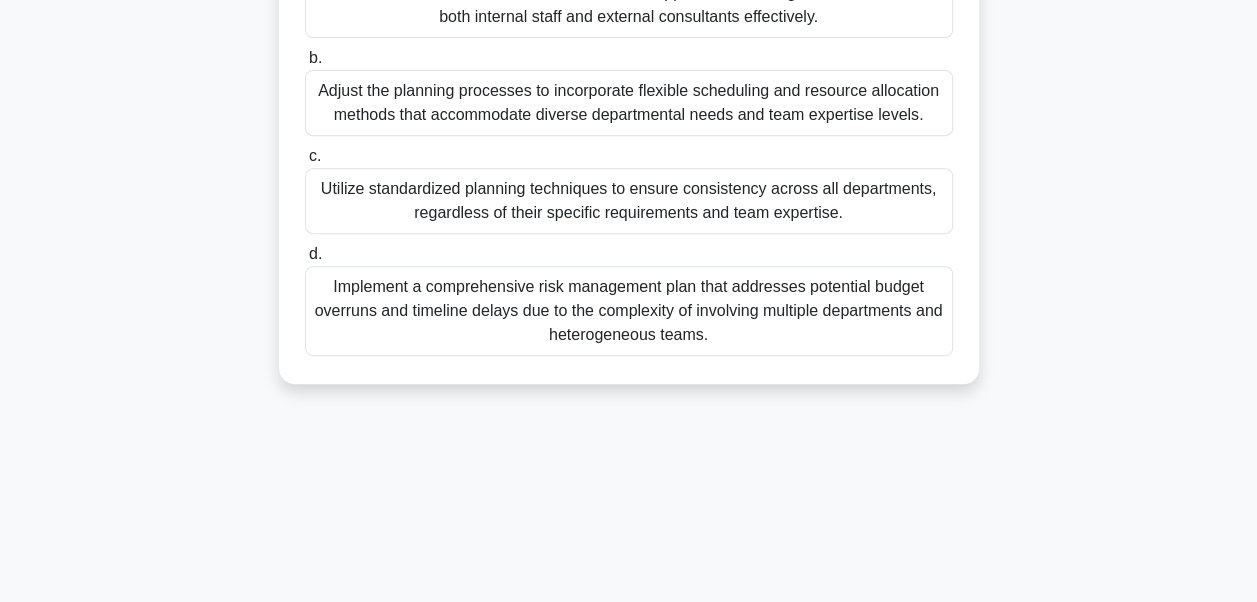 click on "Adjust the planning processes to incorporate flexible scheduling and resource allocation methods that accommodate diverse departmental needs and team expertise levels." at bounding box center [629, 103] 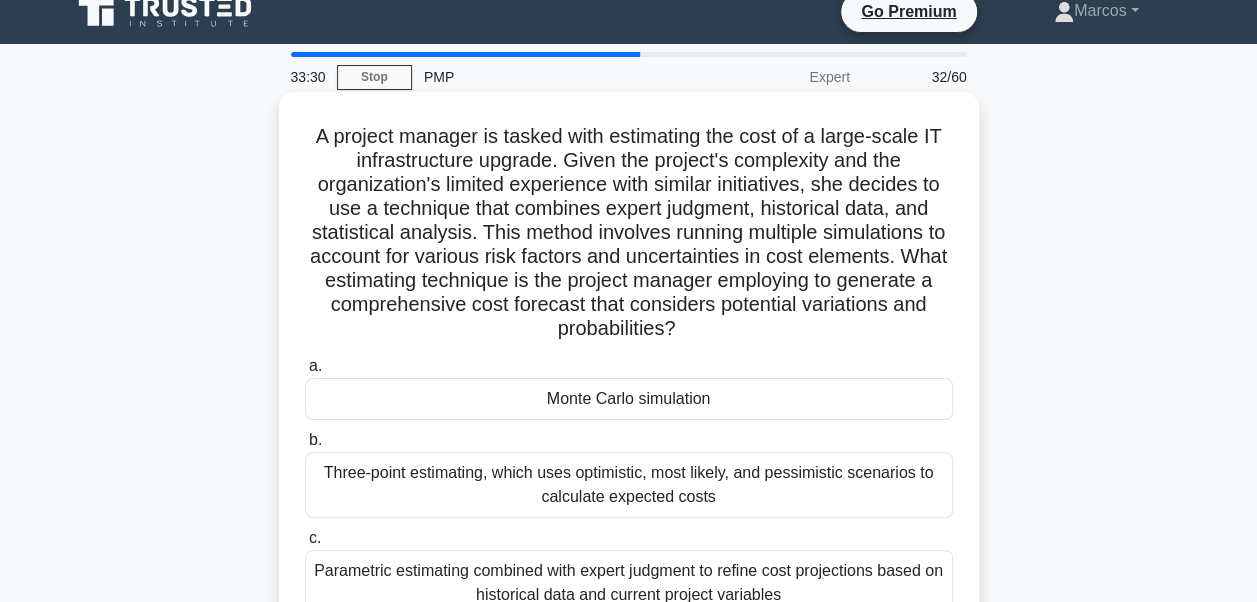 scroll, scrollTop: 0, scrollLeft: 0, axis: both 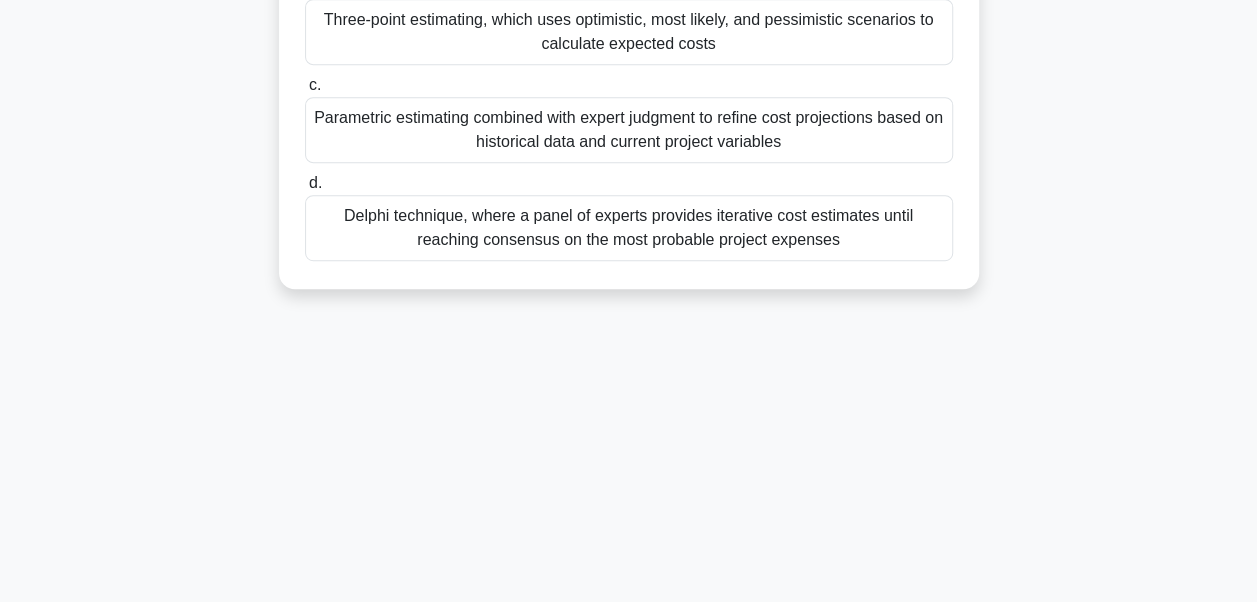 drag, startPoint x: 296, startPoint y: 152, endPoint x: 914, endPoint y: 373, distance: 656.3269 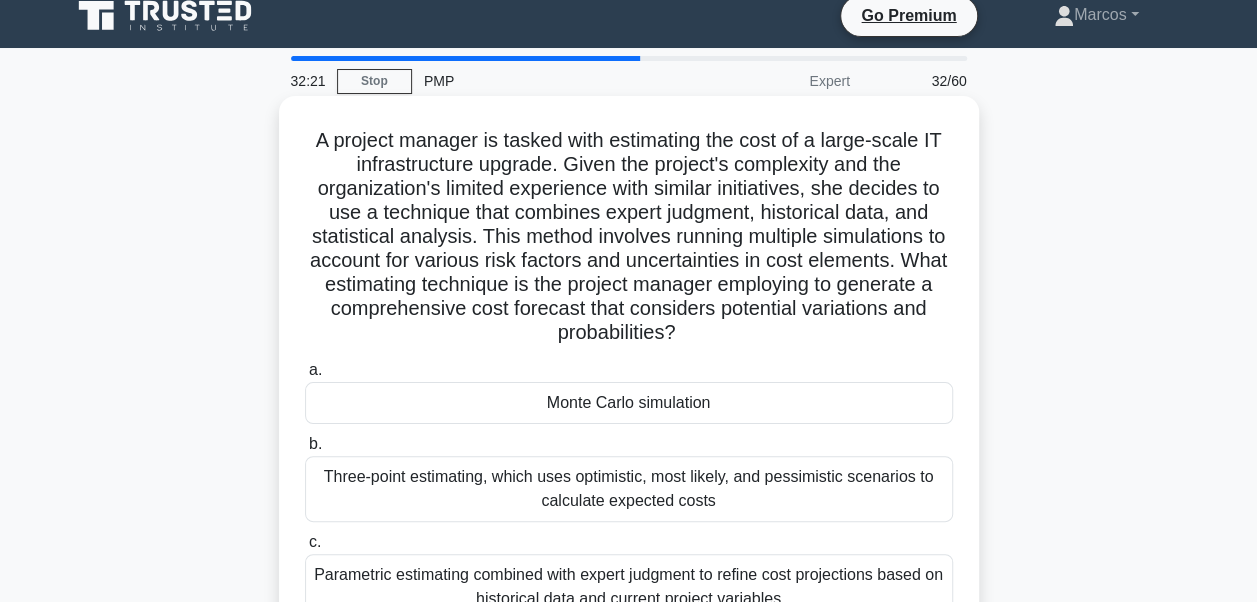 scroll, scrollTop: 0, scrollLeft: 0, axis: both 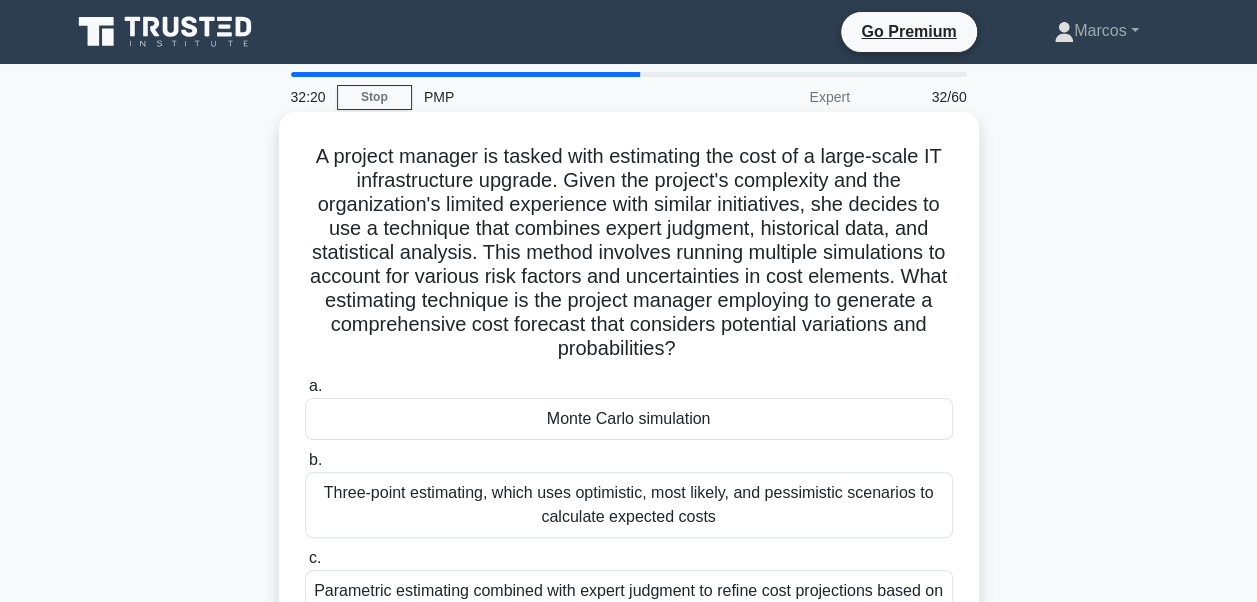 click on "Monte Carlo simulation" at bounding box center (629, 419) 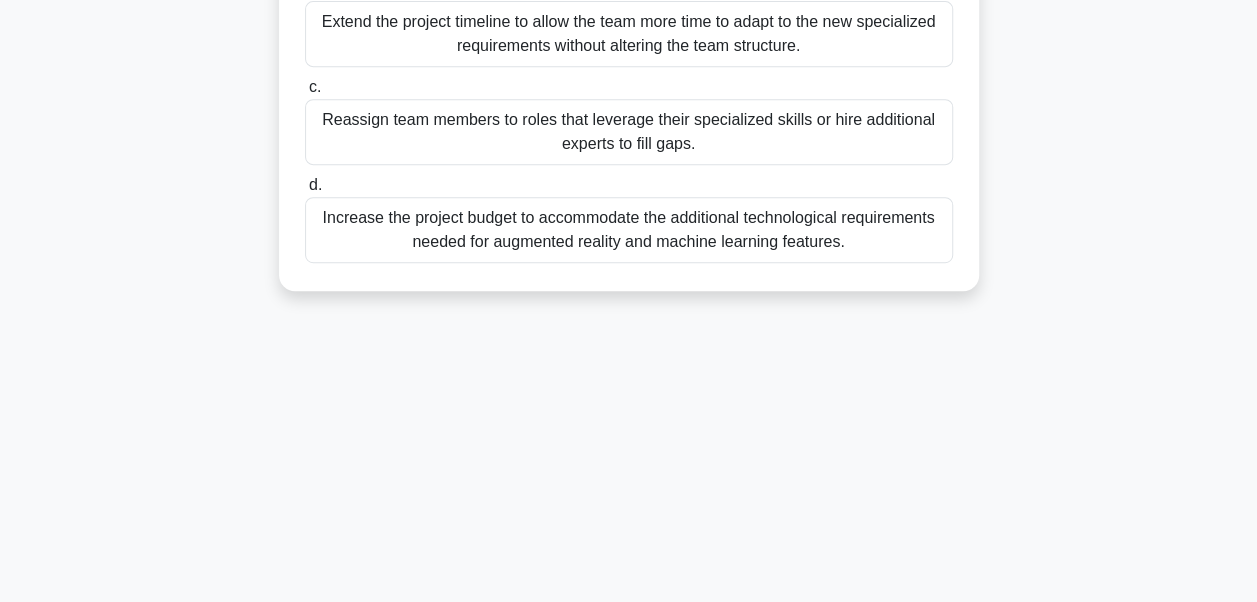 scroll, scrollTop: 478, scrollLeft: 0, axis: vertical 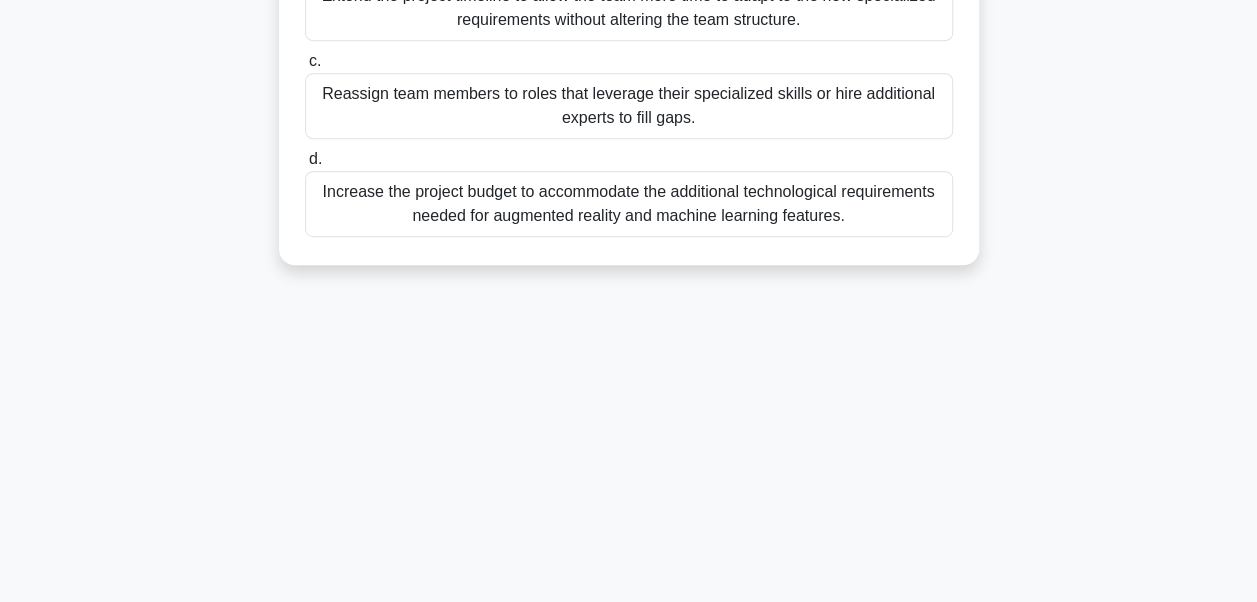 drag, startPoint x: 323, startPoint y: 151, endPoint x: 886, endPoint y: 421, distance: 624.3949 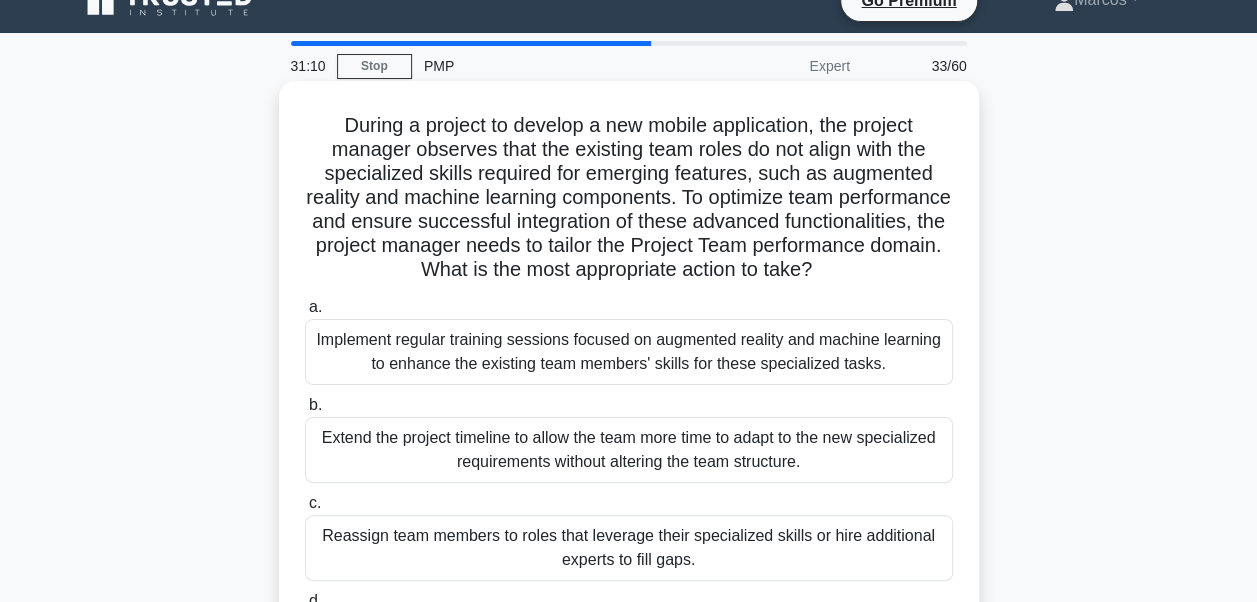 scroll, scrollTop: 100, scrollLeft: 0, axis: vertical 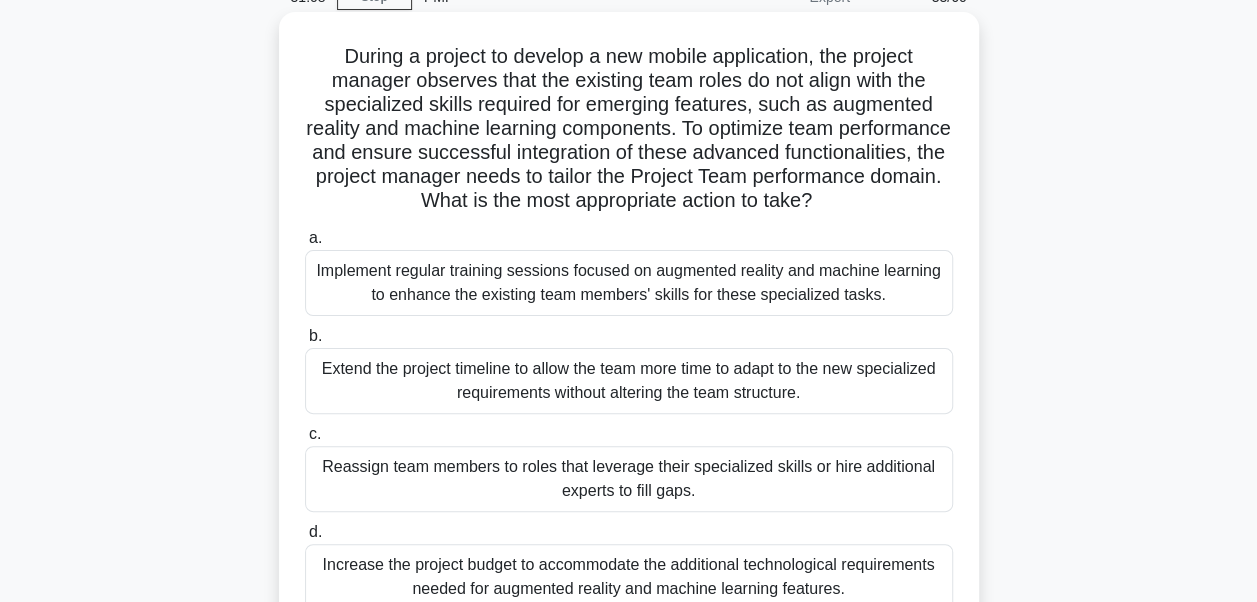 click on "Implement regular training sessions focused on augmented reality and machine learning to enhance the existing team members' skills for these specialized tasks." at bounding box center (629, 283) 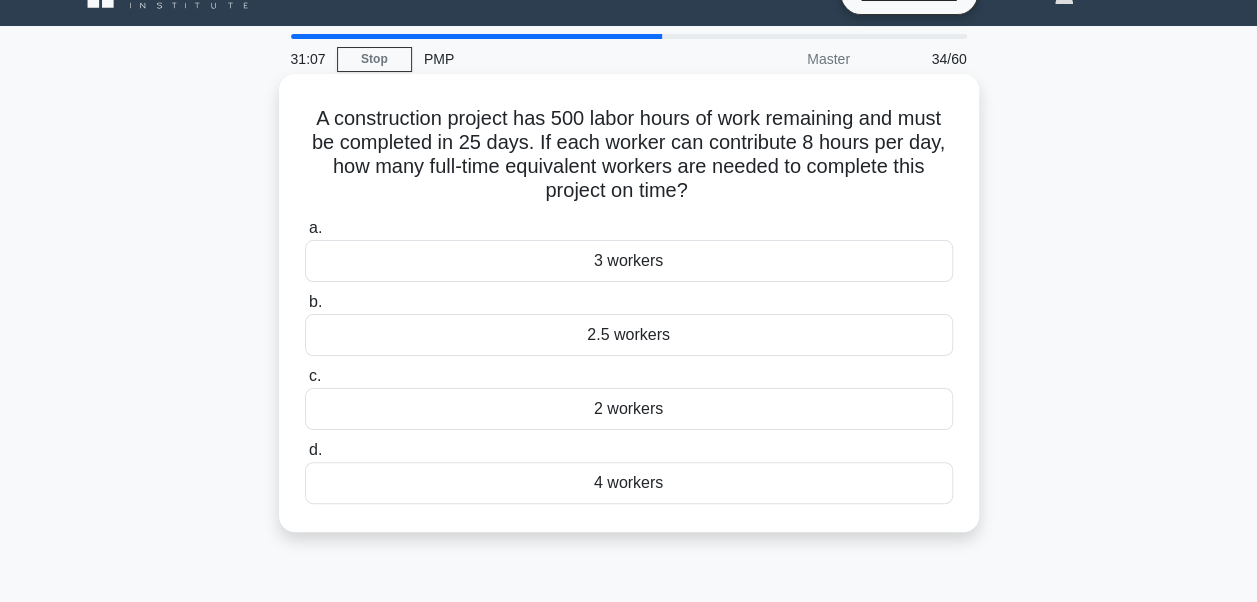 scroll, scrollTop: 0, scrollLeft: 0, axis: both 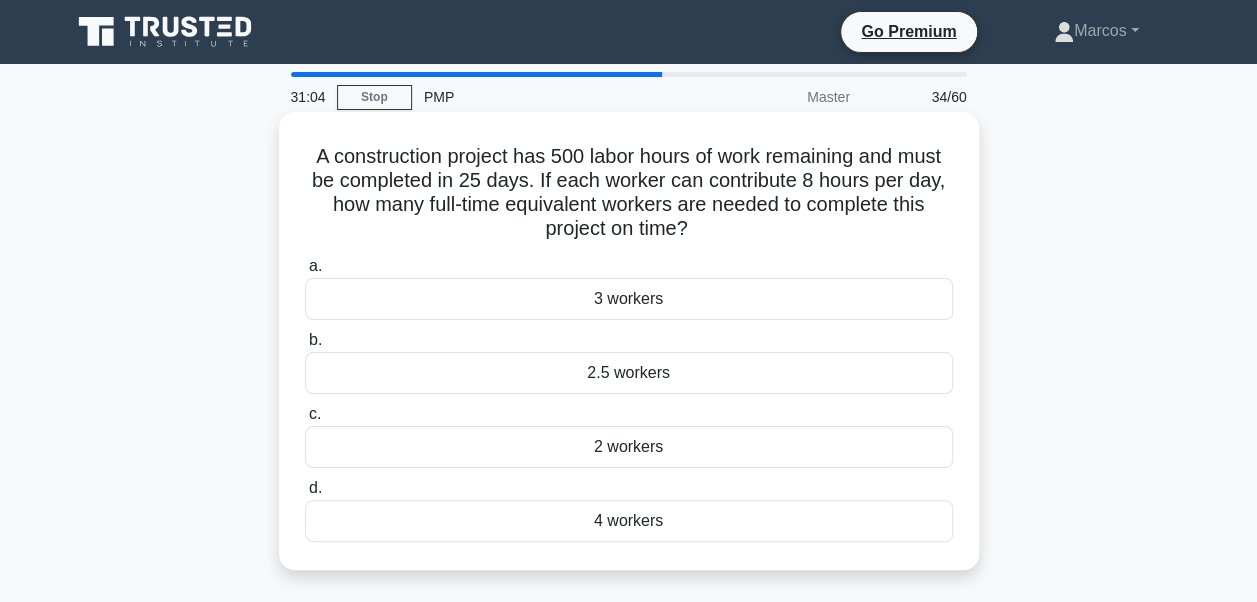 drag, startPoint x: 305, startPoint y: 154, endPoint x: 832, endPoint y: 516, distance: 639.3536 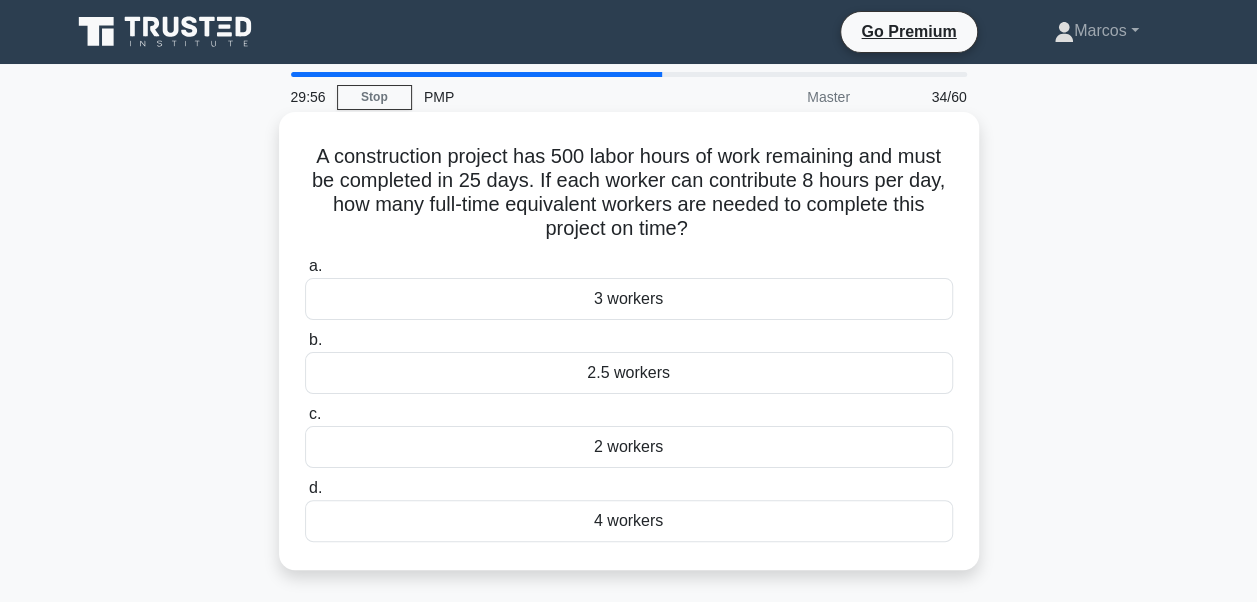 click on "3 workers" at bounding box center [629, 299] 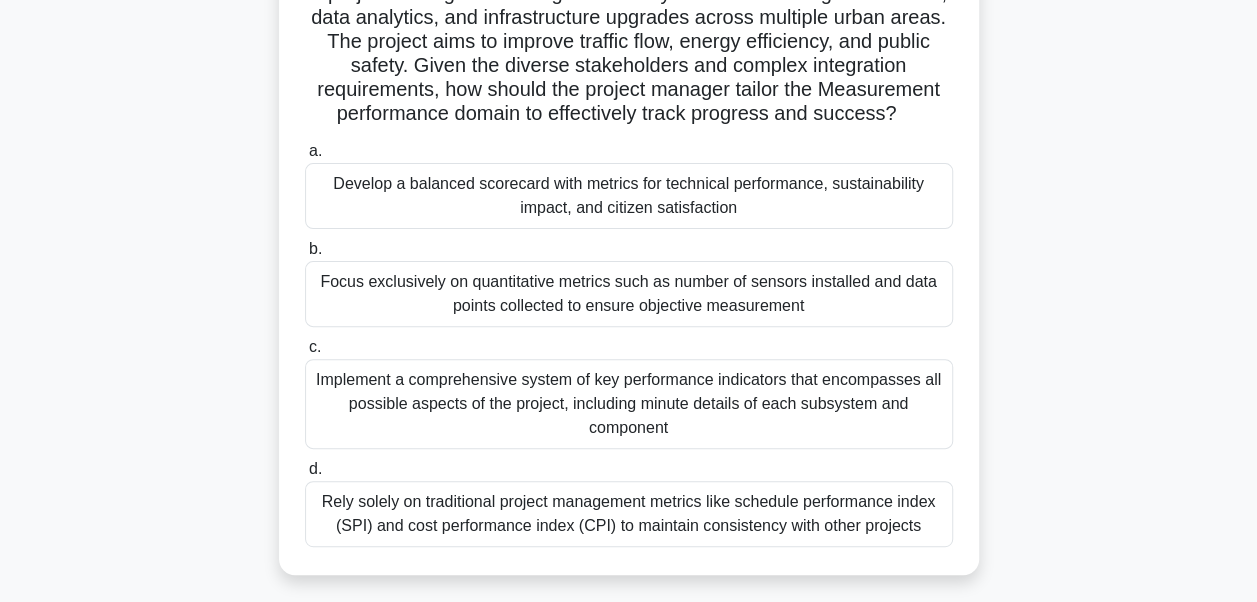 scroll, scrollTop: 478, scrollLeft: 0, axis: vertical 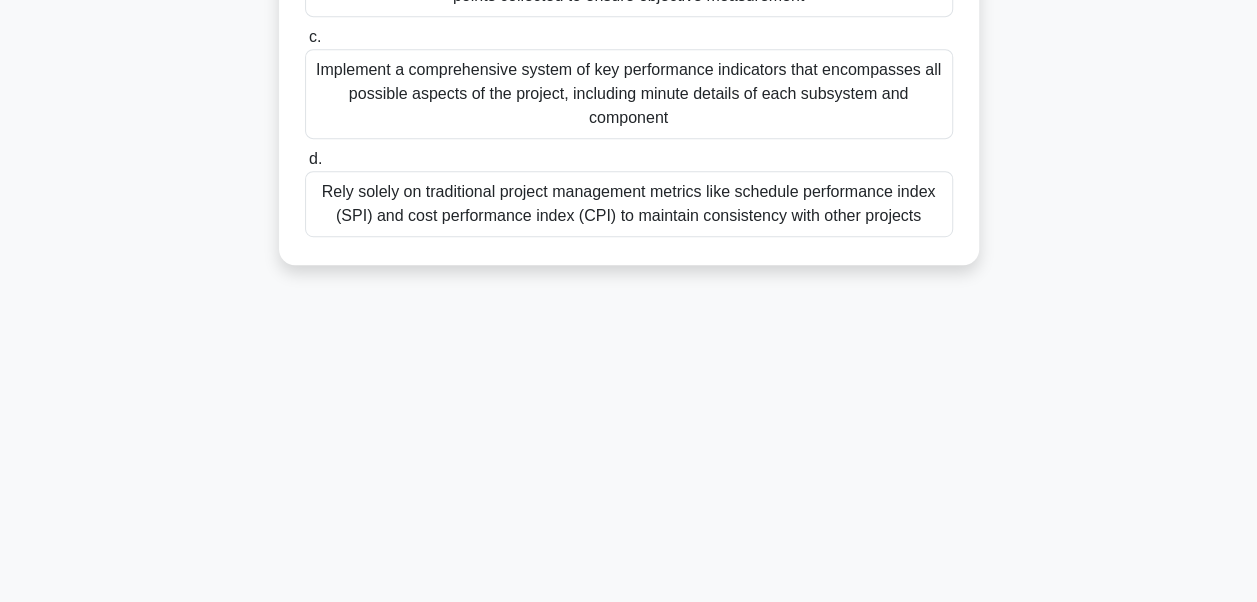 drag, startPoint x: 326, startPoint y: 163, endPoint x: 876, endPoint y: 636, distance: 725.41644 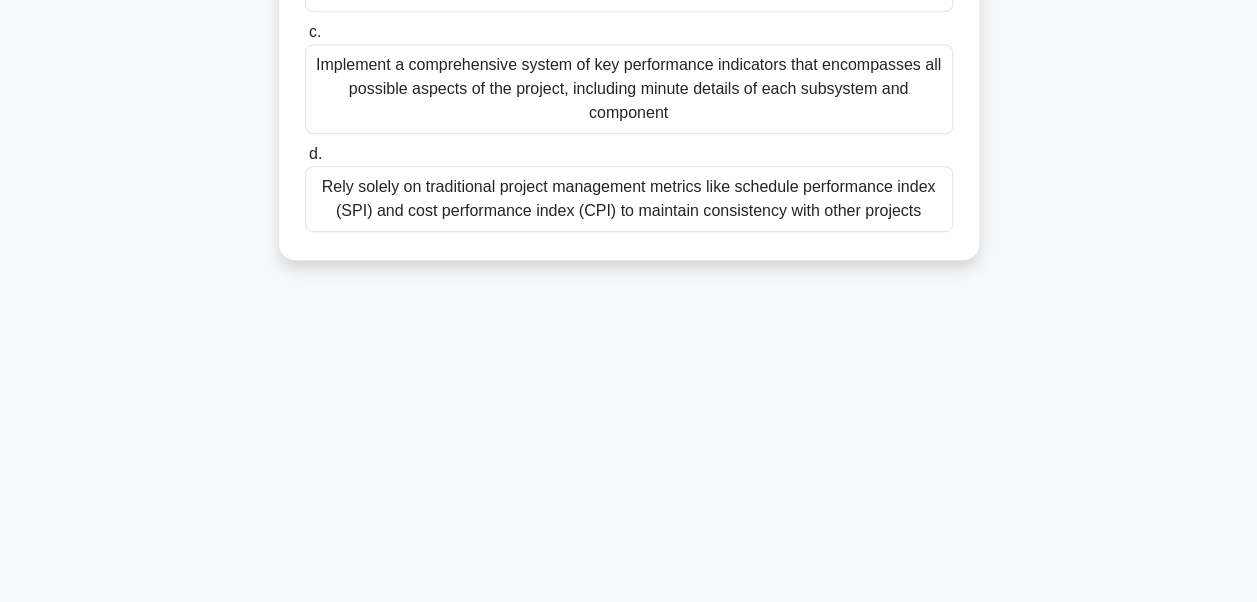 click on "Rely solely on traditional project management metrics like schedule performance index (SPI) and cost performance index (CPI) to maintain consistency with other projects" at bounding box center (629, 199) 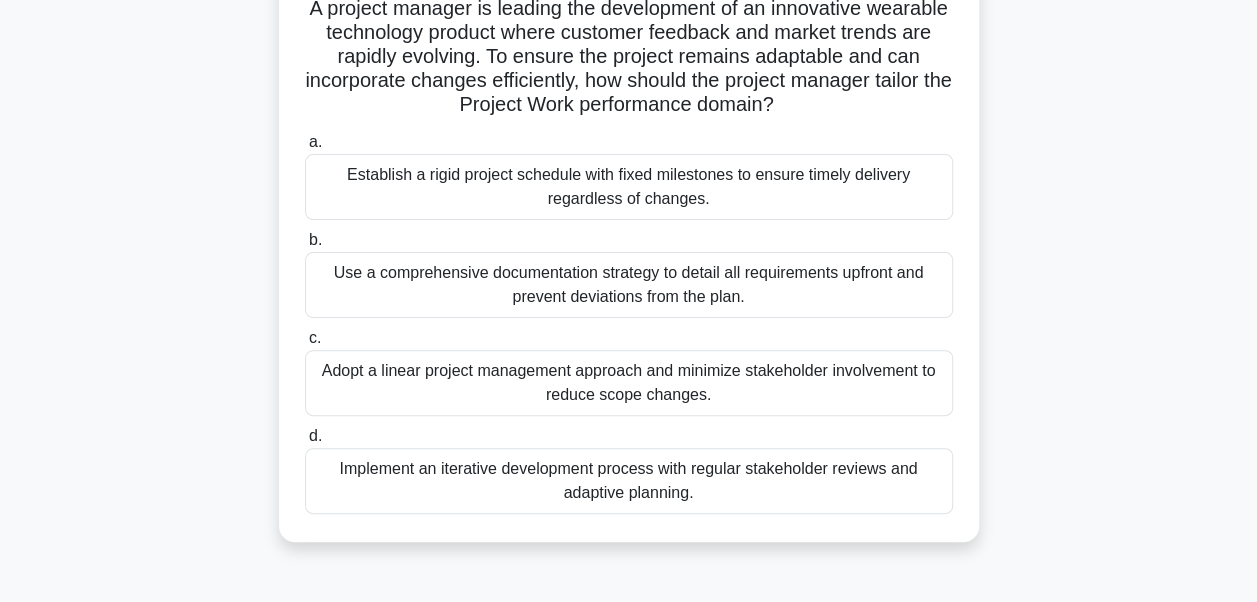scroll, scrollTop: 0, scrollLeft: 0, axis: both 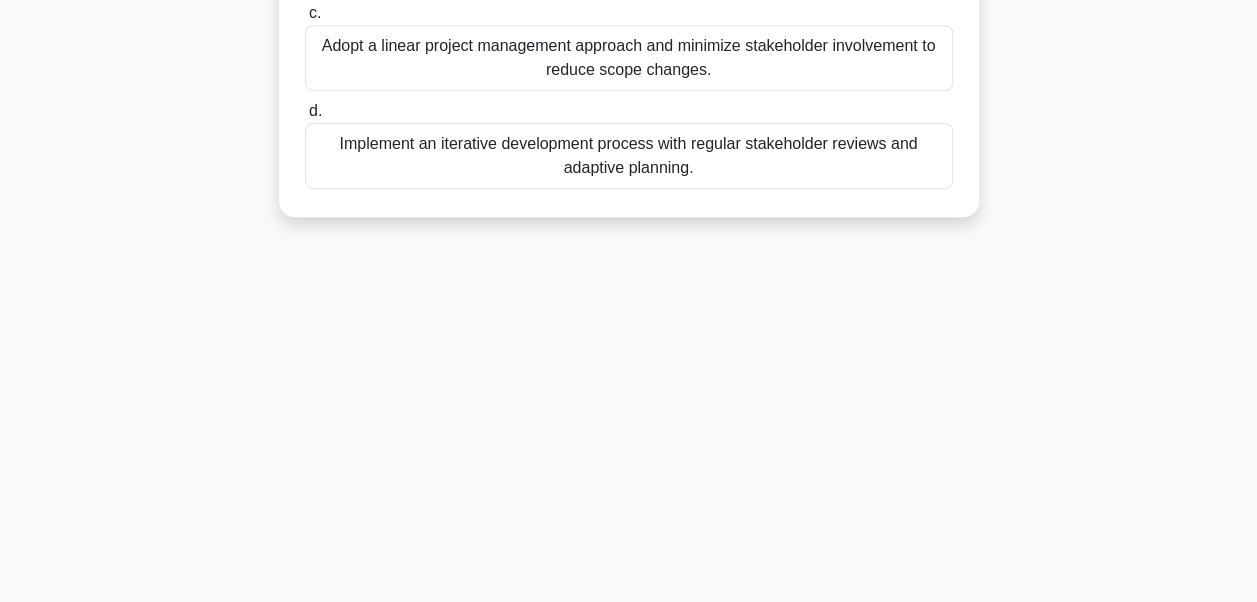 drag, startPoint x: 332, startPoint y: 158, endPoint x: 874, endPoint y: 500, distance: 640.8806 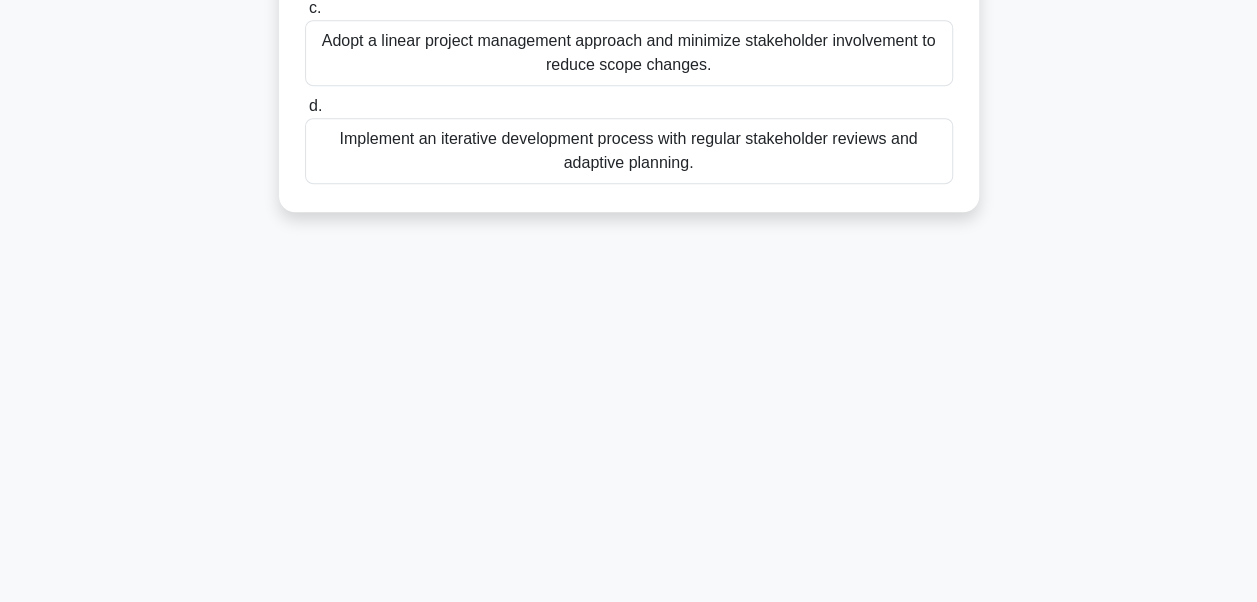 click on "Implement an iterative development process with regular stakeholder reviews and adaptive planning." at bounding box center [629, 151] 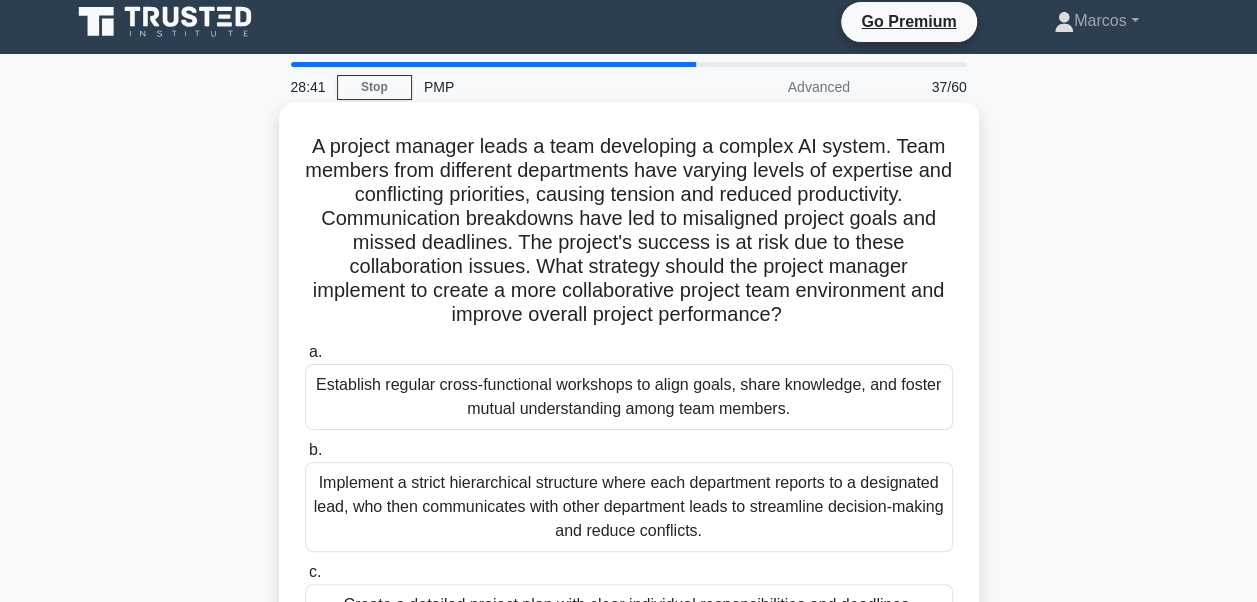scroll, scrollTop: 0, scrollLeft: 0, axis: both 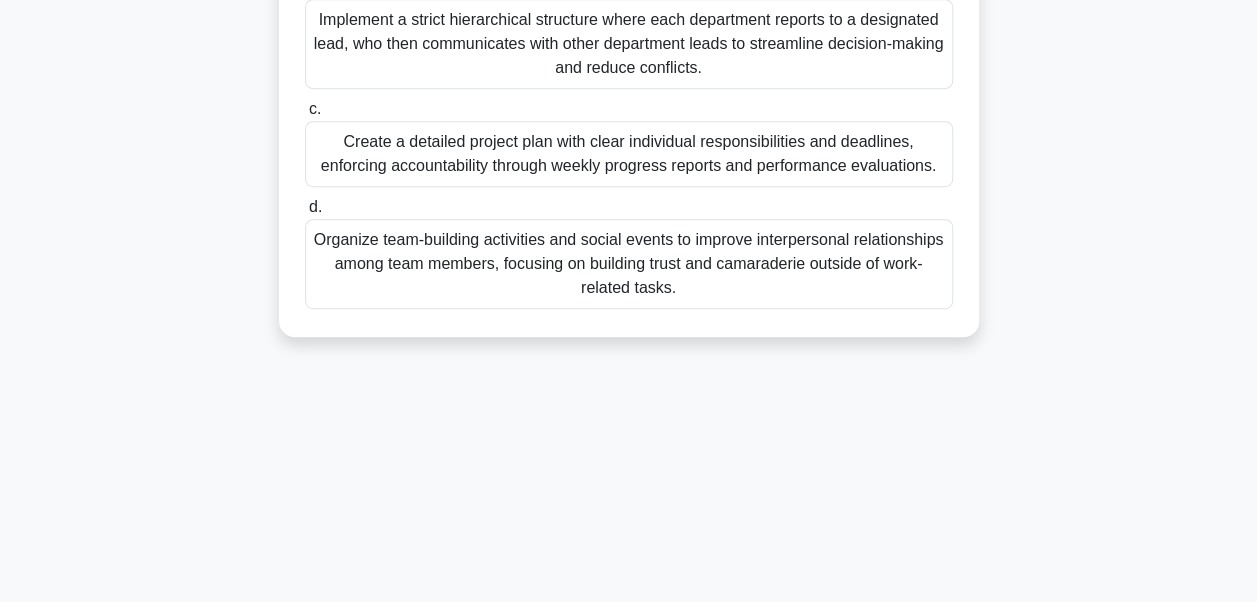 drag, startPoint x: 304, startPoint y: 156, endPoint x: 1002, endPoint y: 645, distance: 852.247 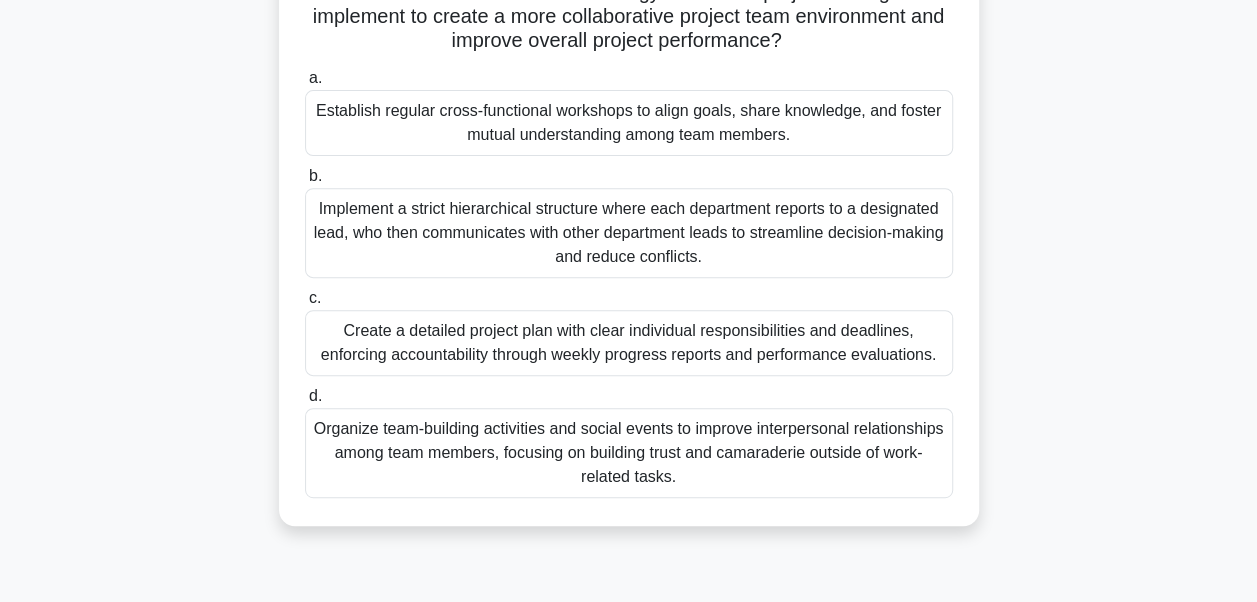 scroll, scrollTop: 0, scrollLeft: 0, axis: both 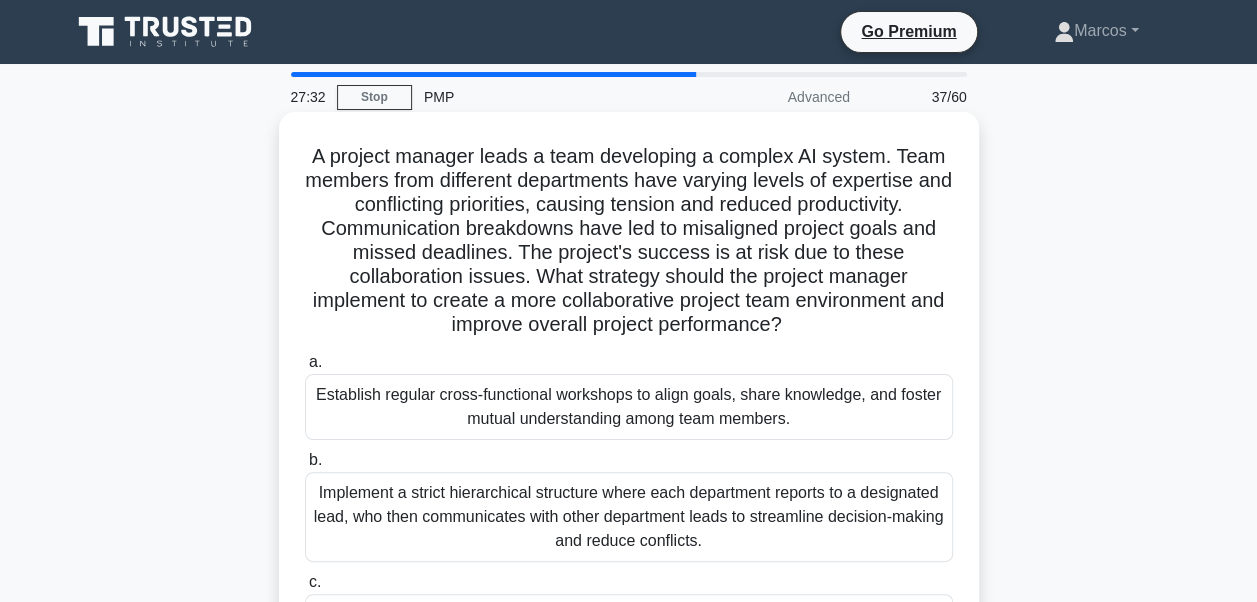 click on "Establish regular cross-functional workshops to align goals, share knowledge, and foster mutual understanding among team members." at bounding box center (629, 407) 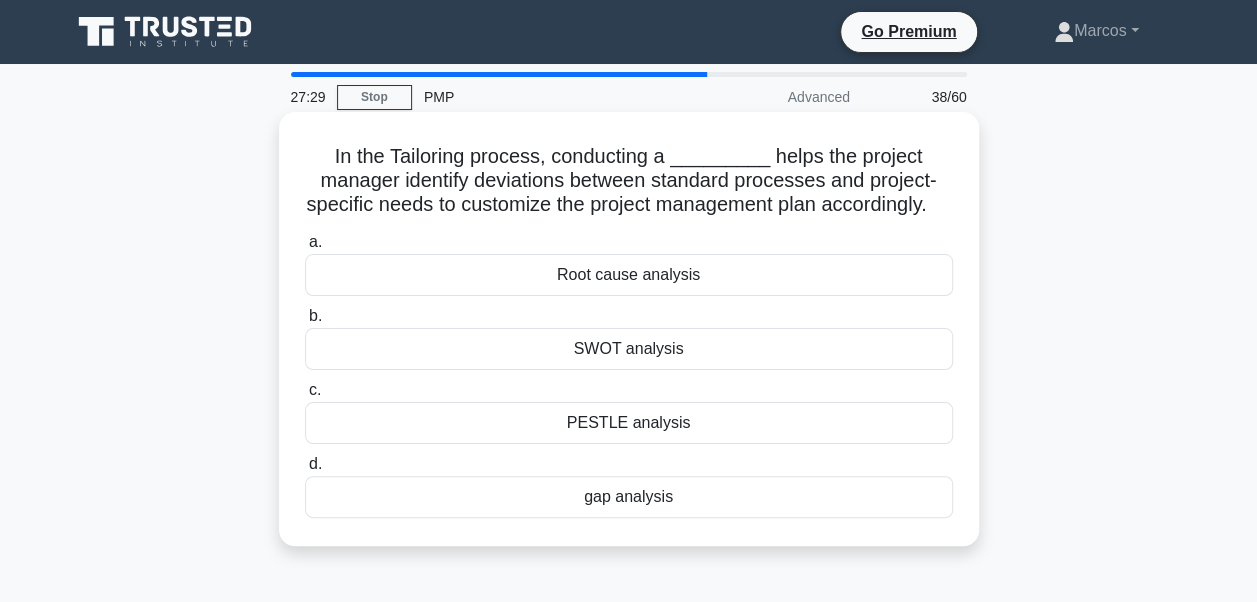 drag, startPoint x: 331, startPoint y: 156, endPoint x: 746, endPoint y: 518, distance: 550.69867 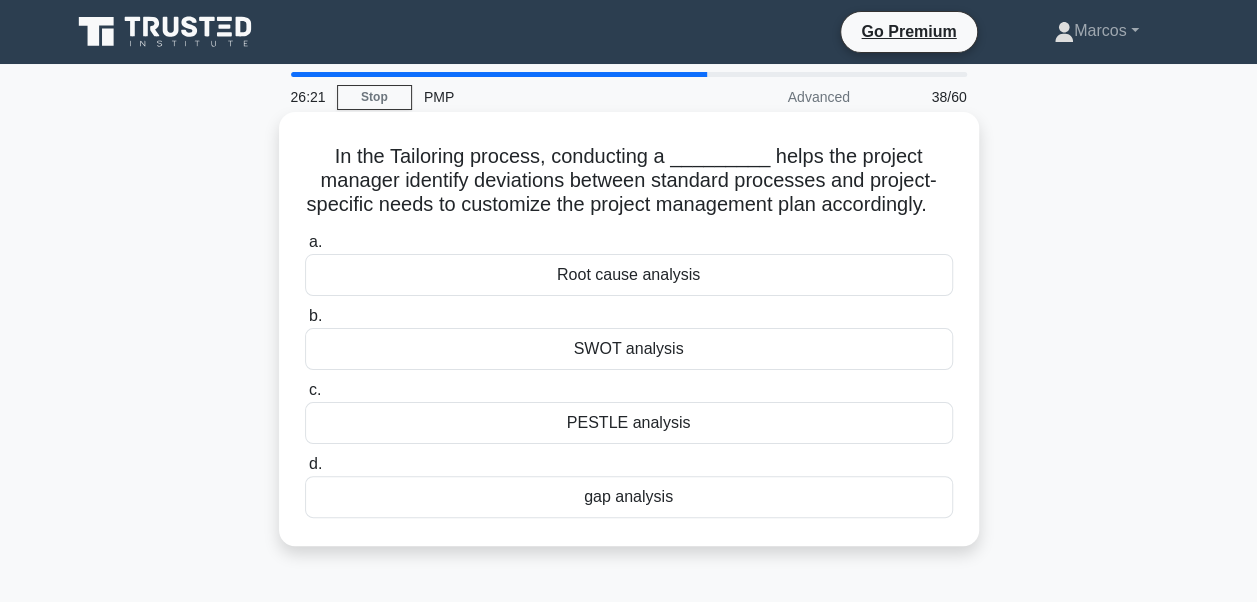 click on "gap analysis" at bounding box center (629, 497) 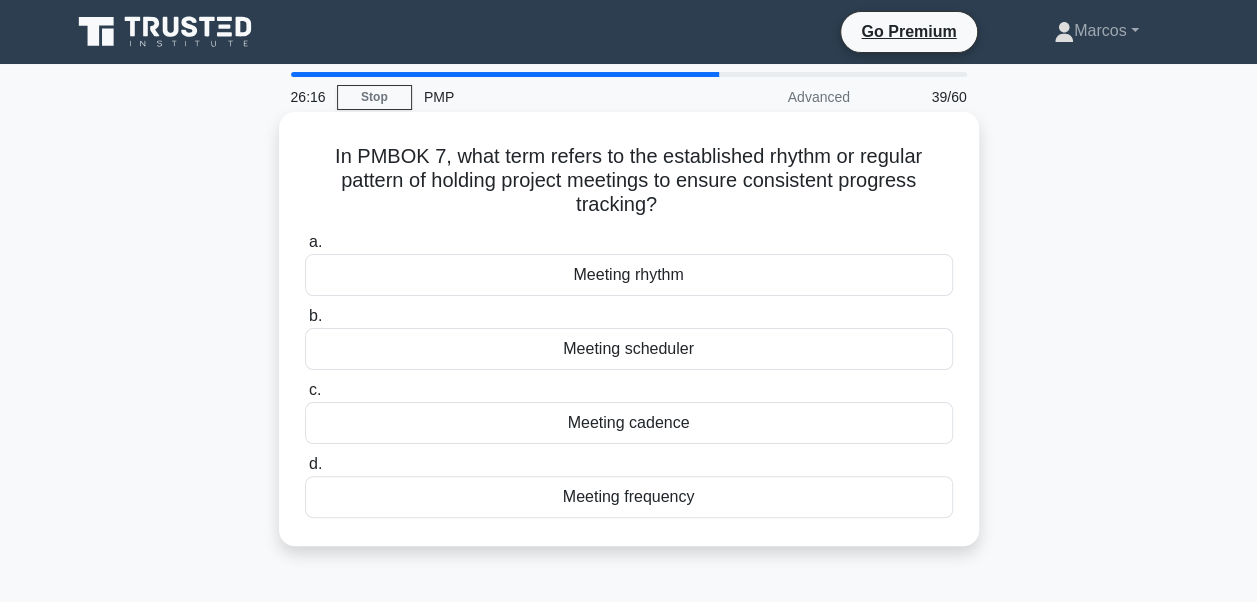 drag, startPoint x: 318, startPoint y: 152, endPoint x: 765, endPoint y: 520, distance: 578.9931 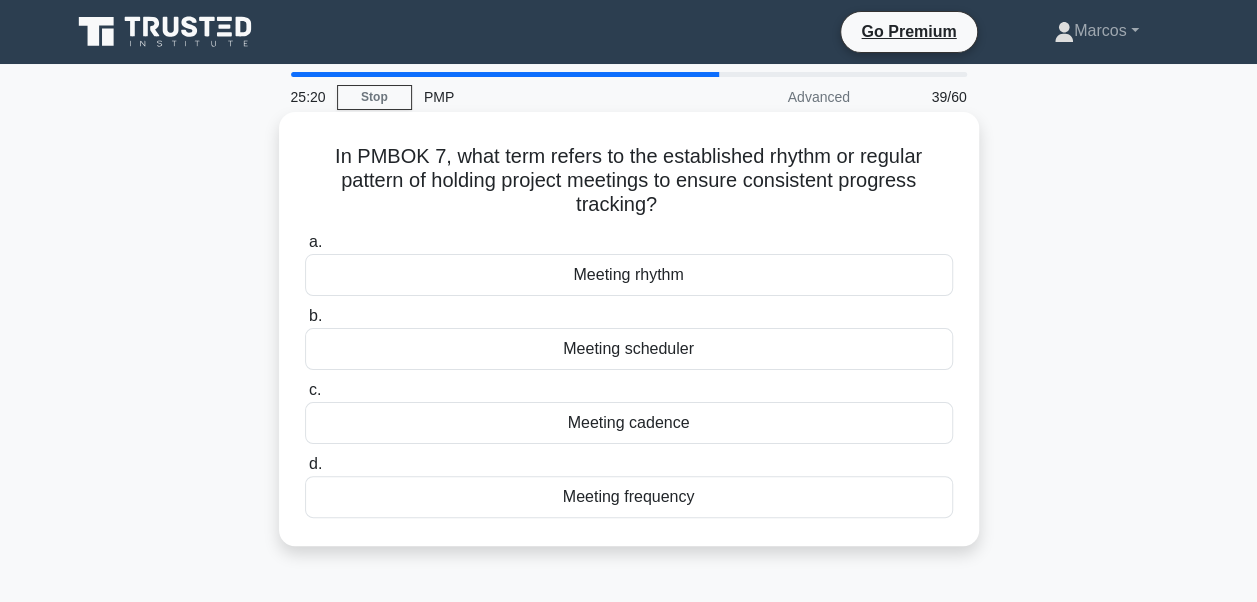click on "Meeting frequency" at bounding box center [629, 497] 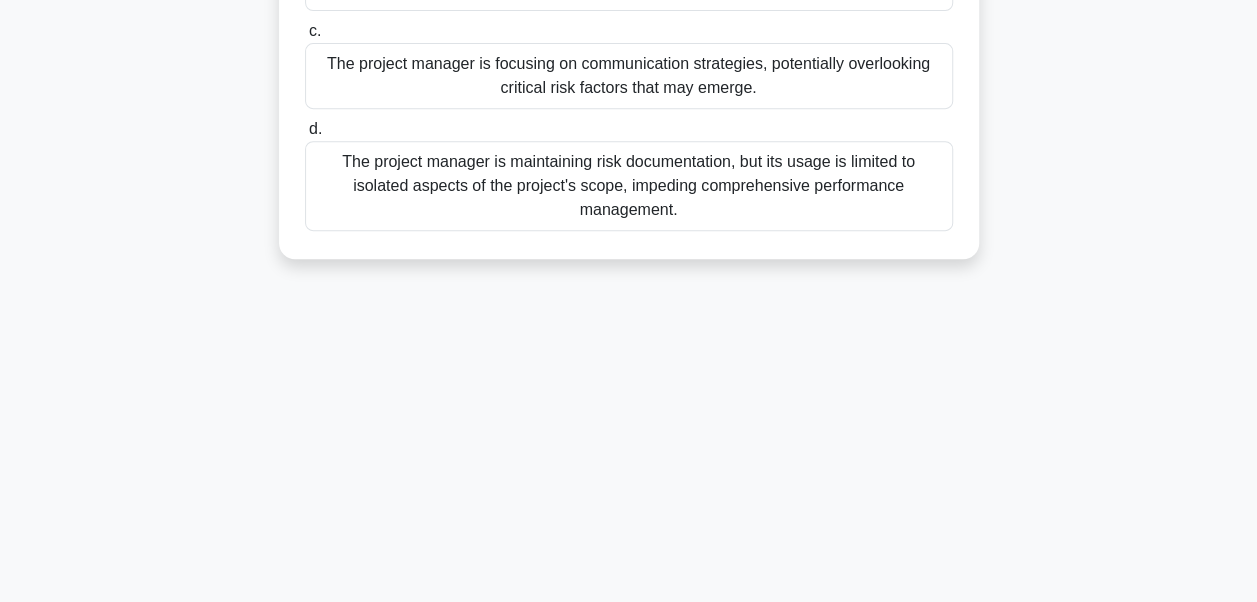 scroll, scrollTop: 478, scrollLeft: 0, axis: vertical 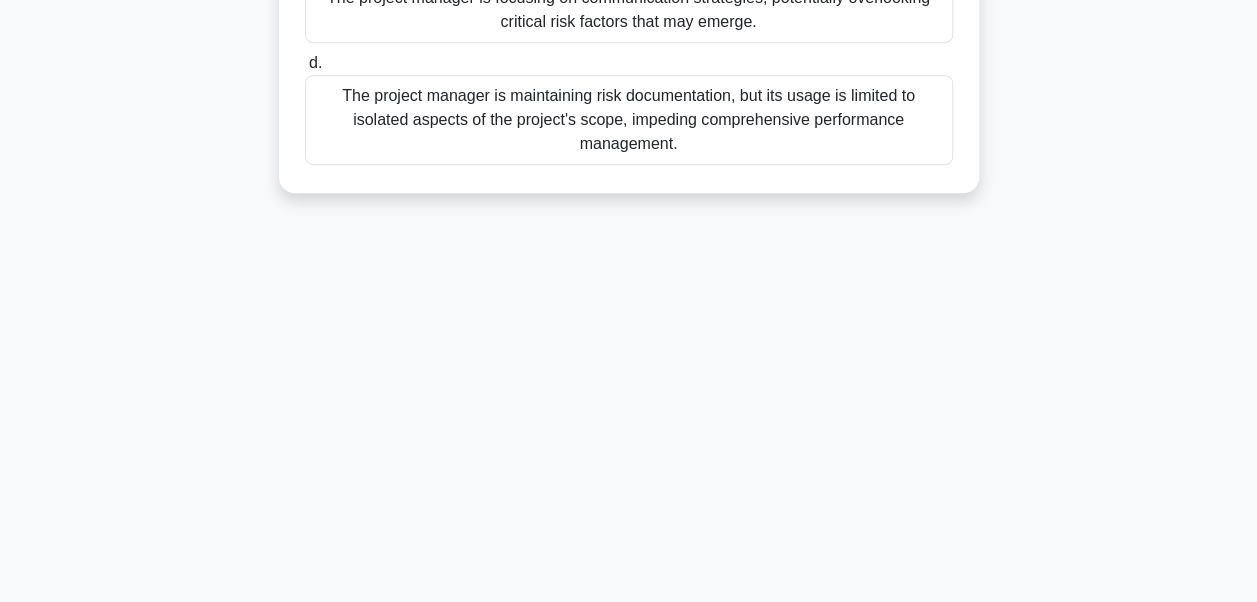 drag, startPoint x: 310, startPoint y: 152, endPoint x: 814, endPoint y: 380, distance: 553.17267 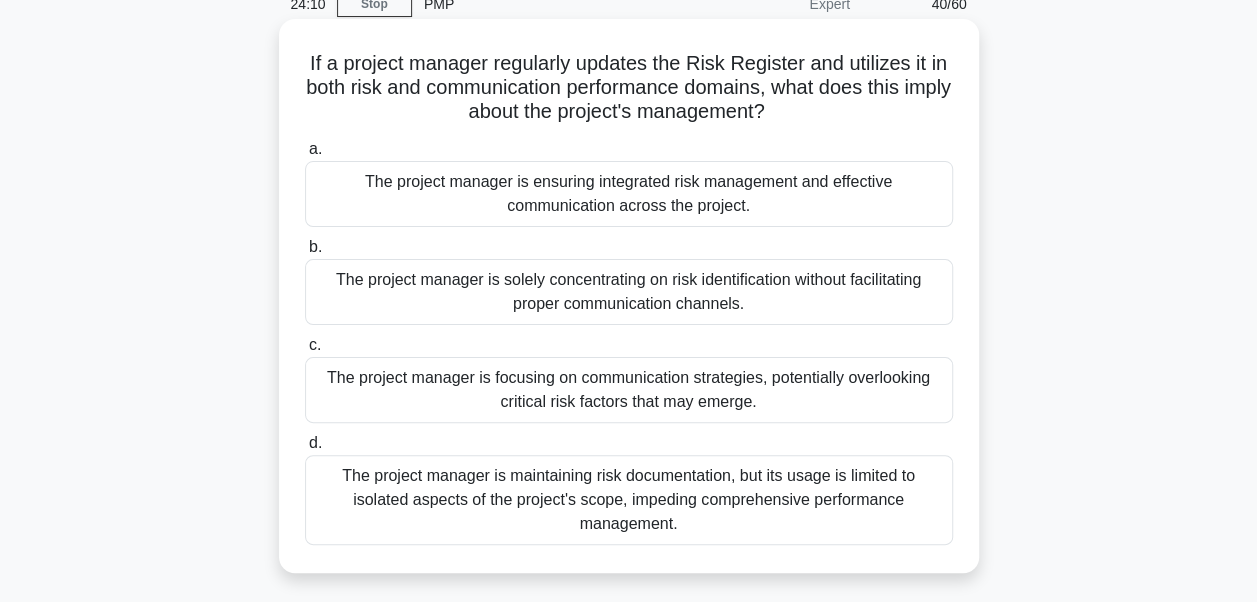 scroll, scrollTop: 0, scrollLeft: 0, axis: both 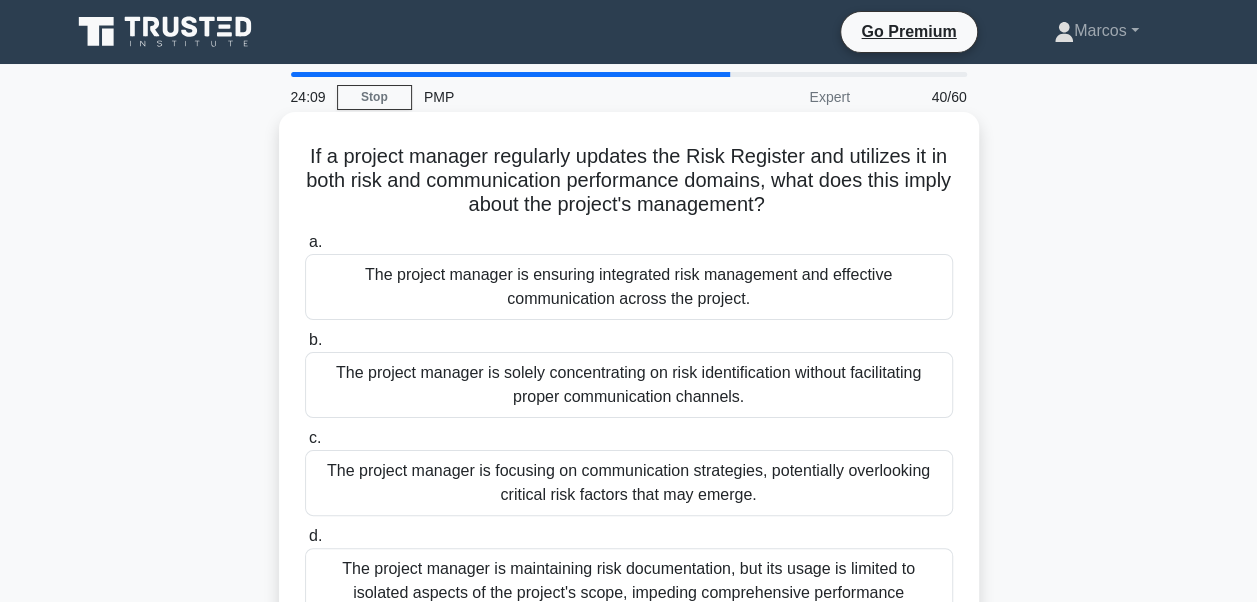 click on "The project manager is ensuring integrated risk management and effective communication across the project." at bounding box center [629, 287] 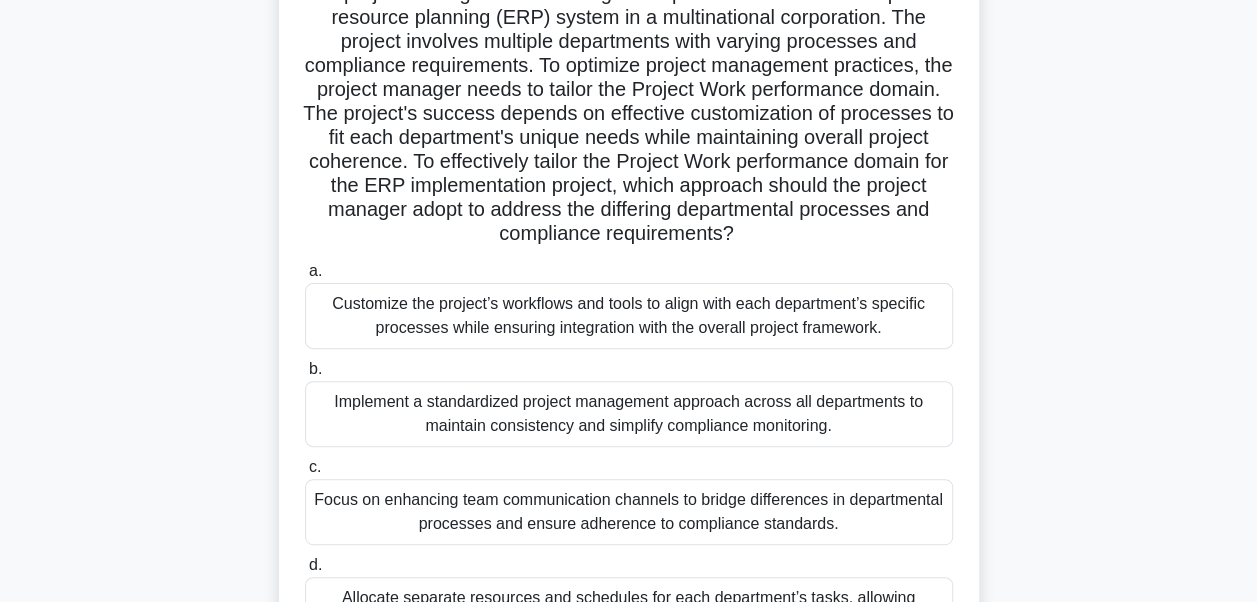 scroll, scrollTop: 478, scrollLeft: 0, axis: vertical 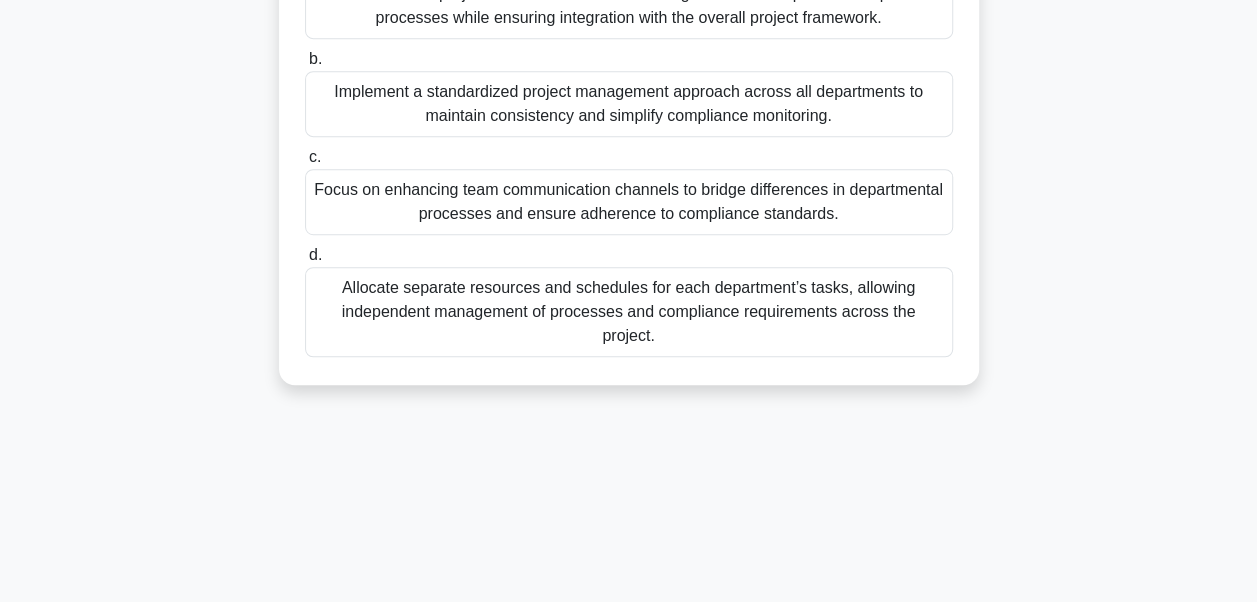 drag, startPoint x: 315, startPoint y: 158, endPoint x: 960, endPoint y: 367, distance: 678.01624 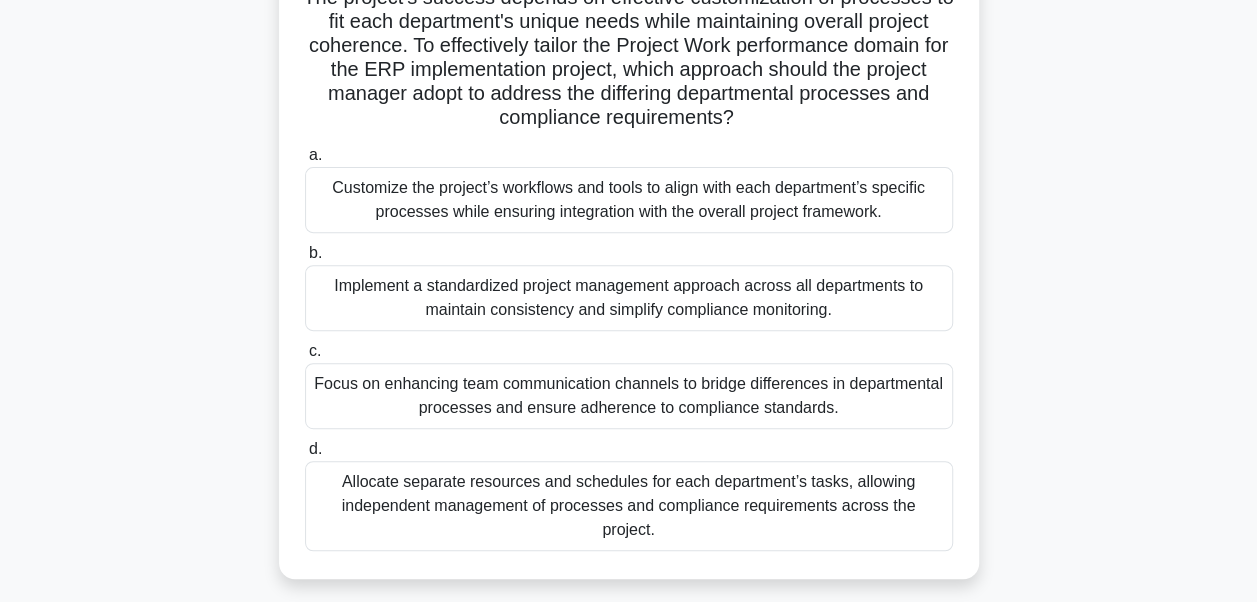scroll, scrollTop: 178, scrollLeft: 0, axis: vertical 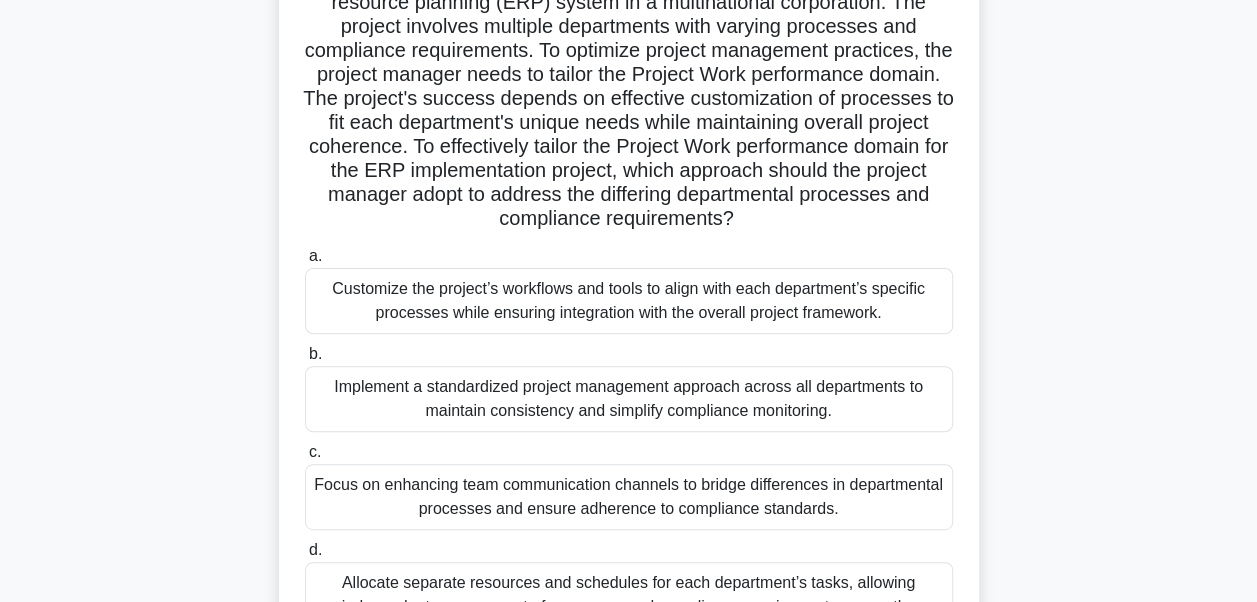 click on "Customize the project’s workflows and tools to align with each department’s specific processes while ensuring integration with the overall project framework." at bounding box center [629, 301] 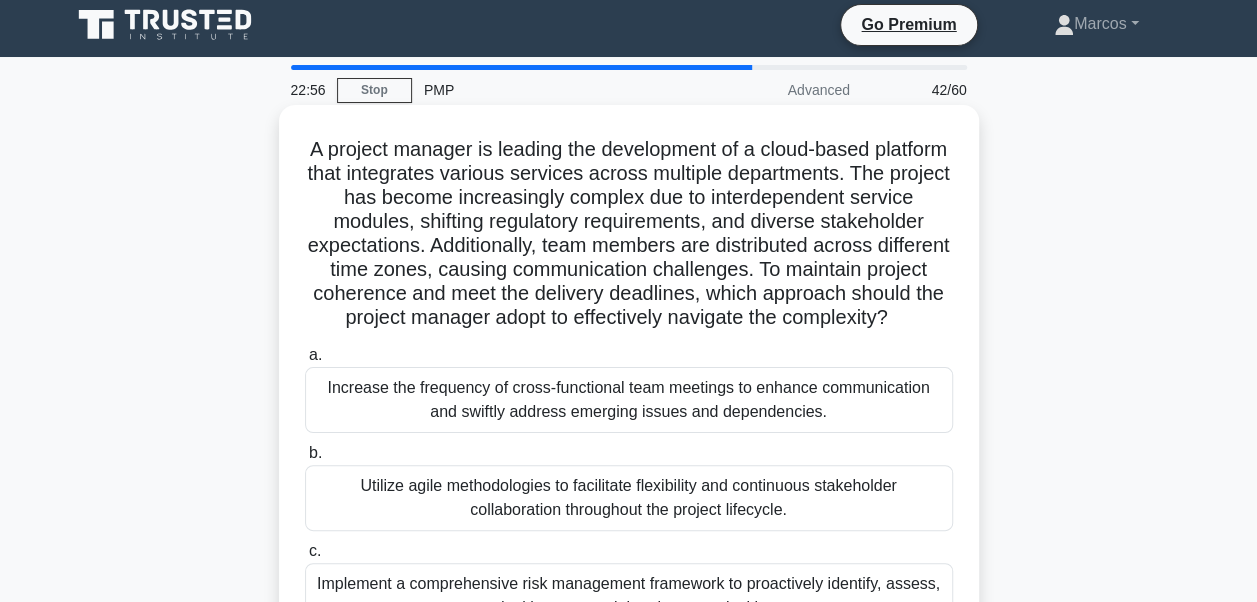 scroll, scrollTop: 0, scrollLeft: 0, axis: both 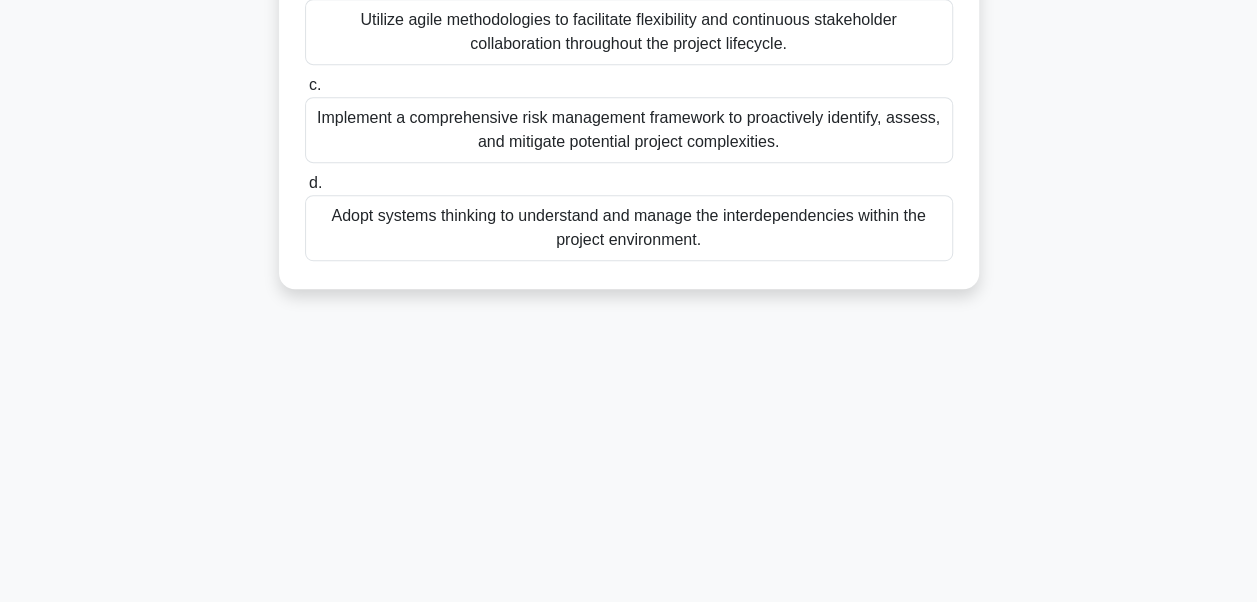 drag, startPoint x: 337, startPoint y: 151, endPoint x: 847, endPoint y: 608, distance: 684.7985 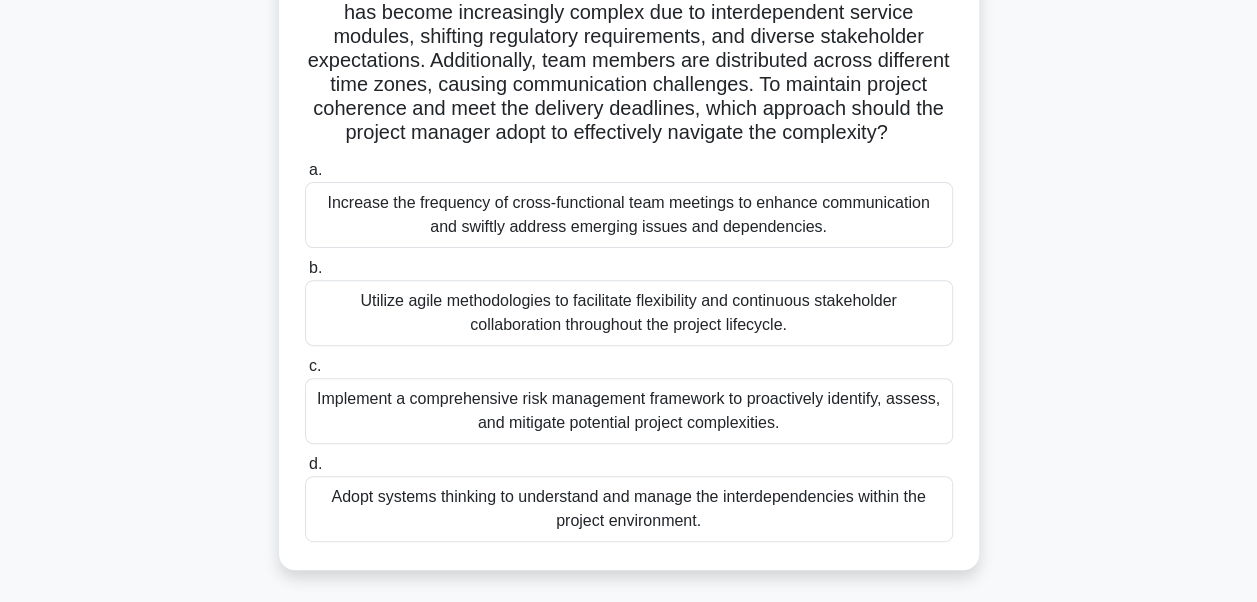 scroll, scrollTop: 178, scrollLeft: 0, axis: vertical 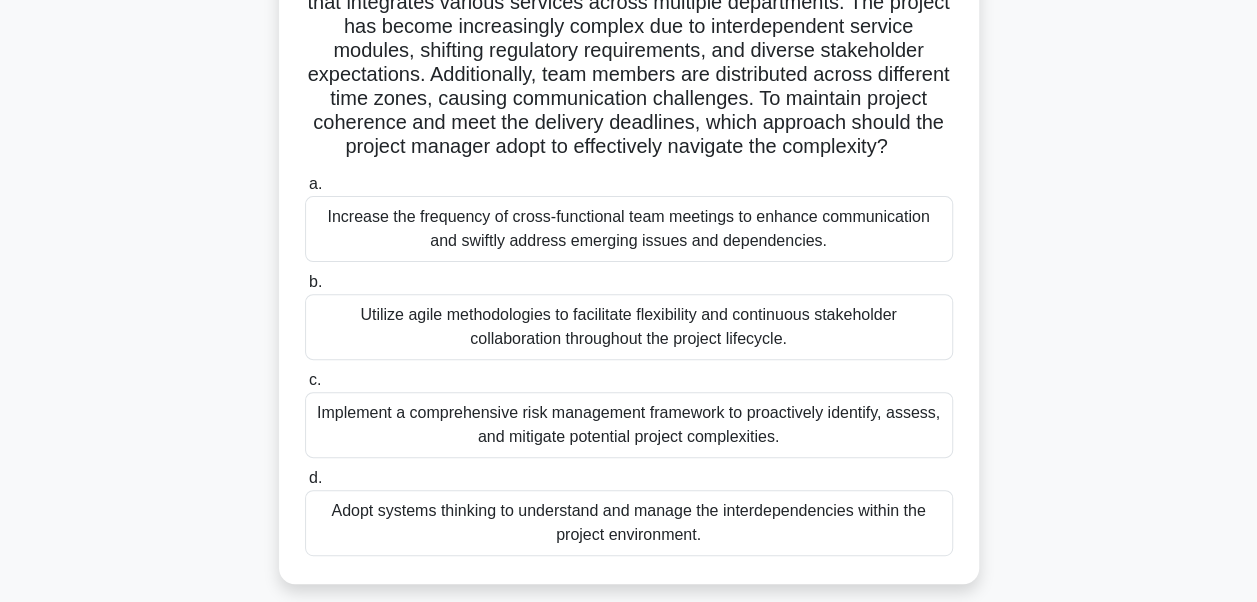 click on "Increase the frequency of cross-functional team meetings to enhance communication and swiftly address emerging issues and dependencies." at bounding box center [629, 229] 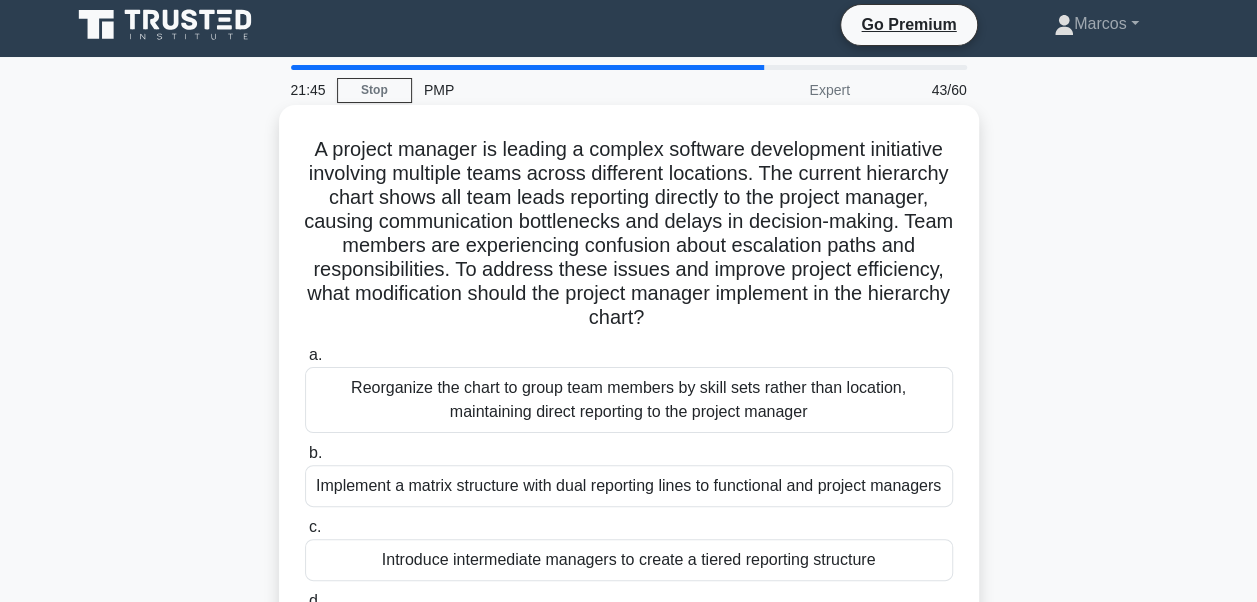 scroll, scrollTop: 0, scrollLeft: 0, axis: both 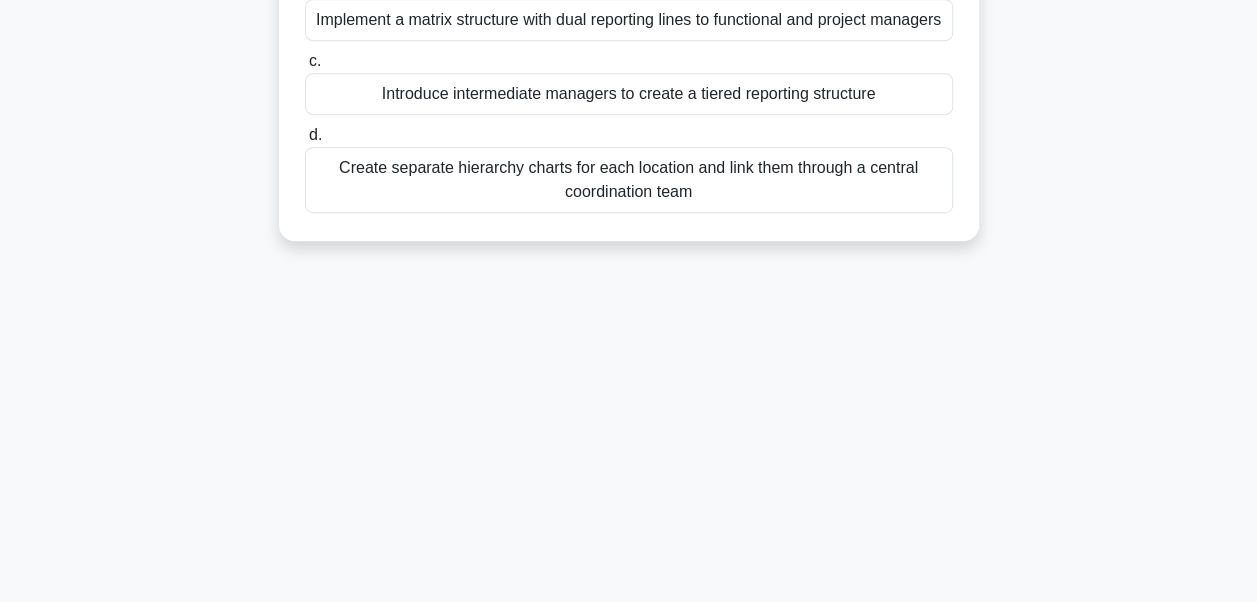 drag, startPoint x: 306, startPoint y: 160, endPoint x: 784, endPoint y: 357, distance: 517.00385 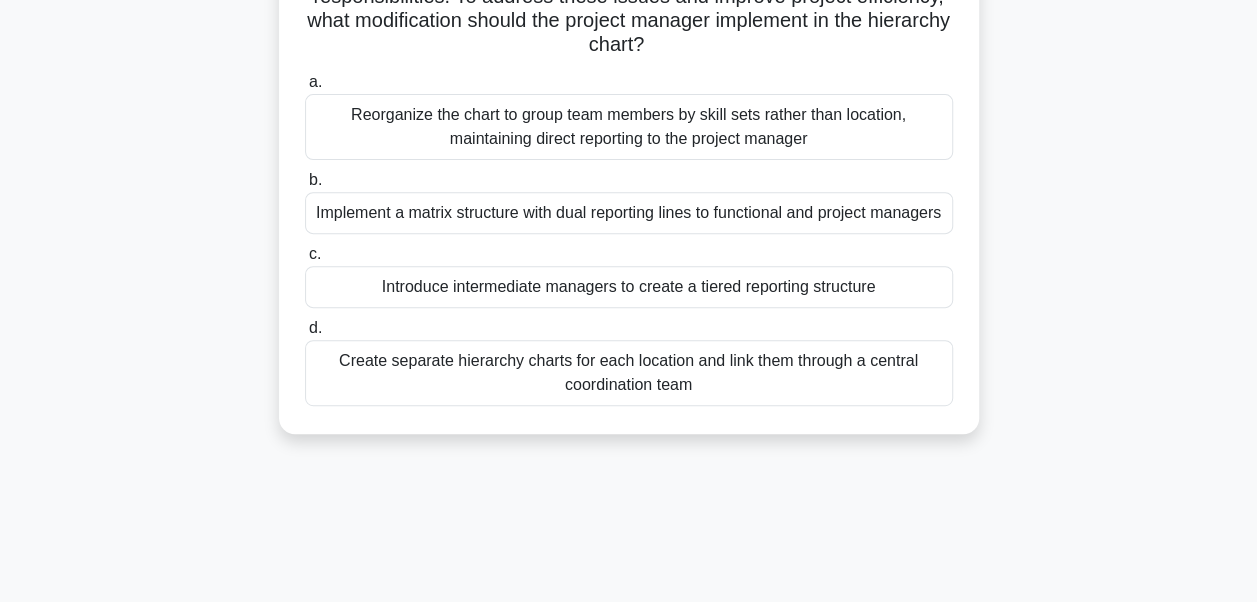 scroll, scrollTop: 278, scrollLeft: 0, axis: vertical 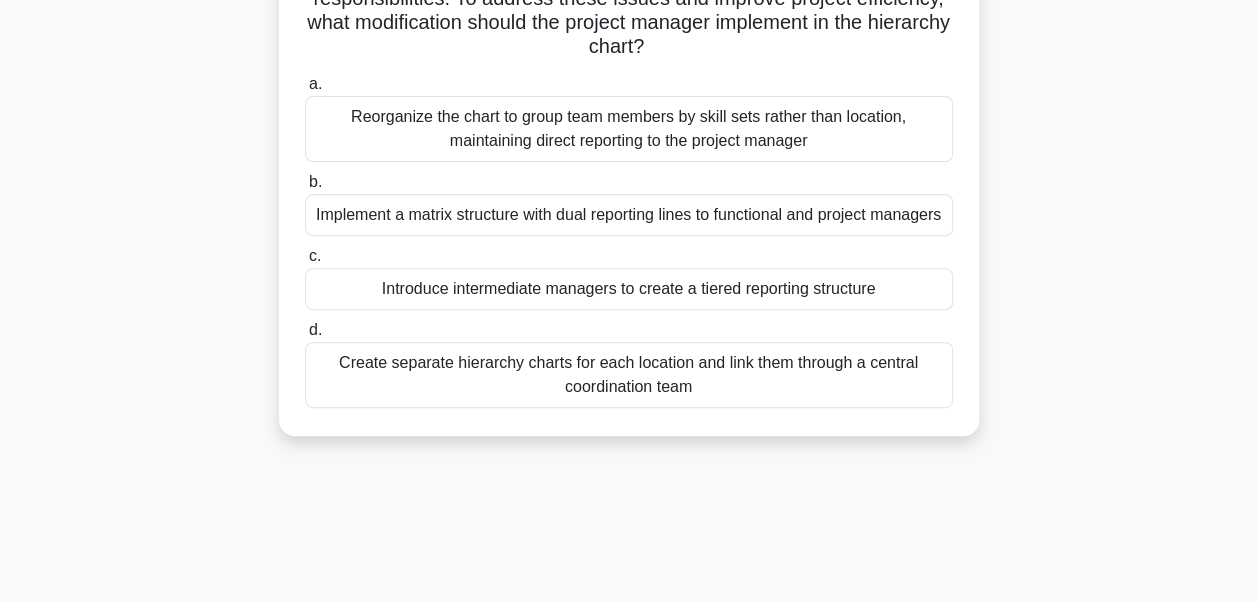click on "Implement a matrix structure with dual reporting lines to functional and project managers" at bounding box center (629, 215) 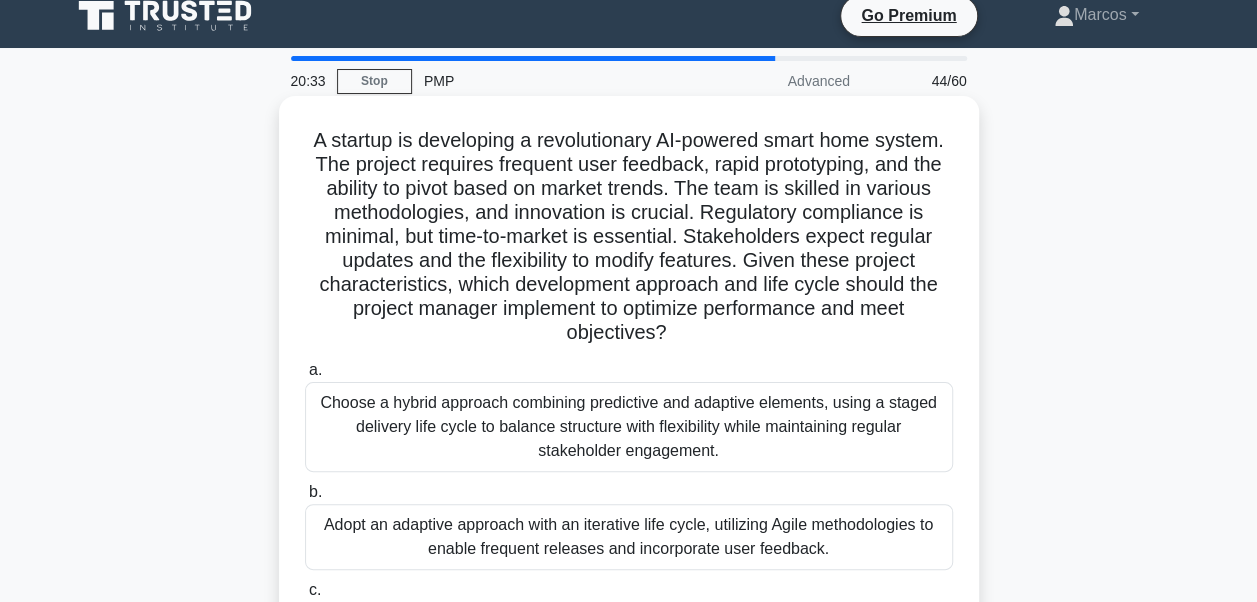 scroll, scrollTop: 0, scrollLeft: 0, axis: both 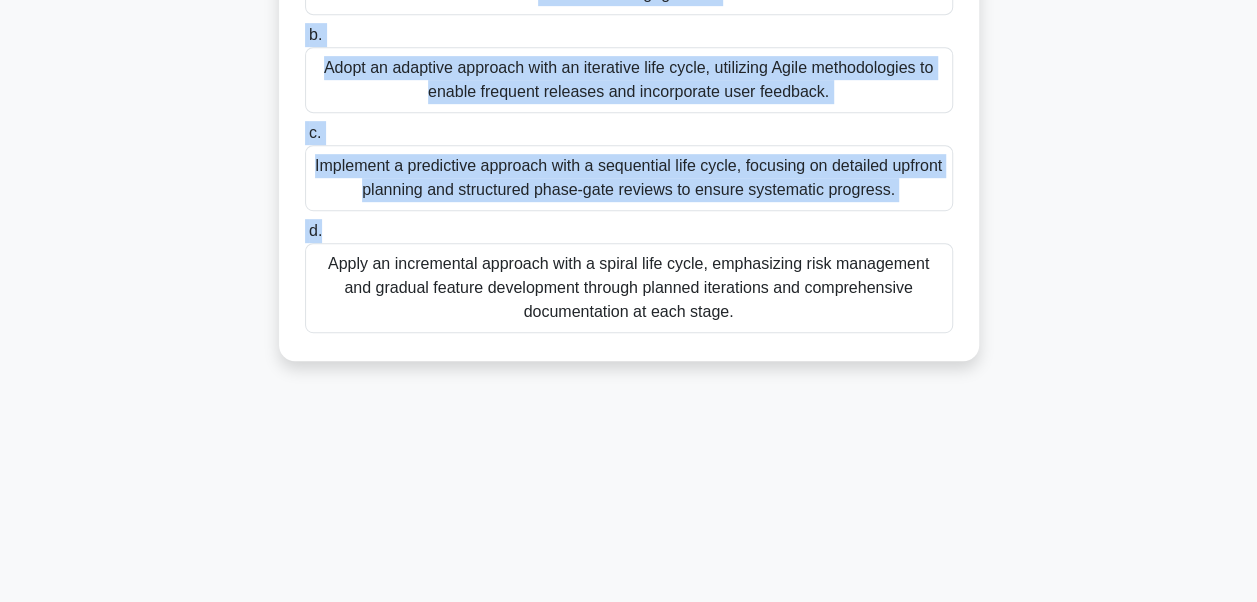 drag, startPoint x: 327, startPoint y: 154, endPoint x: 822, endPoint y: 486, distance: 596.0277 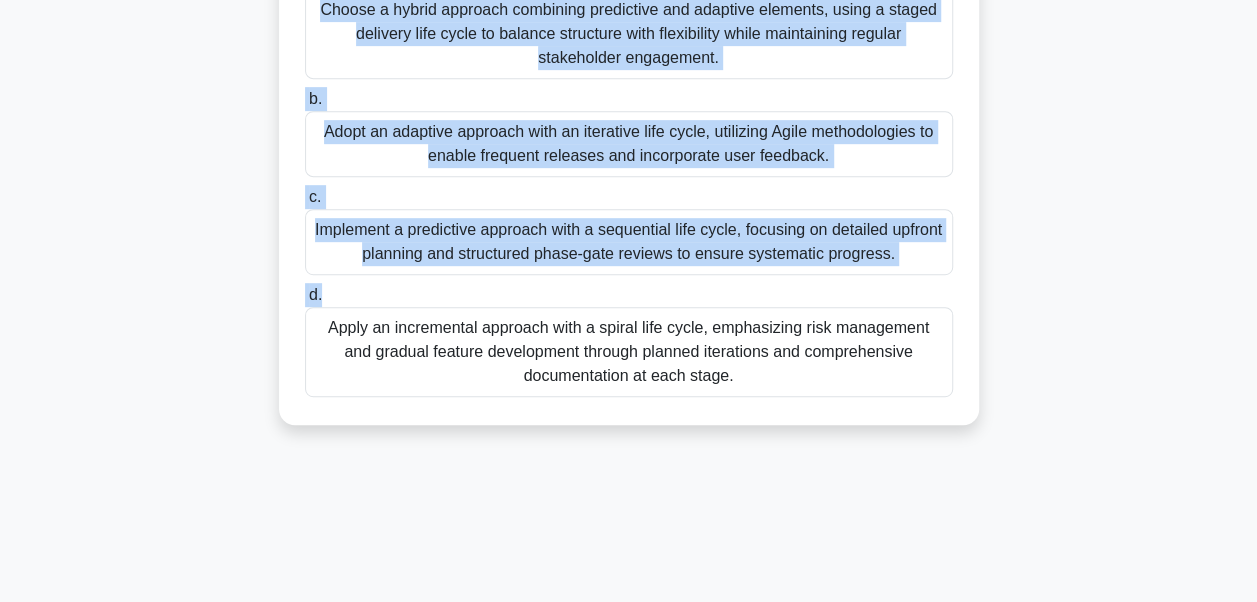 scroll, scrollTop: 378, scrollLeft: 0, axis: vertical 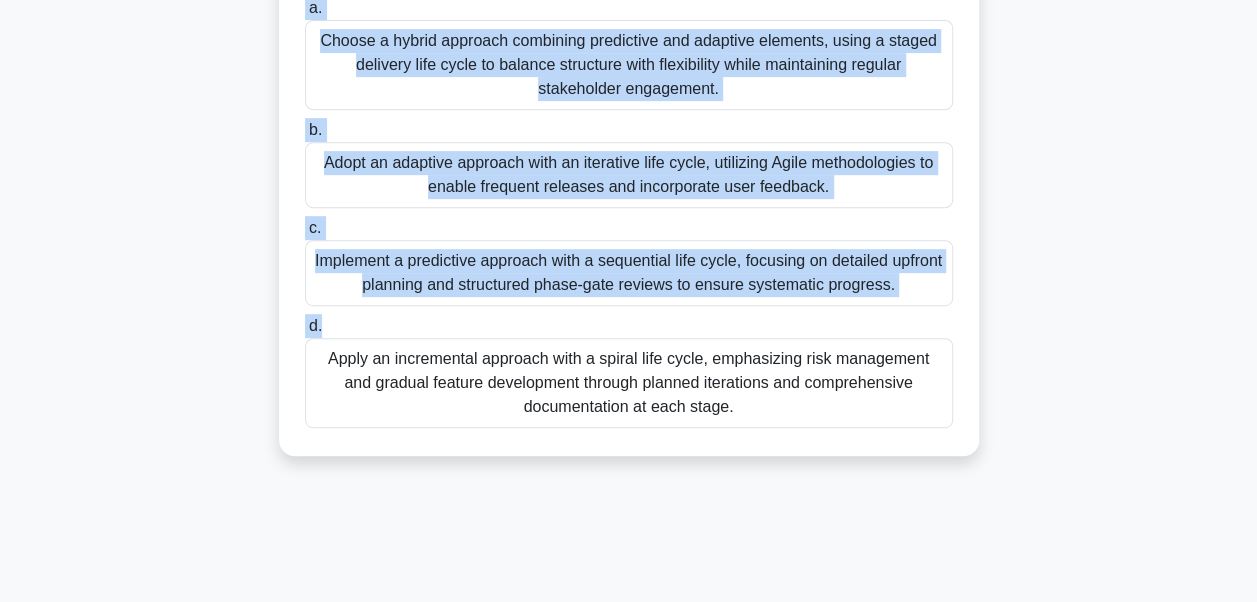 click on "Adopt an adaptive approach with an iterative life cycle, utilizing Agile methodologies to enable frequent releases and incorporate user feedback." at bounding box center [629, 175] 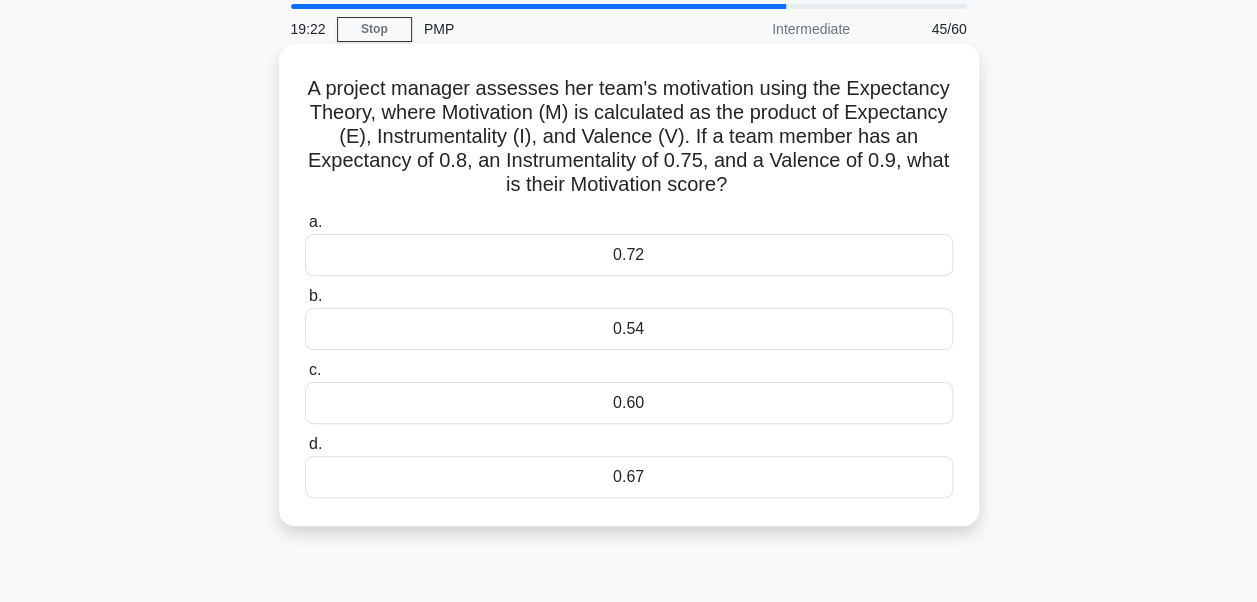 scroll, scrollTop: 60, scrollLeft: 0, axis: vertical 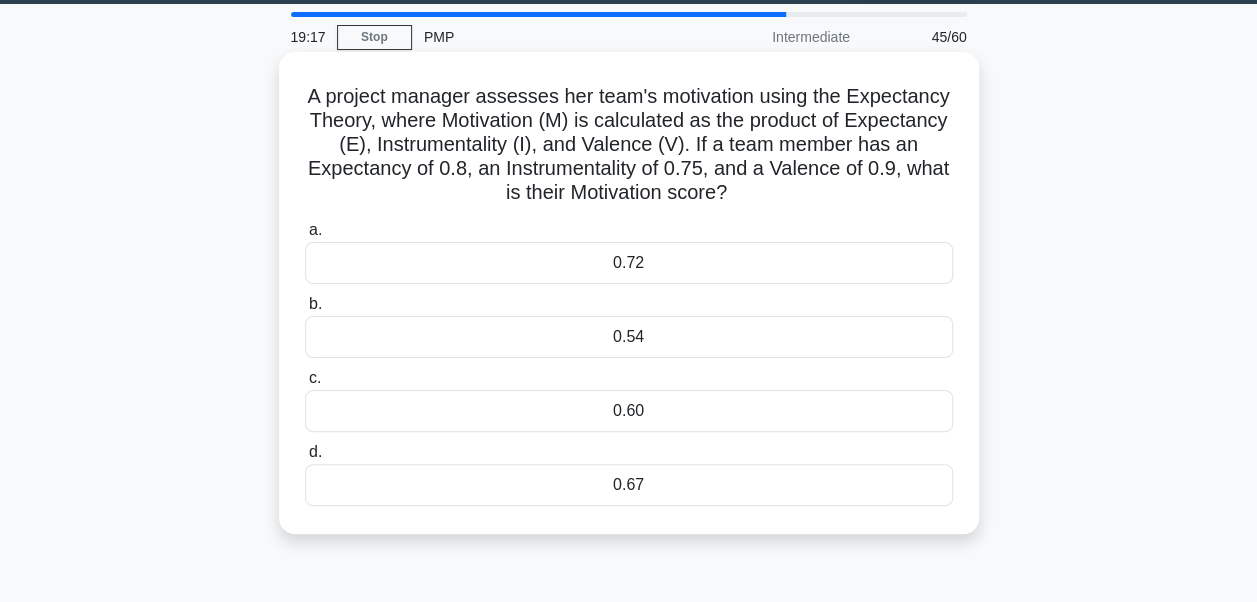 drag, startPoint x: 316, startPoint y: 88, endPoint x: 773, endPoint y: 493, distance: 610.6341 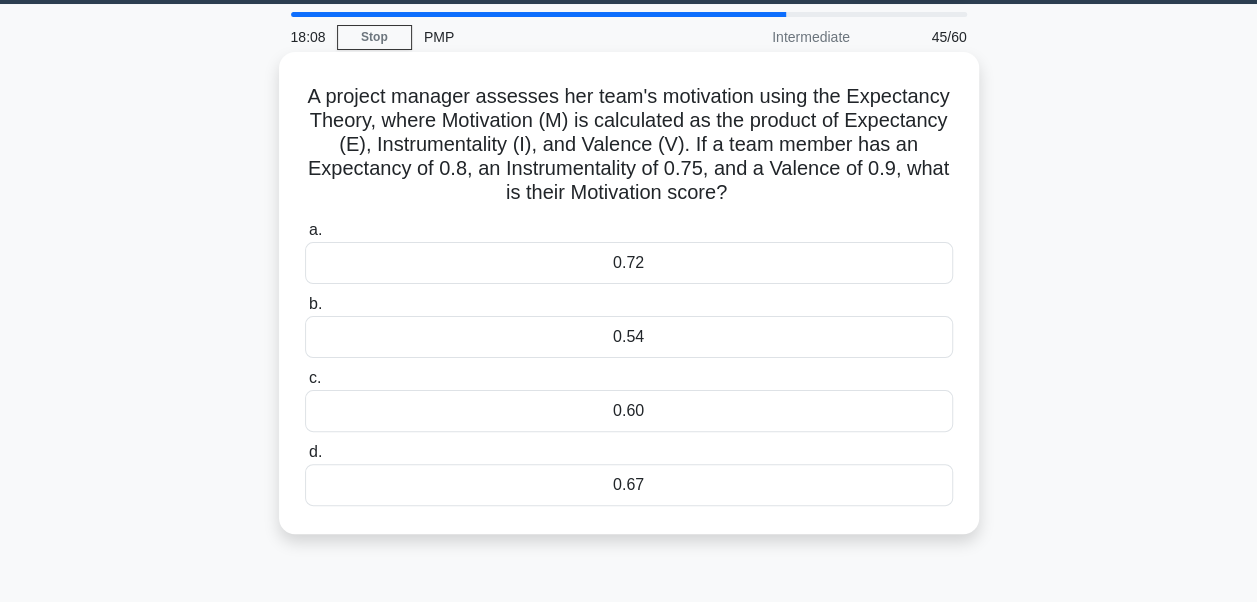 click on "0.54" at bounding box center [629, 337] 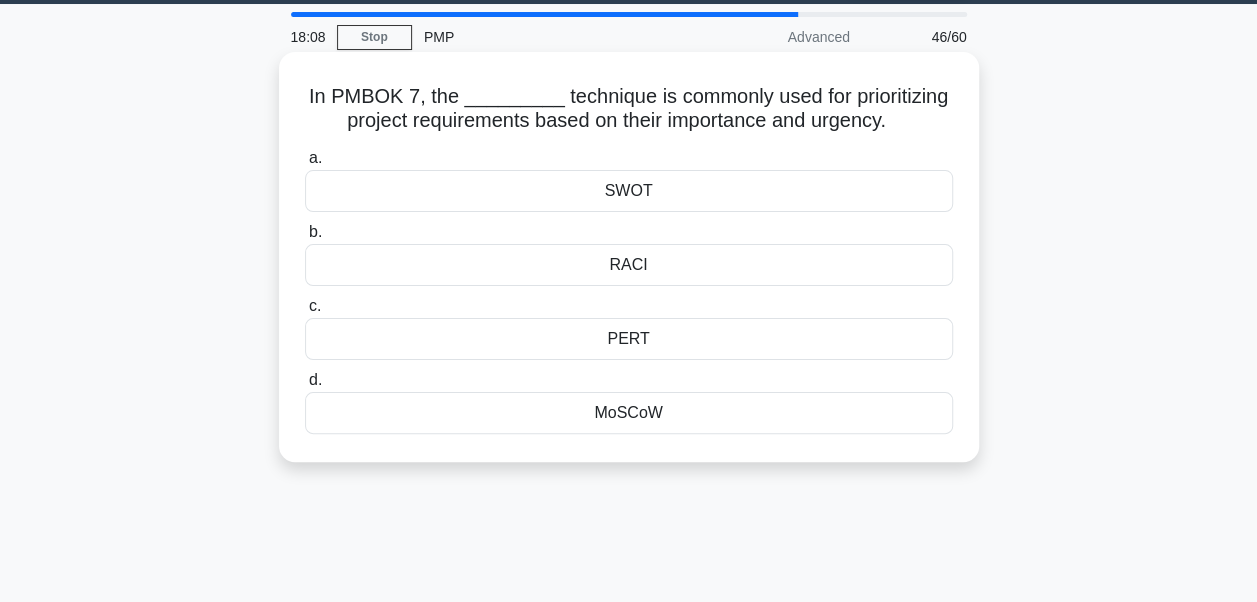 scroll, scrollTop: 0, scrollLeft: 0, axis: both 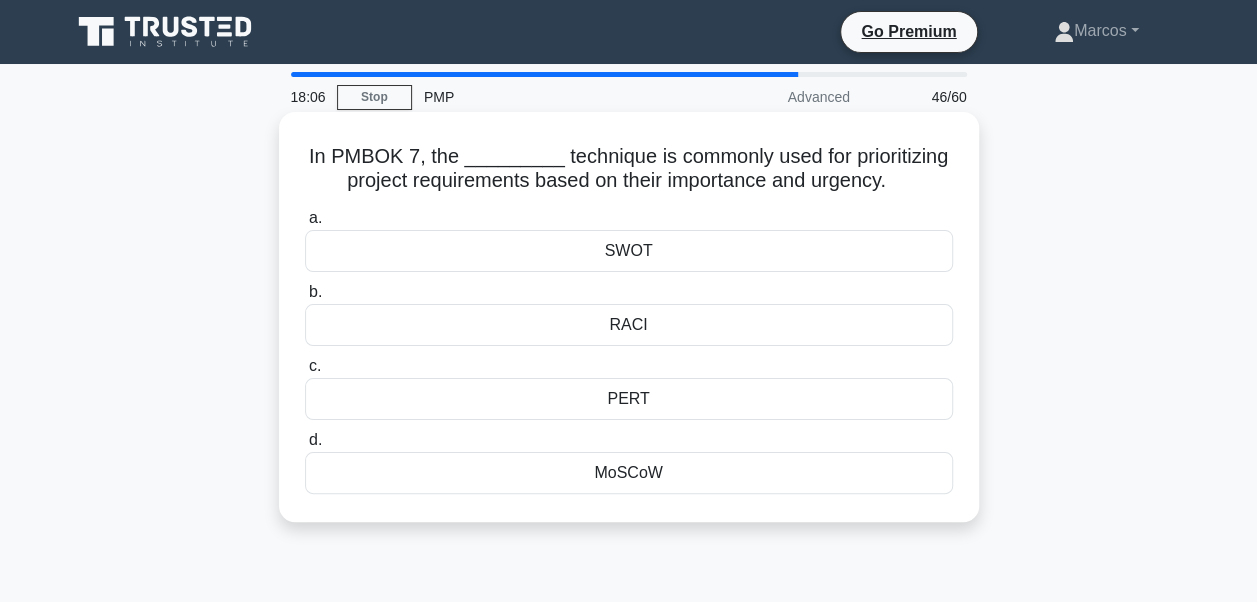click on "In PMBOK 7, the _________ technique is commonly used for prioritizing project requirements based on their importance and urgency.
.spinner_0XTQ{transform-origin:center;animation:spinner_y6GP .75s linear infinite}@keyframes spinner_y6GP{100%{transform:rotate(360deg)}}" at bounding box center (629, 169) 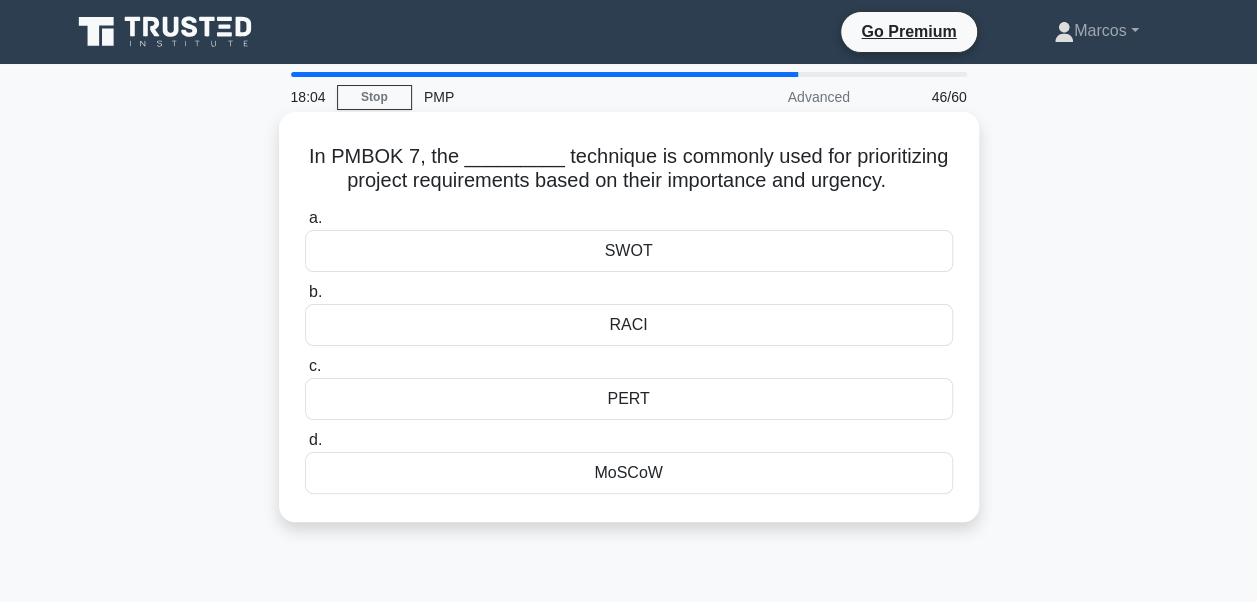 click on "SWOT" at bounding box center (629, 251) 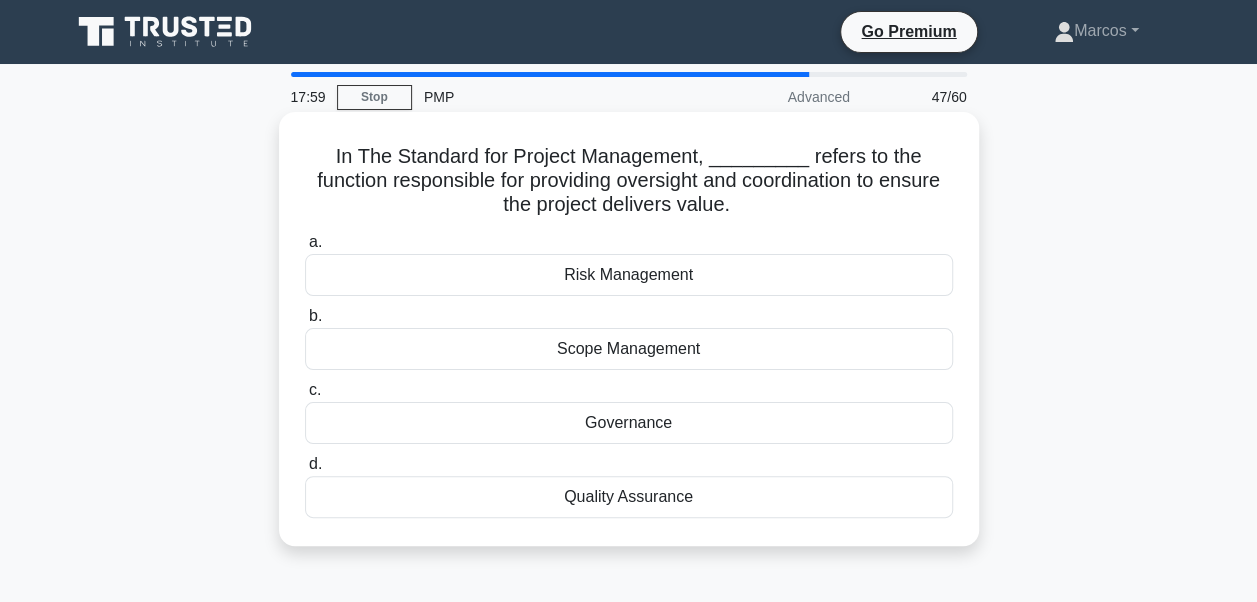 drag, startPoint x: 334, startPoint y: 167, endPoint x: 787, endPoint y: 362, distance: 493.1876 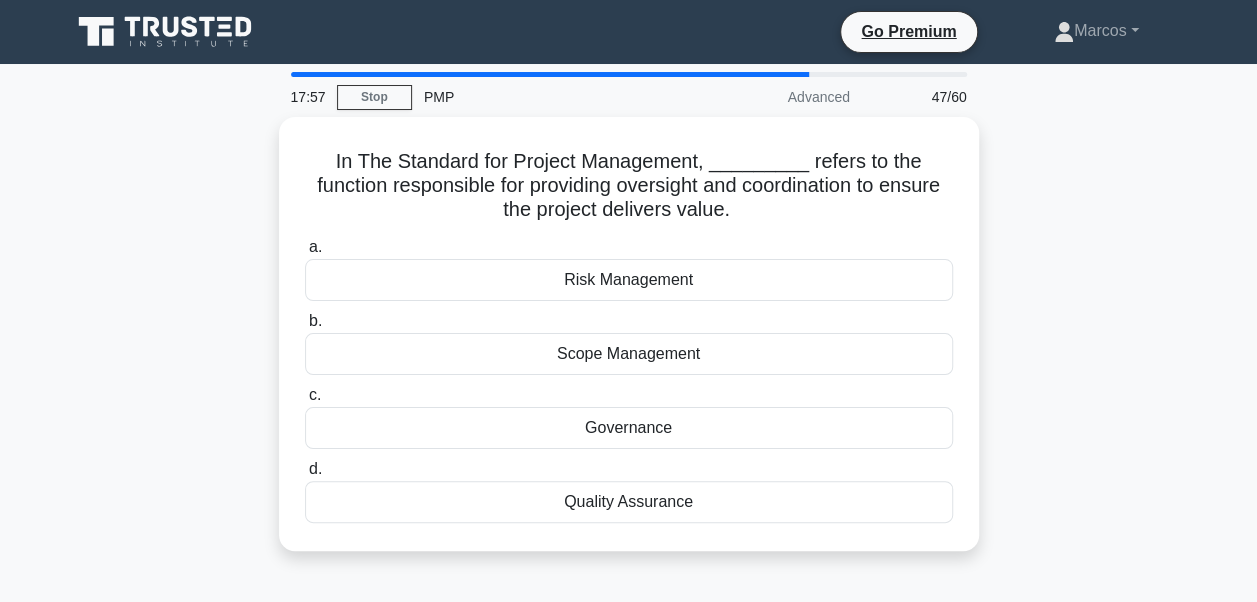 drag, startPoint x: 345, startPoint y: 153, endPoint x: 882, endPoint y: 558, distance: 672.6024 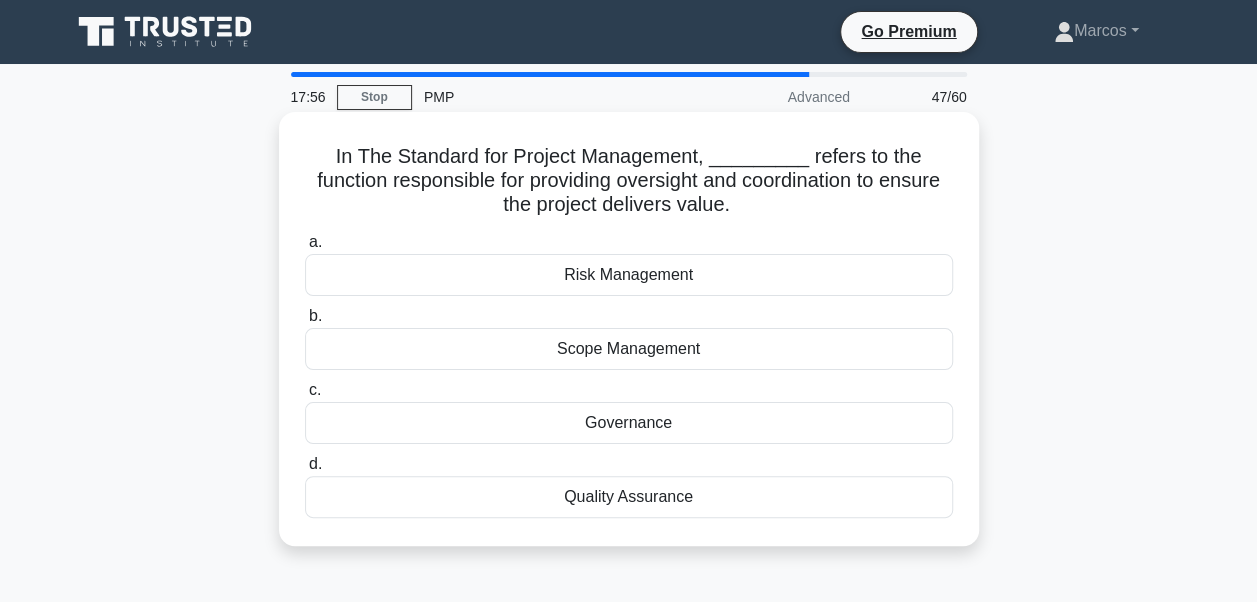 click on "In The Standard for Project Management, _________ refers to the function responsible for providing oversight and coordination to ensure the project delivers value.
.spinner_0XTQ{transform-origin:center;animation:spinner_y6GP .75s linear infinite}@keyframes spinner_y6GP{100%{transform:rotate(360deg)}}" at bounding box center [629, 181] 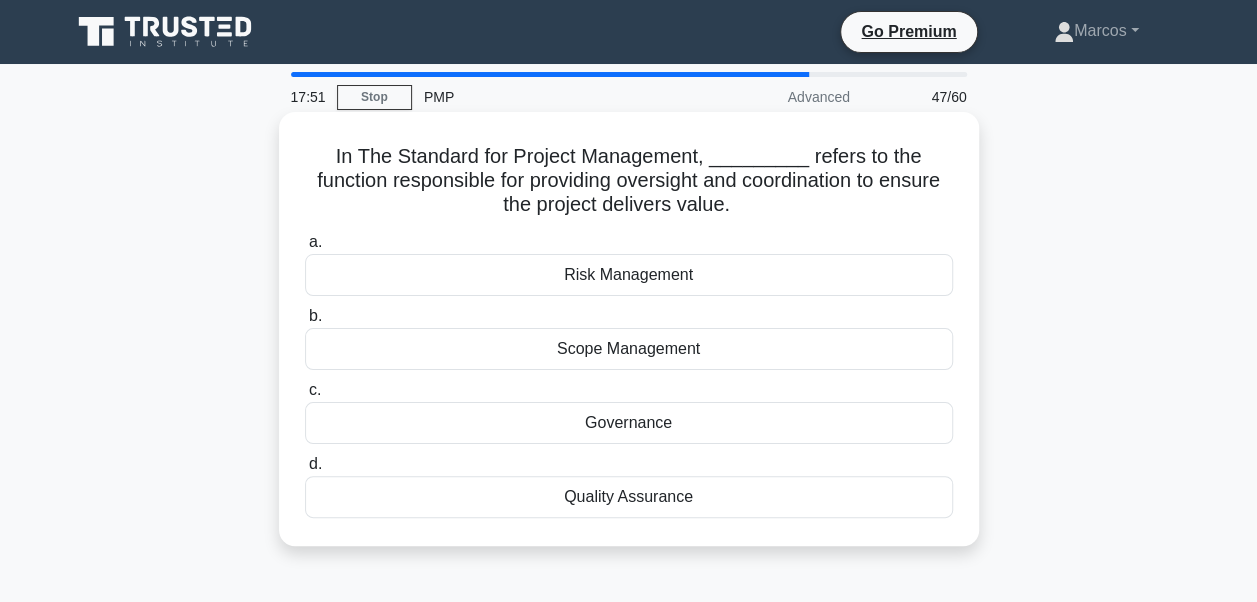 drag, startPoint x: 344, startPoint y: 155, endPoint x: 822, endPoint y: 511, distance: 596.00336 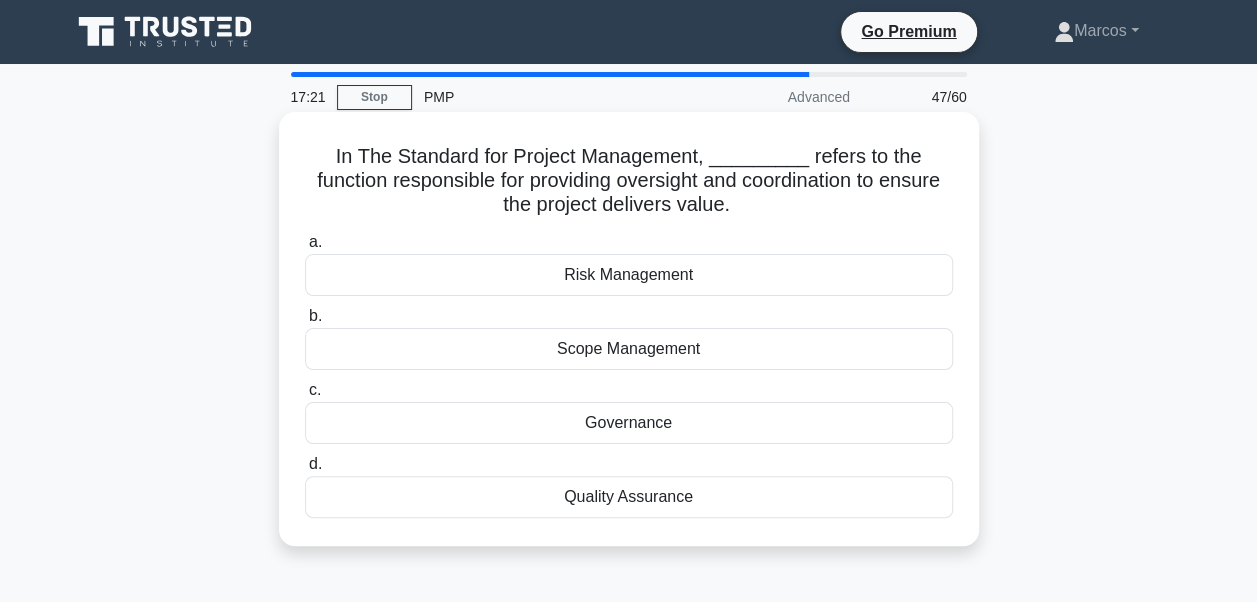 click on "Governance" at bounding box center (629, 423) 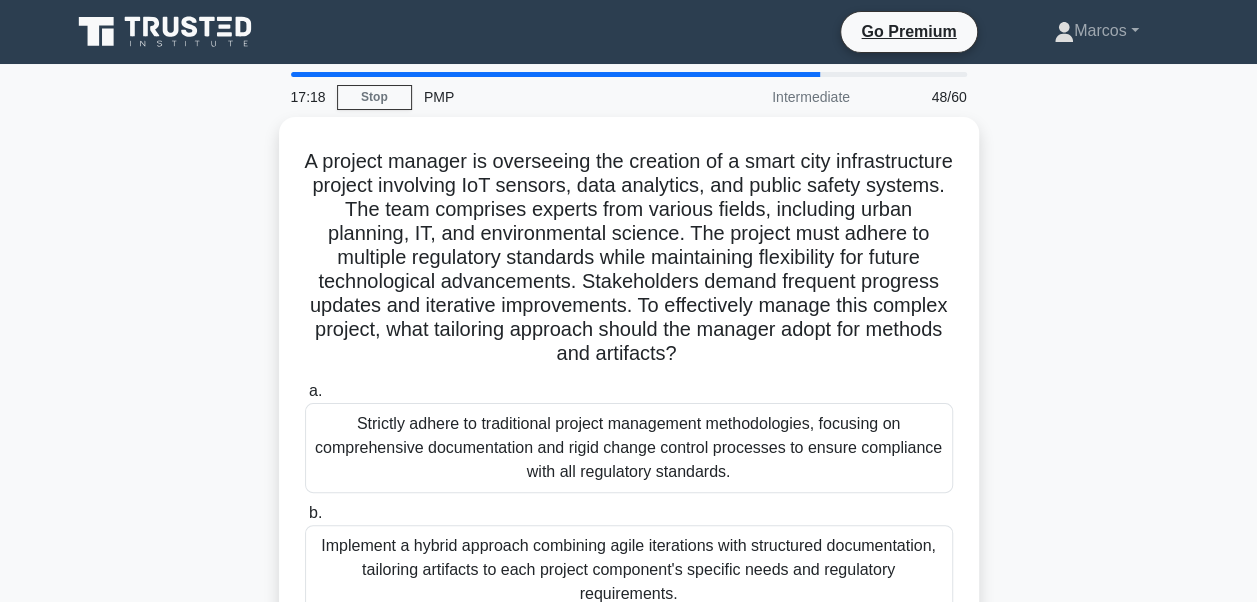 scroll, scrollTop: 478, scrollLeft: 0, axis: vertical 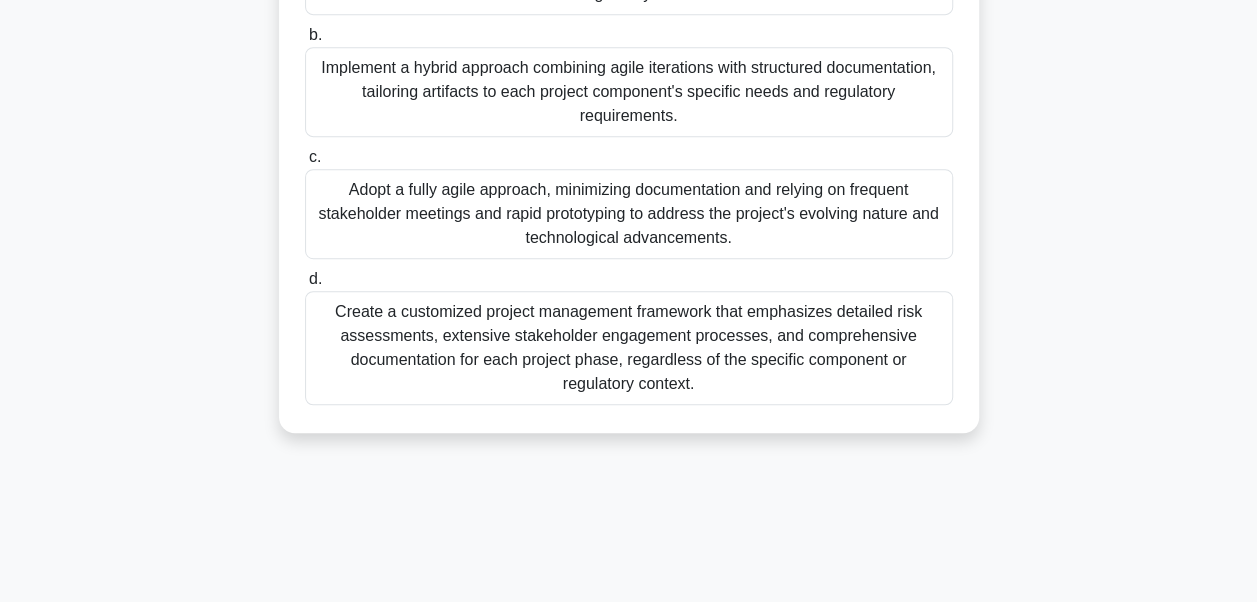 drag, startPoint x: 348, startPoint y: 153, endPoint x: 879, endPoint y: 634, distance: 716.4649 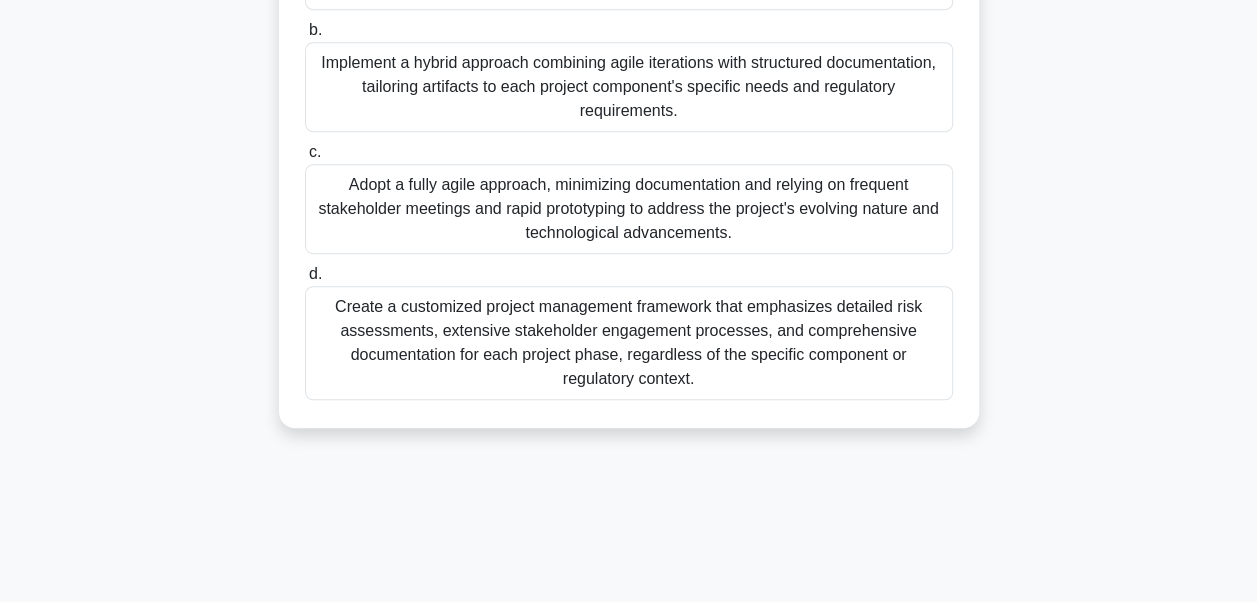 click on "Implement a hybrid approach combining agile iterations with structured documentation, tailoring artifacts to each project component's specific needs and regulatory requirements." at bounding box center [629, 87] 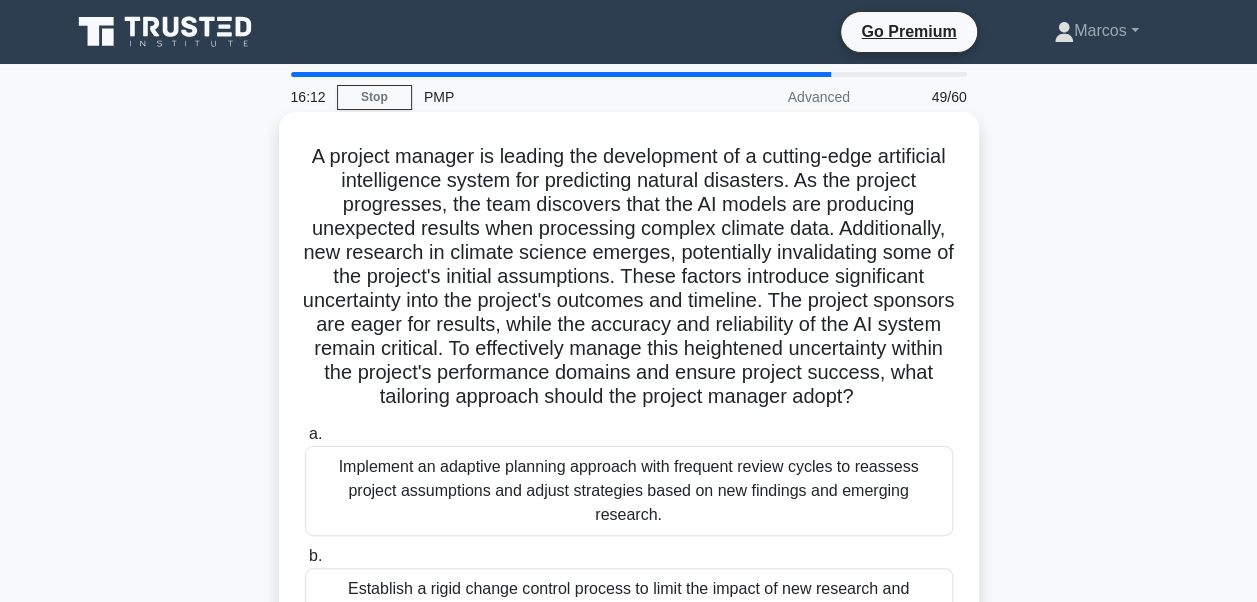 scroll, scrollTop: 0, scrollLeft: 0, axis: both 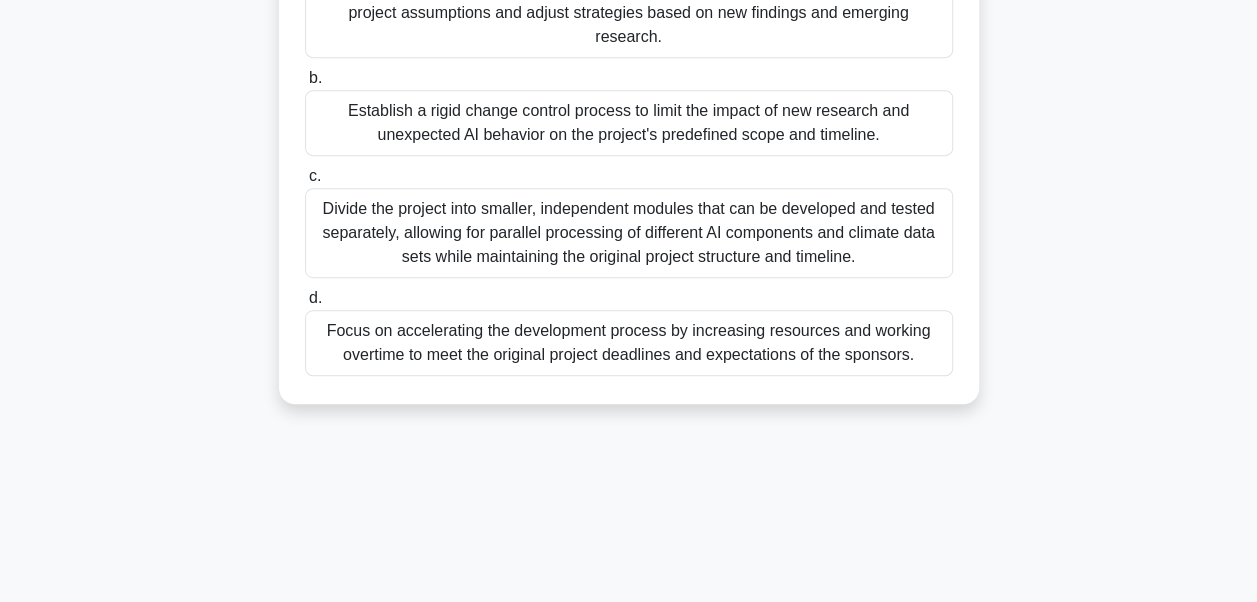 drag, startPoint x: 328, startPoint y: 152, endPoint x: 927, endPoint y: 403, distance: 649.4628 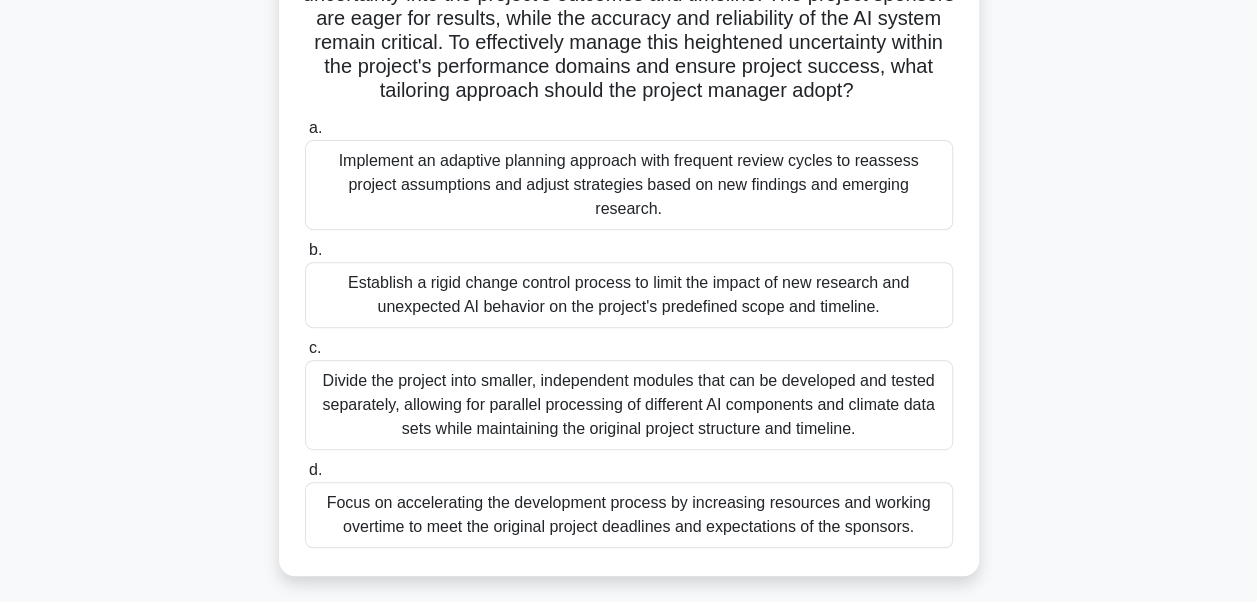 scroll, scrollTop: 278, scrollLeft: 0, axis: vertical 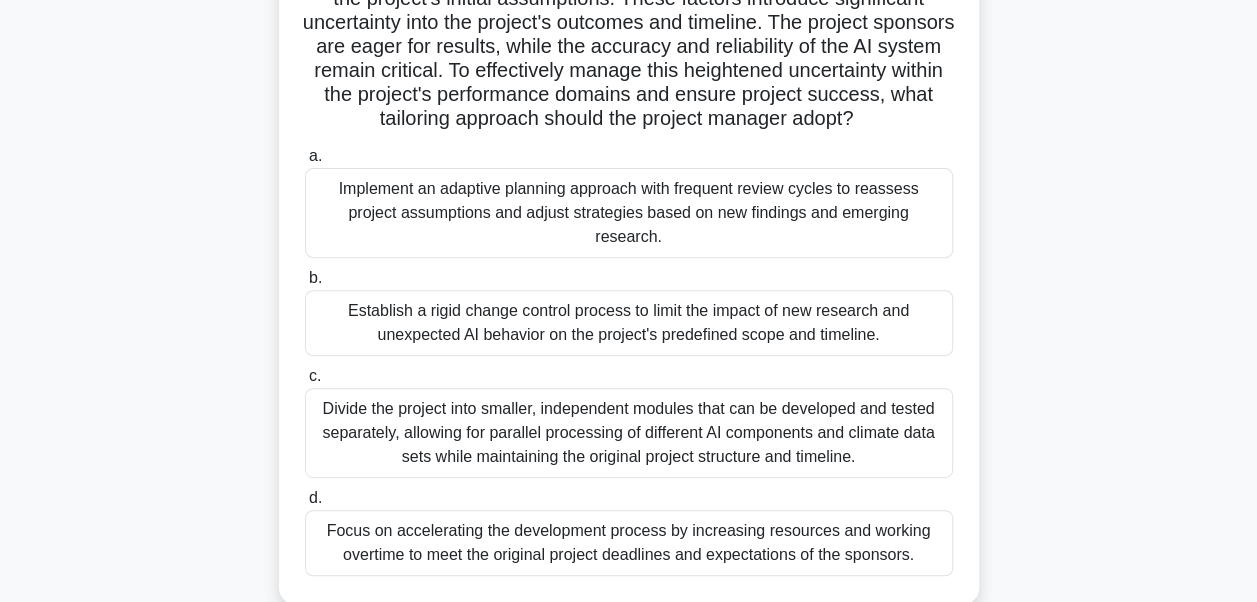 click on "Implement an adaptive planning approach with frequent review cycles to reassess project assumptions and adjust strategies based on new findings and emerging research." at bounding box center [629, 213] 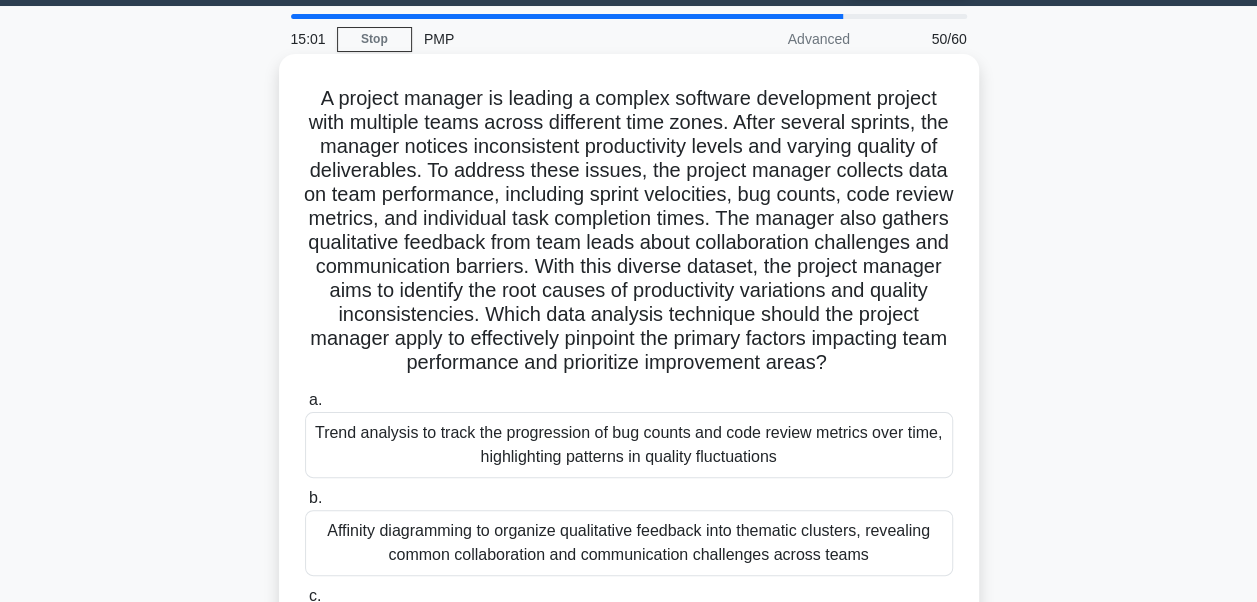 scroll, scrollTop: 0, scrollLeft: 0, axis: both 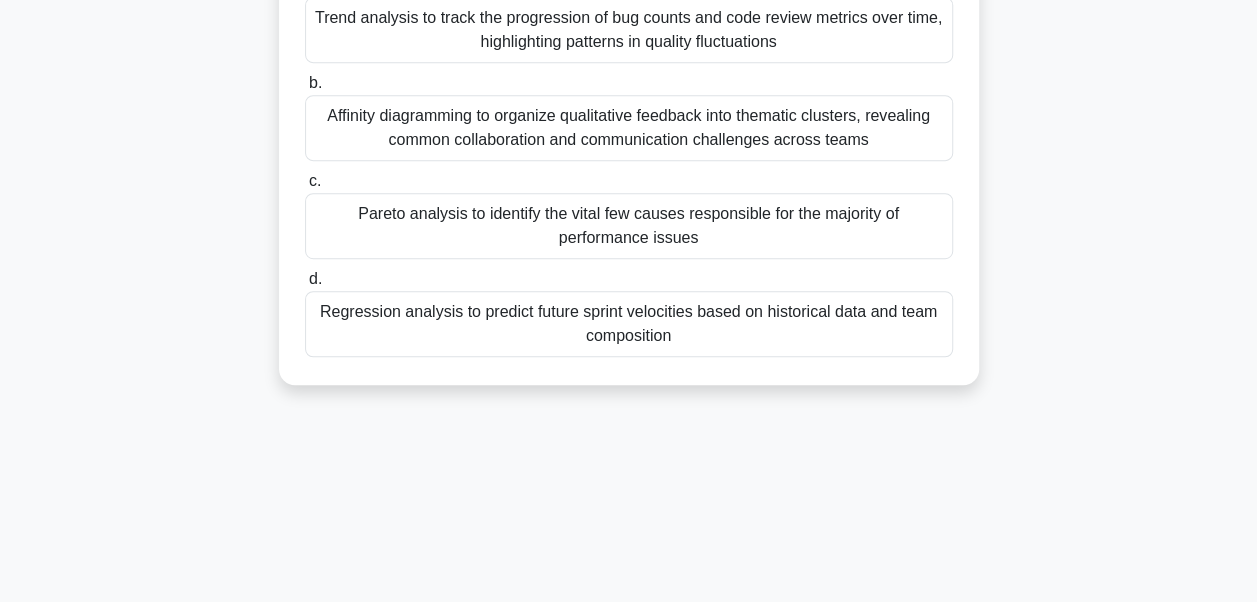 drag, startPoint x: 312, startPoint y: 152, endPoint x: 788, endPoint y: 621, distance: 668.23425 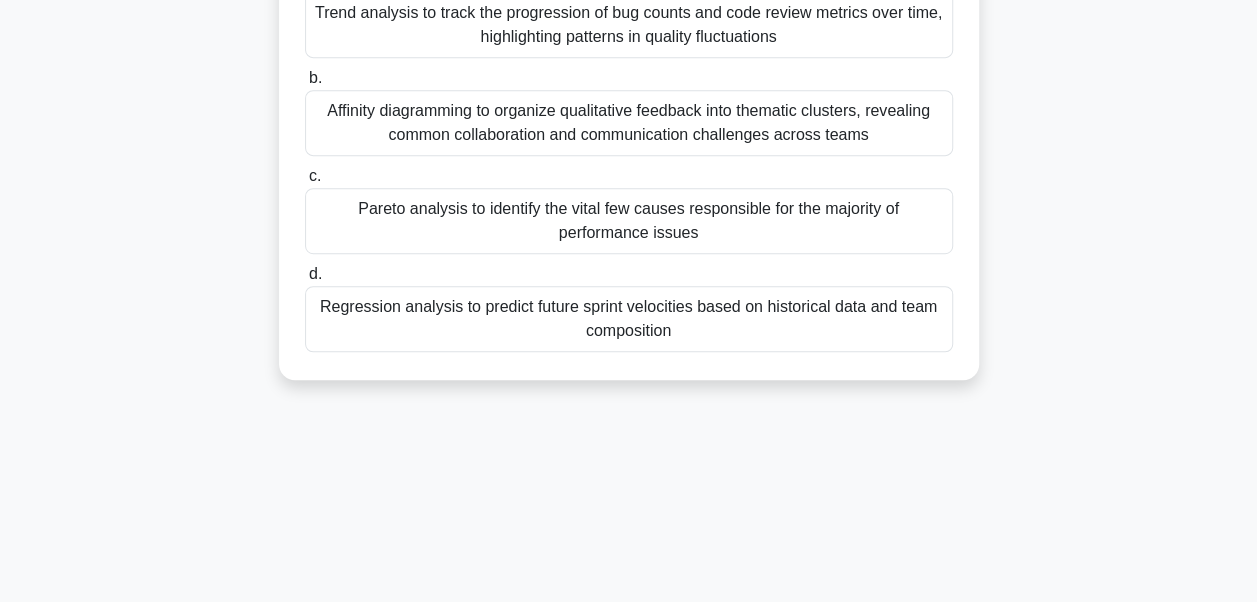 click on "Pareto analysis to identify the vital few causes responsible for the majority of performance issues" at bounding box center [629, 221] 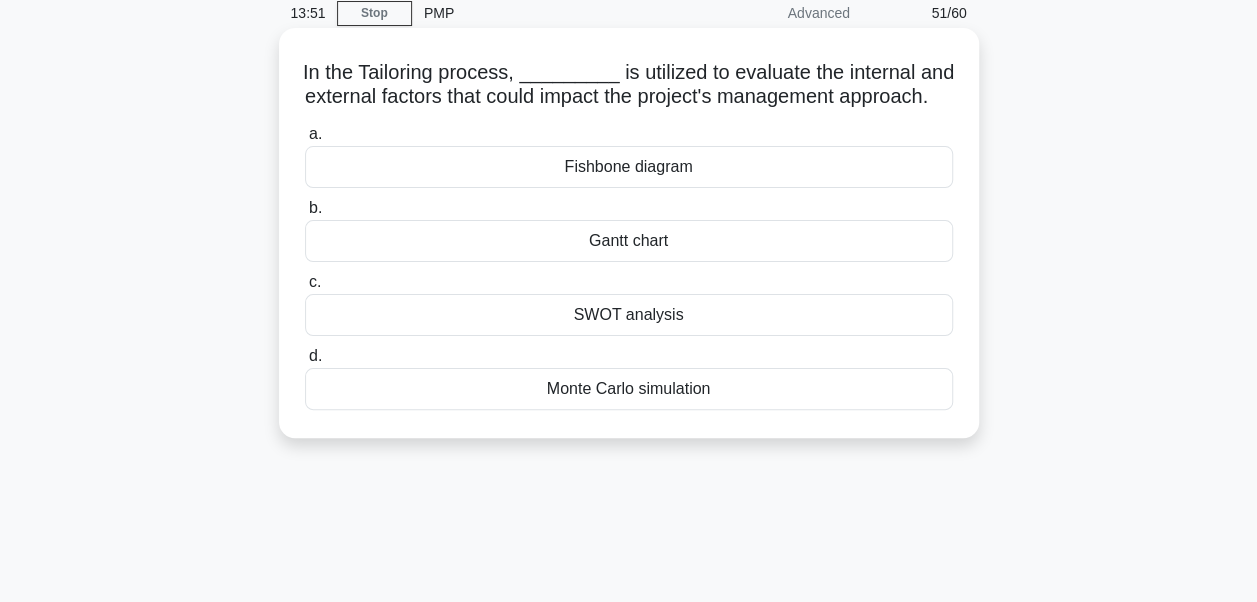 scroll, scrollTop: 0, scrollLeft: 0, axis: both 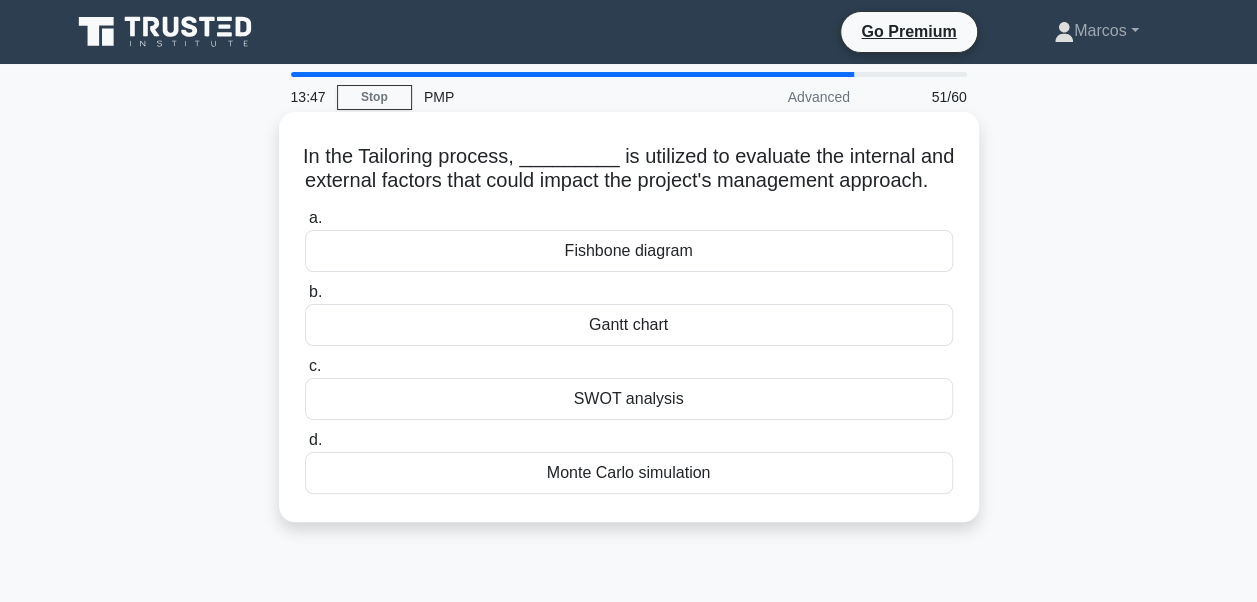 drag, startPoint x: 304, startPoint y: 146, endPoint x: 735, endPoint y: 491, distance: 552.0743 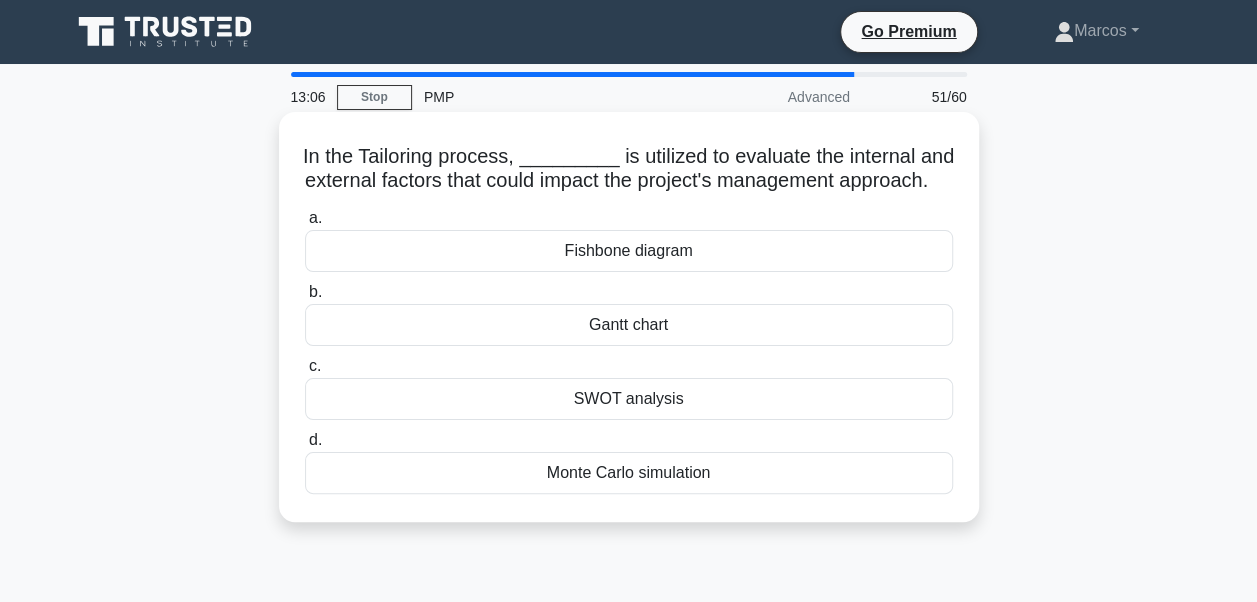 click on "SWOT analysis" at bounding box center [629, 399] 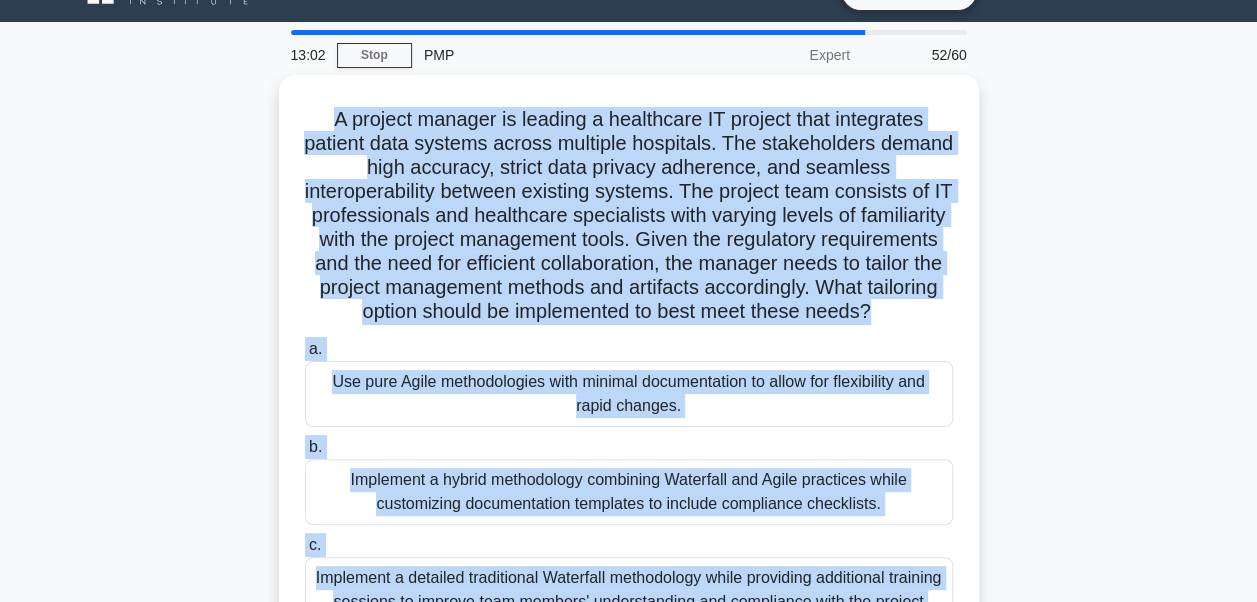 scroll, scrollTop: 478, scrollLeft: 0, axis: vertical 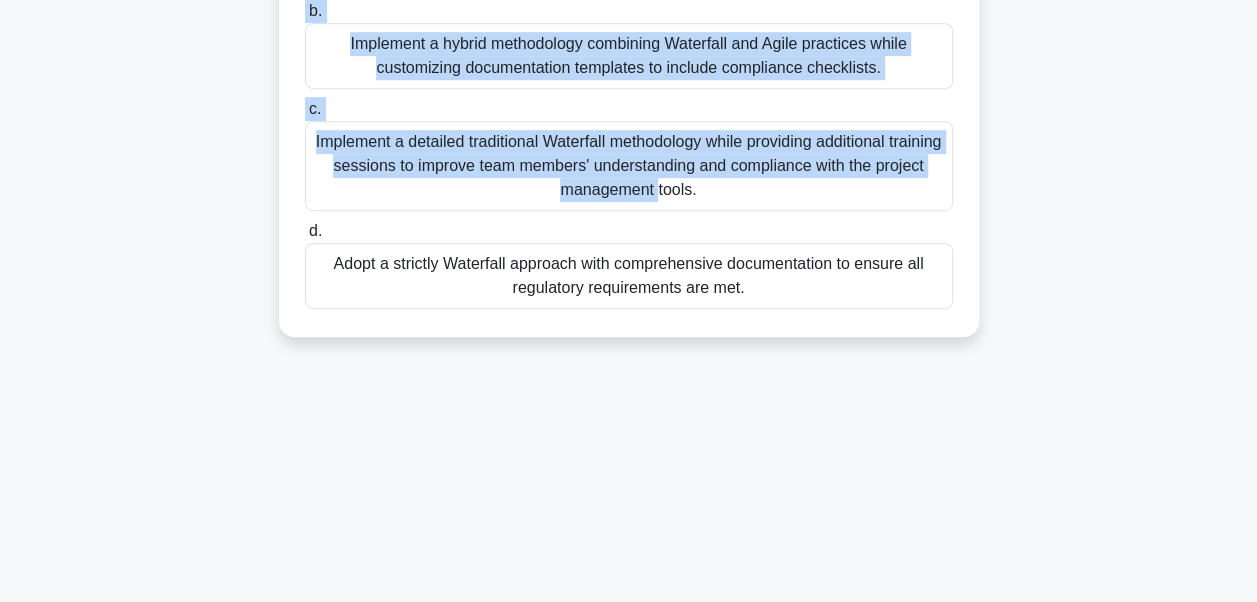 drag, startPoint x: 325, startPoint y: 154, endPoint x: 904, endPoint y: 645, distance: 759.15875 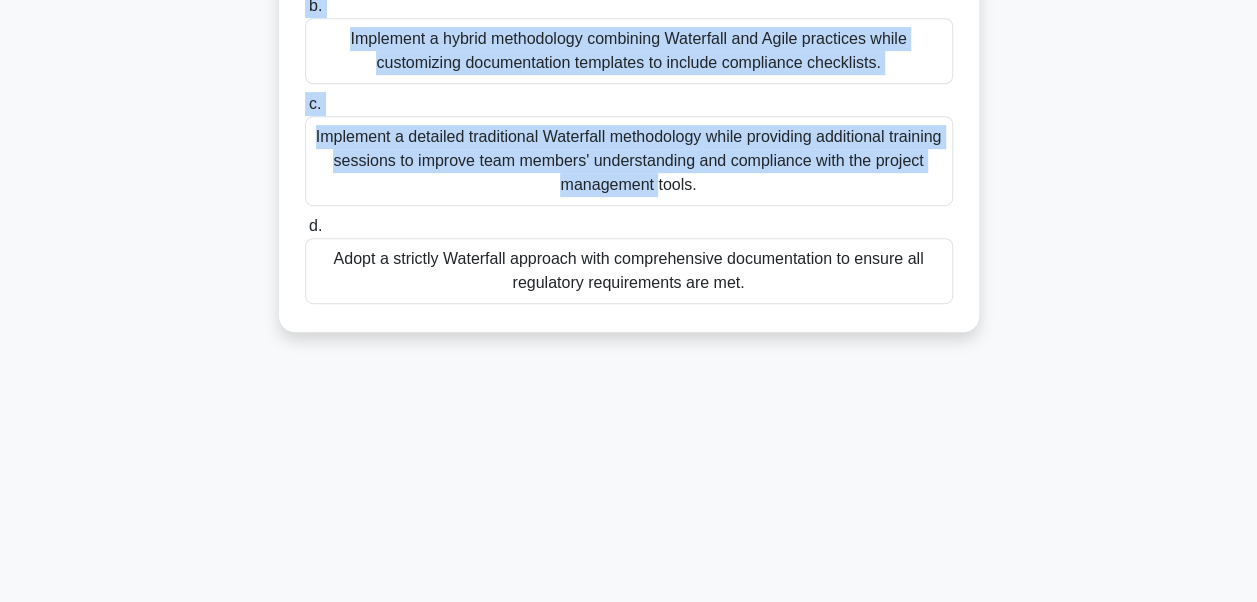 click on "Implement a detailed traditional Waterfall methodology while providing additional training sessions to improve team members' understanding and compliance with the project management tools." at bounding box center [629, 161] 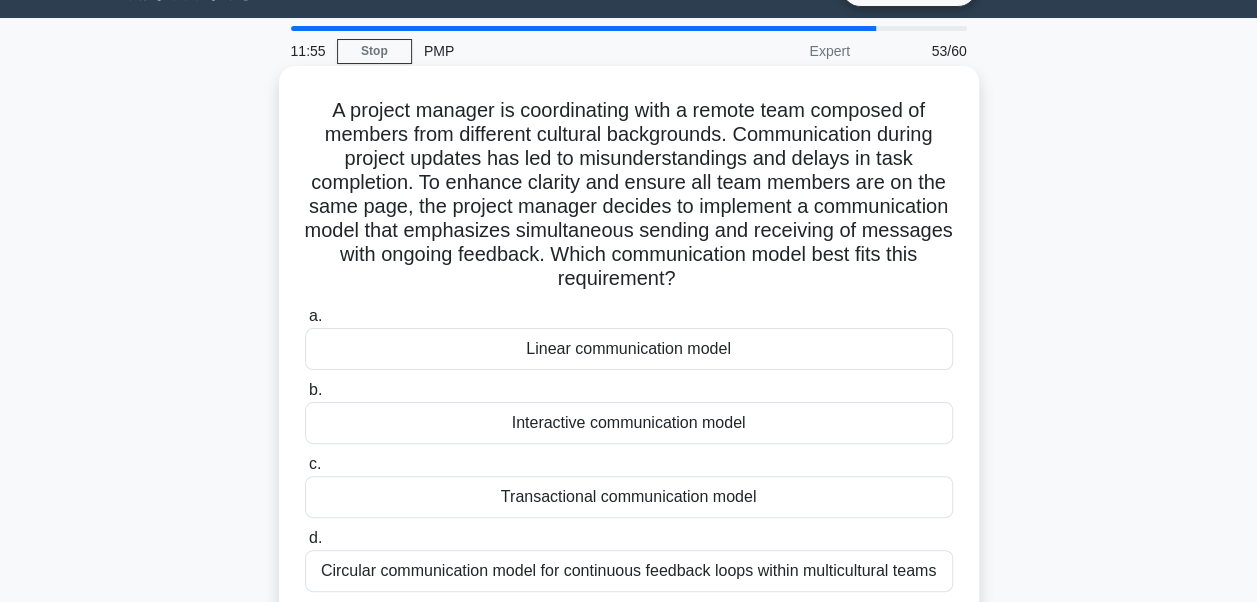 scroll, scrollTop: 0, scrollLeft: 0, axis: both 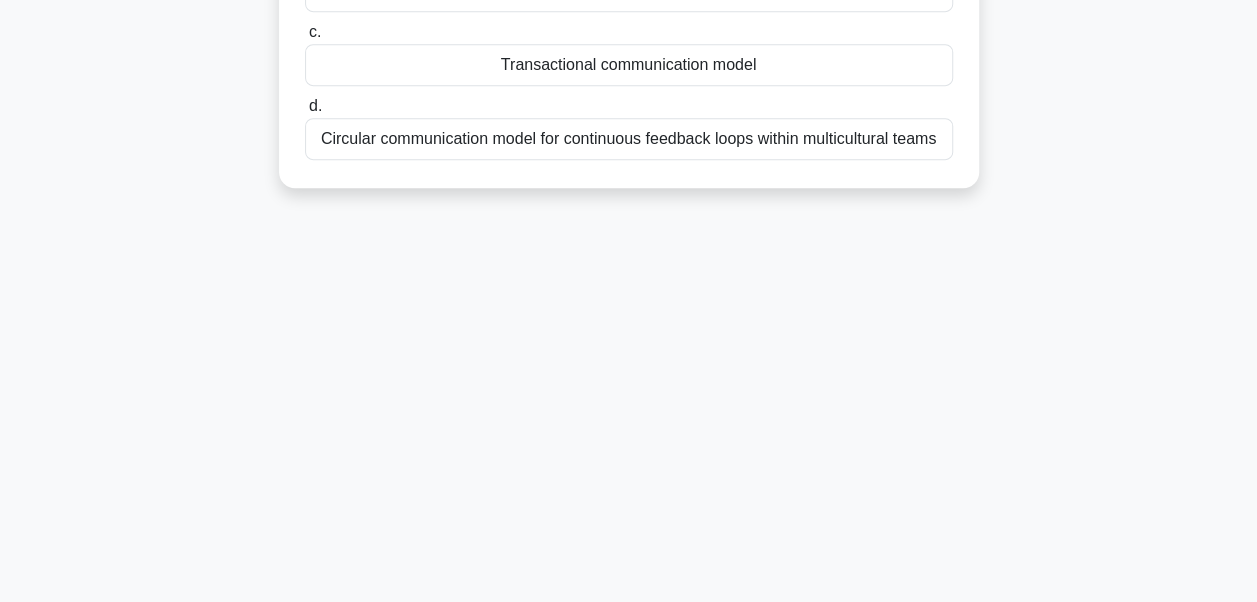 drag, startPoint x: 318, startPoint y: 158, endPoint x: 942, endPoint y: 150, distance: 624.0513 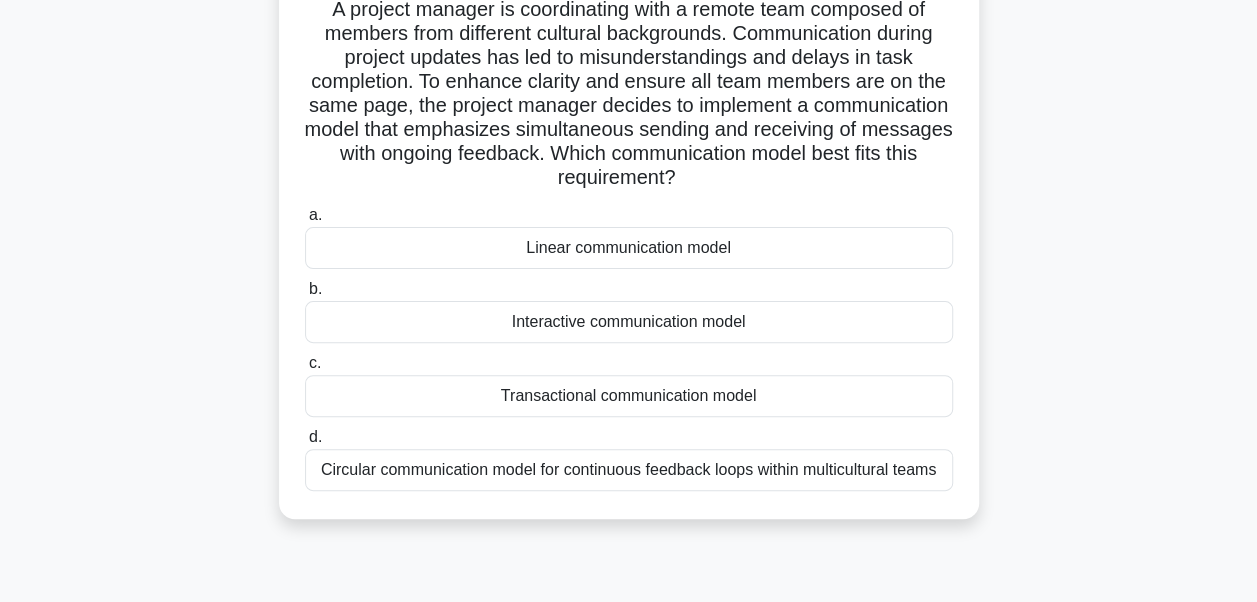 scroll, scrollTop: 78, scrollLeft: 0, axis: vertical 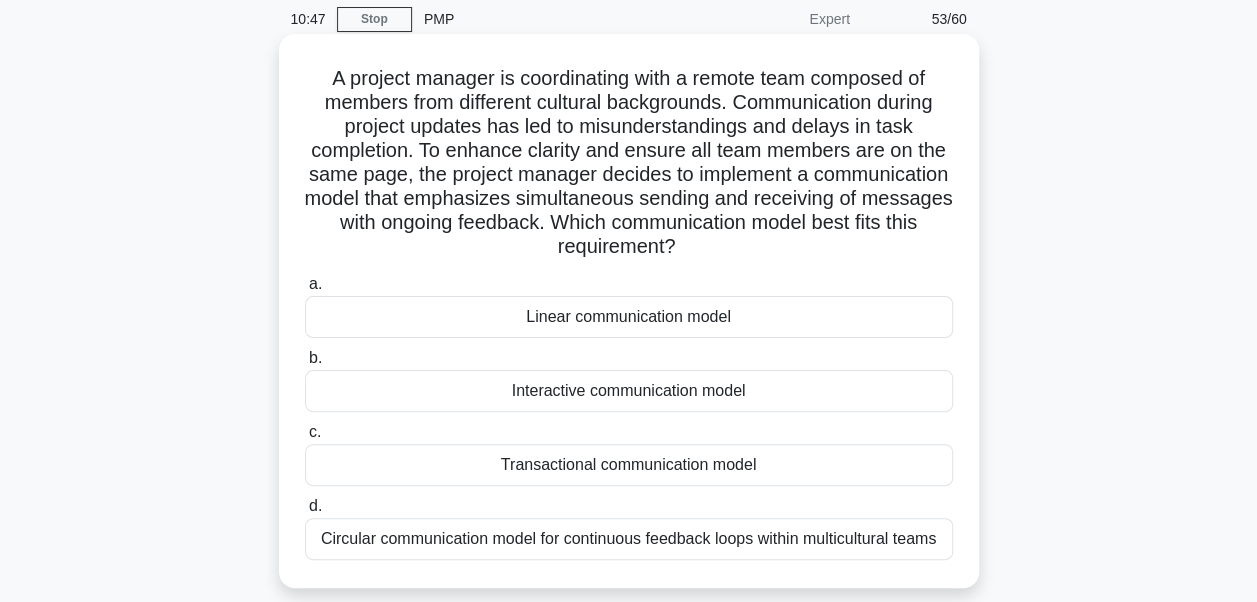 click on "Transactional communication model" at bounding box center (629, 465) 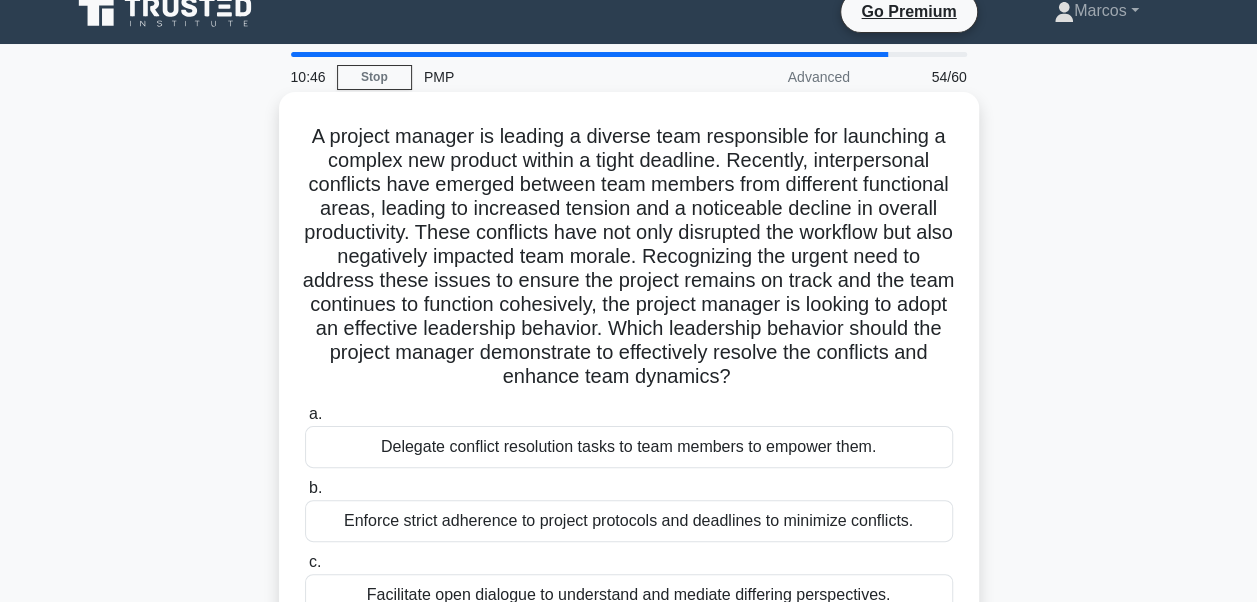 scroll, scrollTop: 0, scrollLeft: 0, axis: both 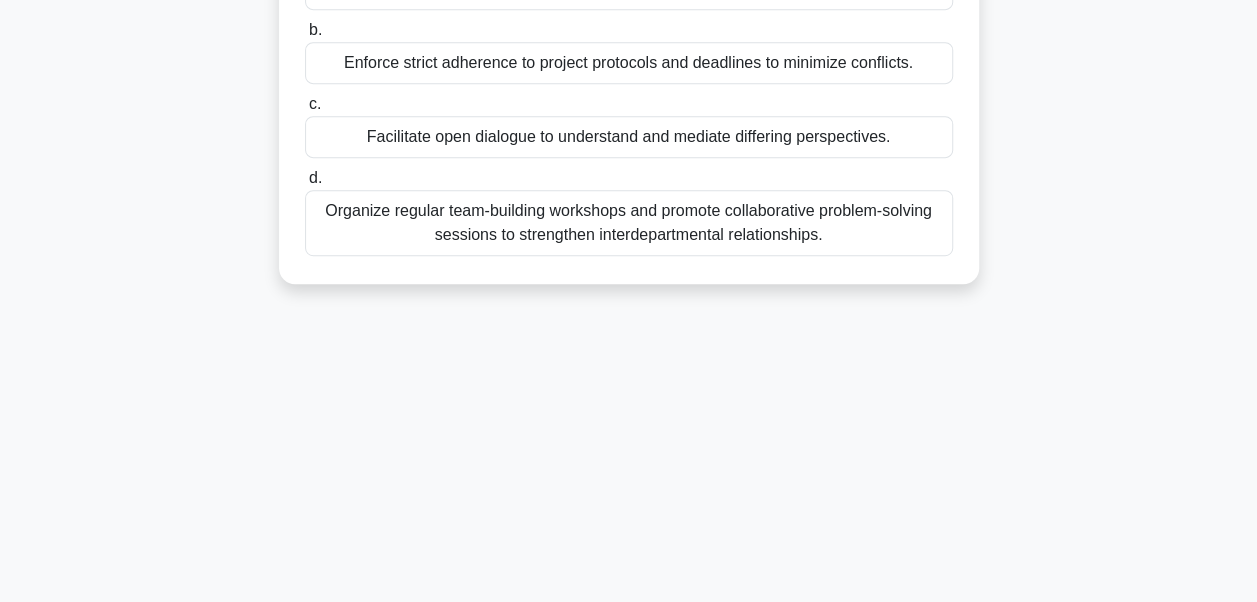 drag, startPoint x: 304, startPoint y: 149, endPoint x: 840, endPoint y: 234, distance: 542.6979 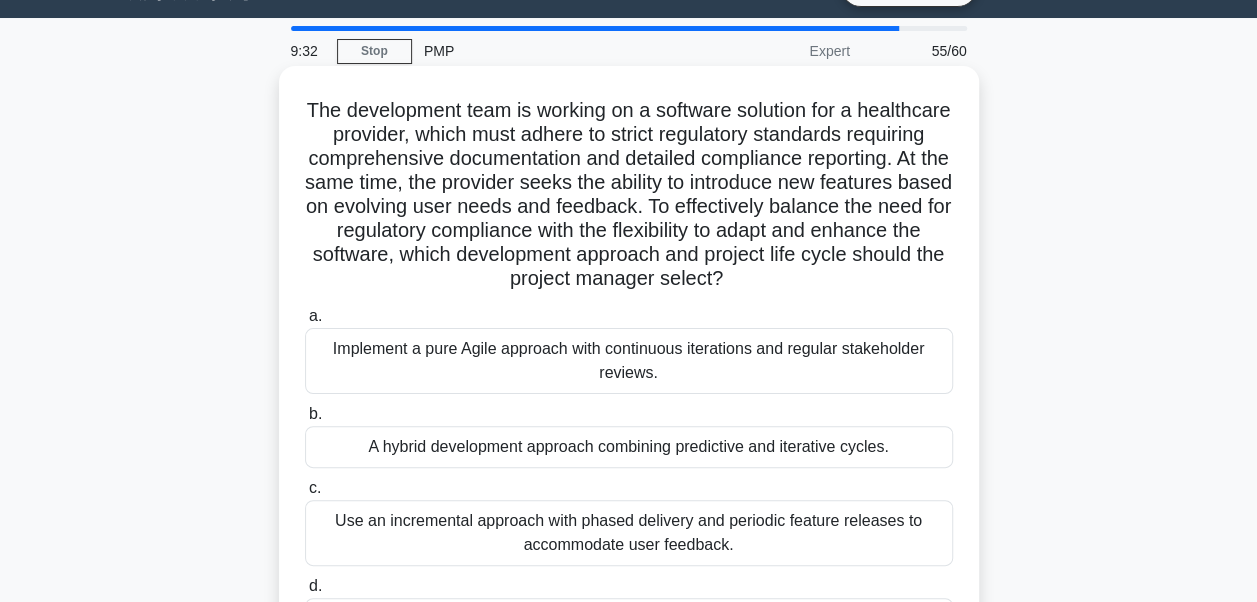 scroll, scrollTop: 0, scrollLeft: 0, axis: both 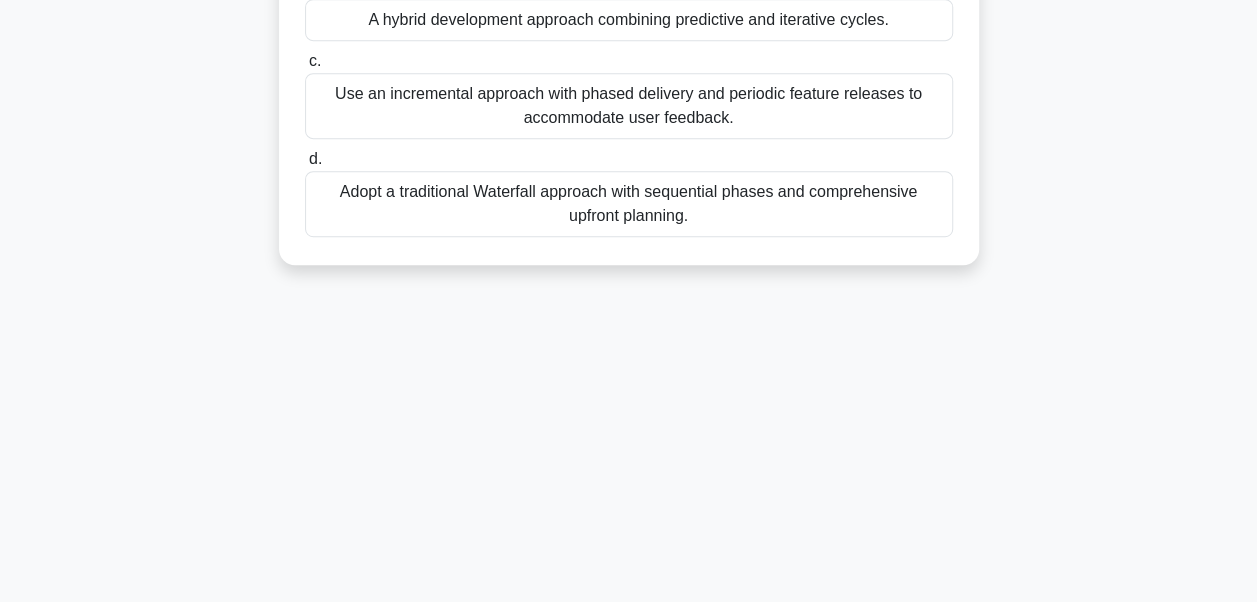drag, startPoint x: 336, startPoint y: 158, endPoint x: 746, endPoint y: 376, distance: 464.3533 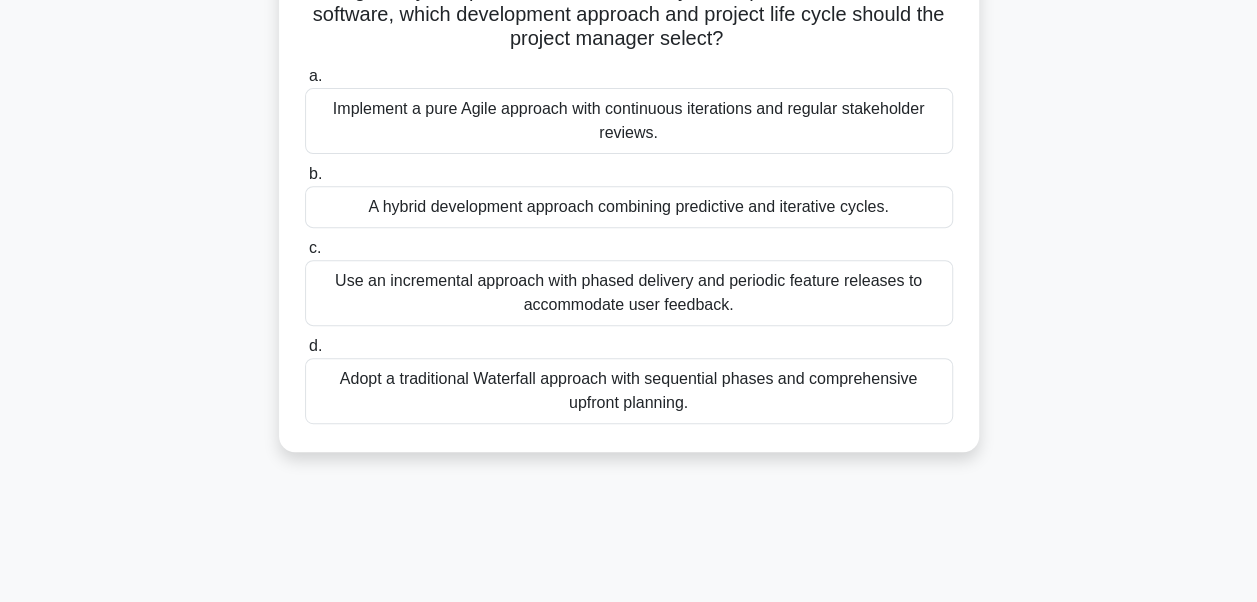 scroll, scrollTop: 278, scrollLeft: 0, axis: vertical 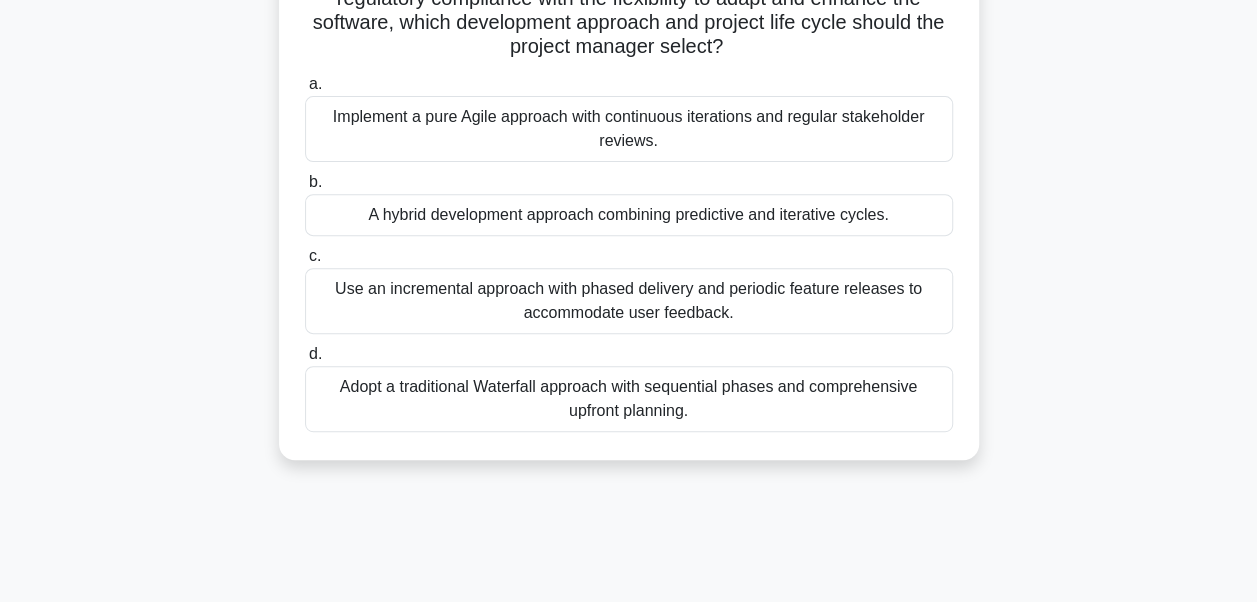 click on "A hybrid development approach combining predictive and iterative cycles." at bounding box center (629, 215) 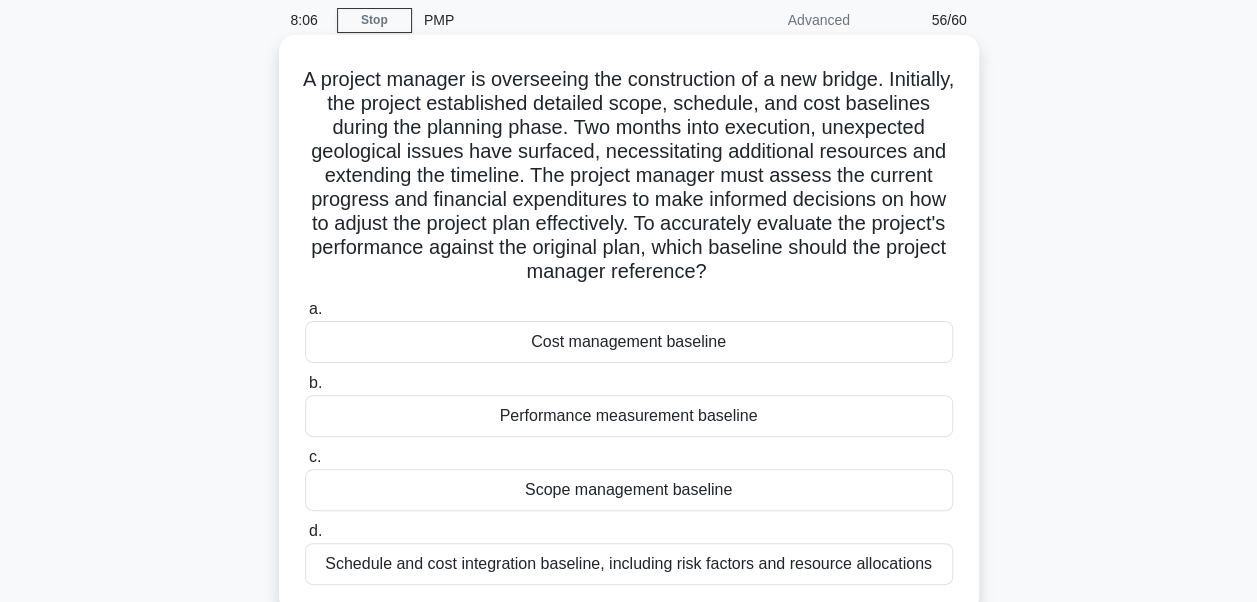 scroll, scrollTop: 0, scrollLeft: 0, axis: both 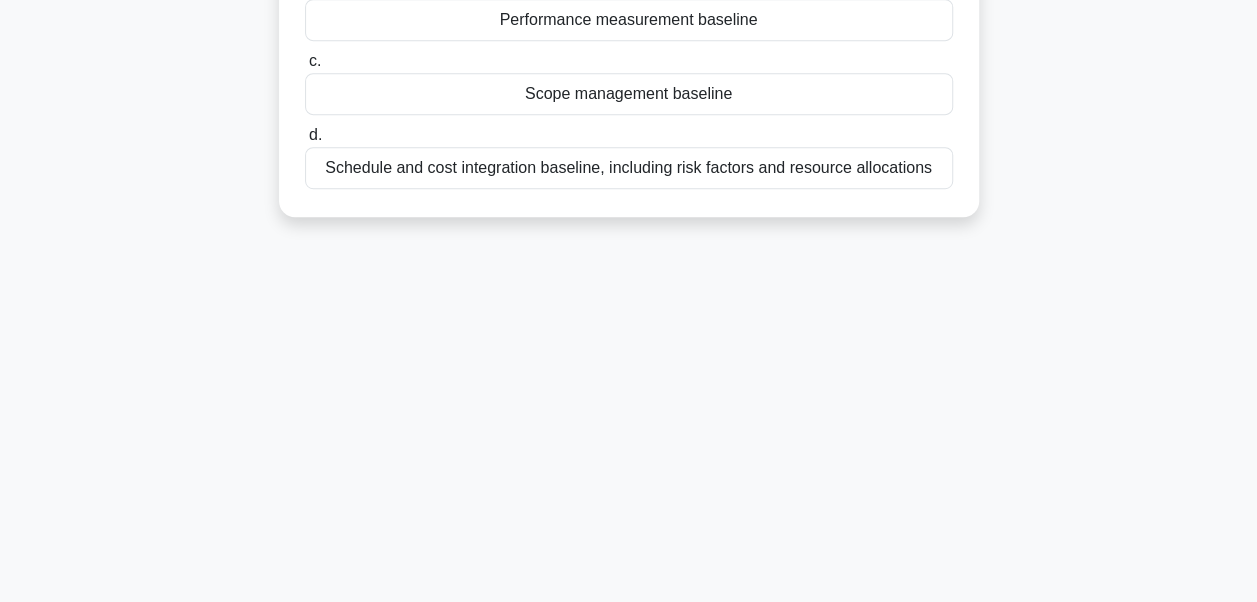 drag, startPoint x: 323, startPoint y: 154, endPoint x: 980, endPoint y: 181, distance: 657.55457 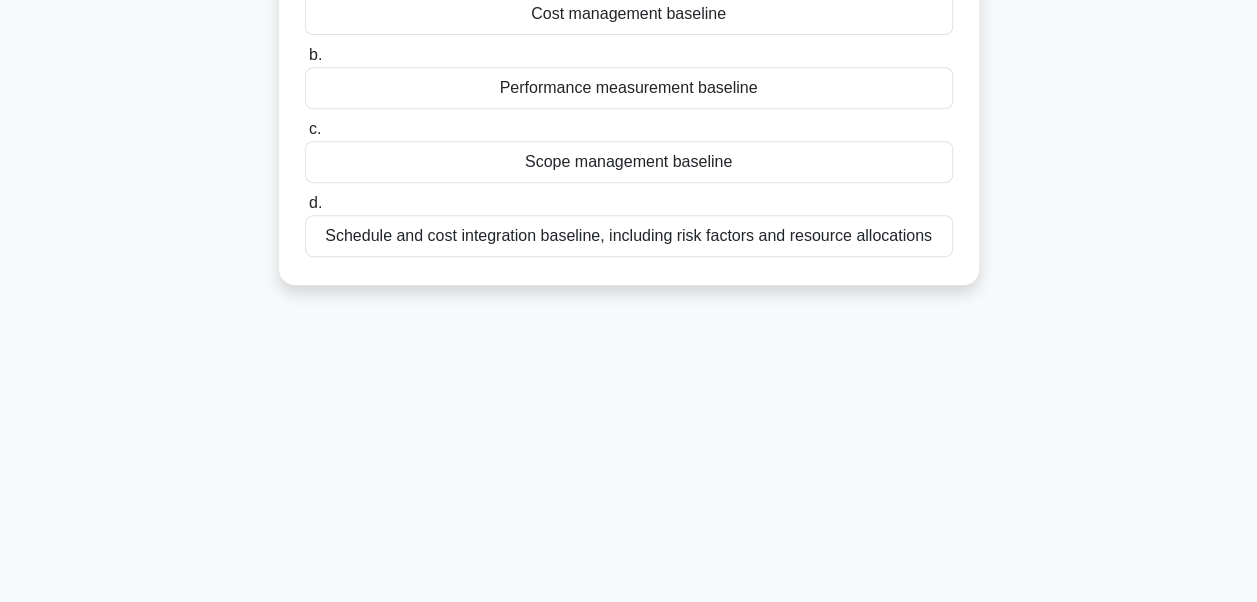 scroll, scrollTop: 378, scrollLeft: 0, axis: vertical 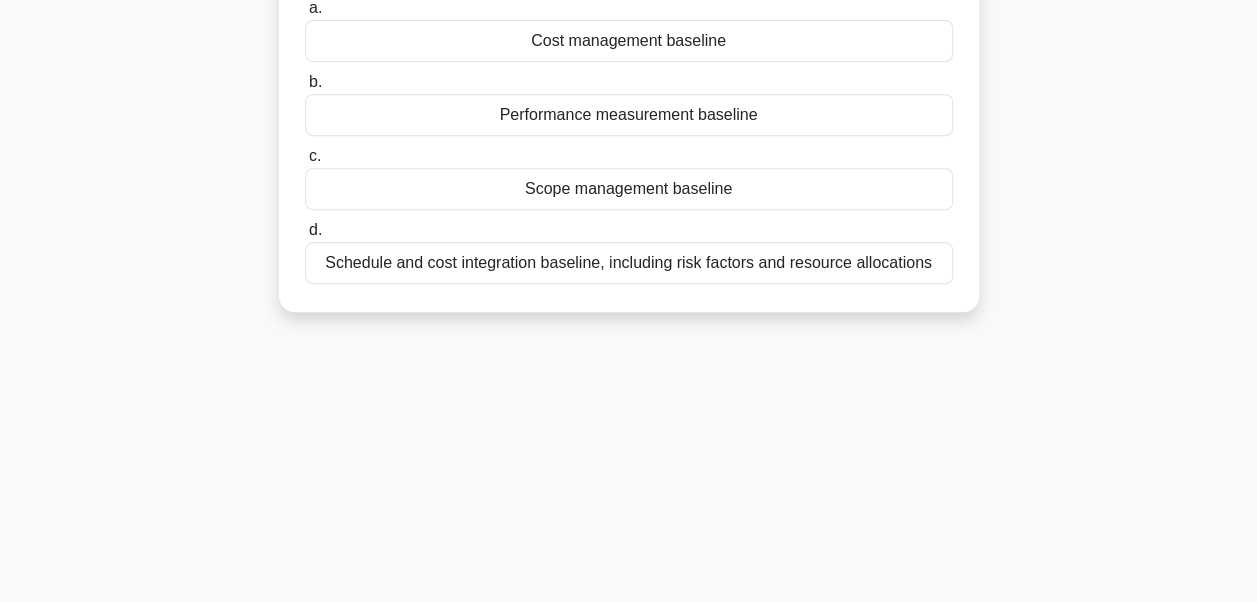 click on "Performance measurement baseline" at bounding box center (629, 115) 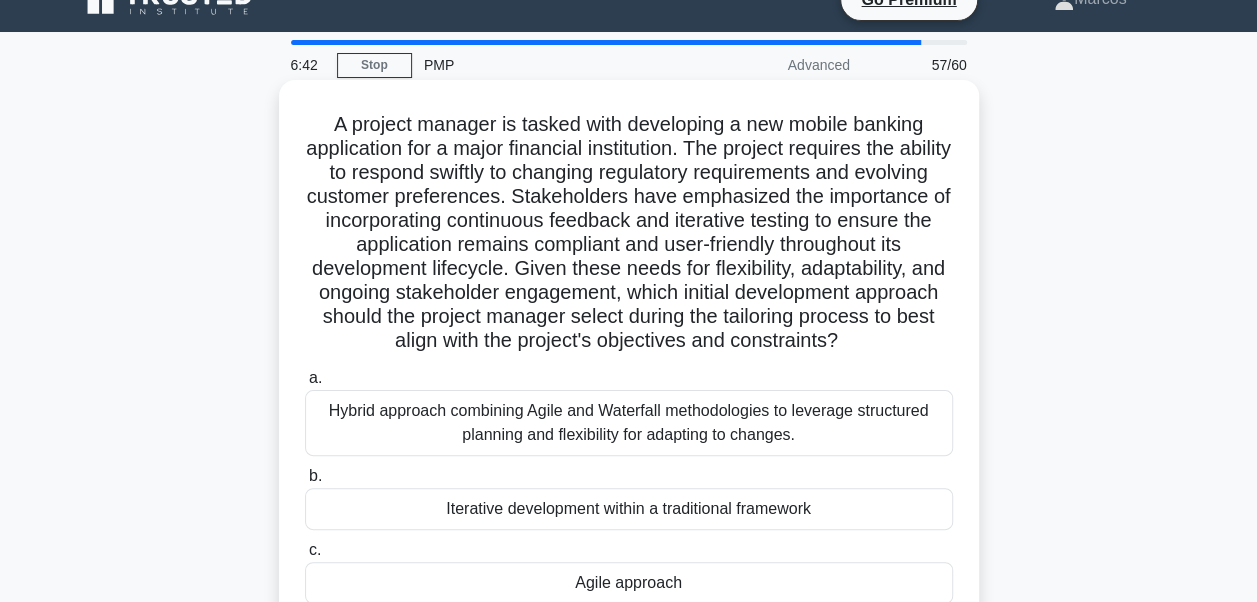 scroll, scrollTop: 0, scrollLeft: 0, axis: both 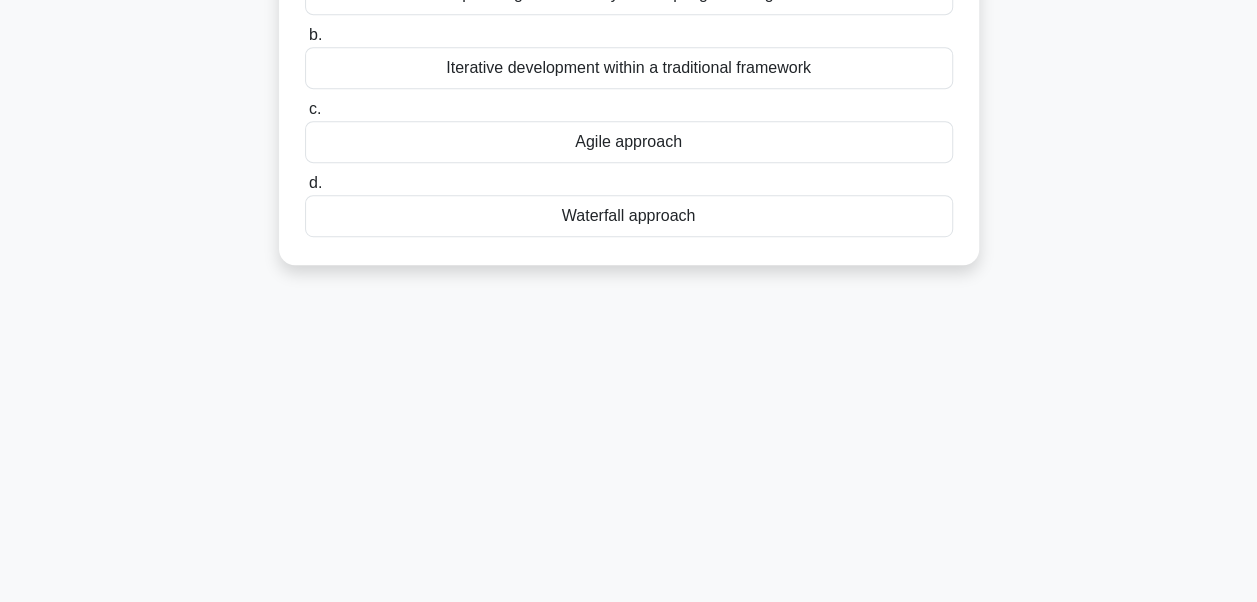 drag, startPoint x: 322, startPoint y: 152, endPoint x: 714, endPoint y: 323, distance: 427.67395 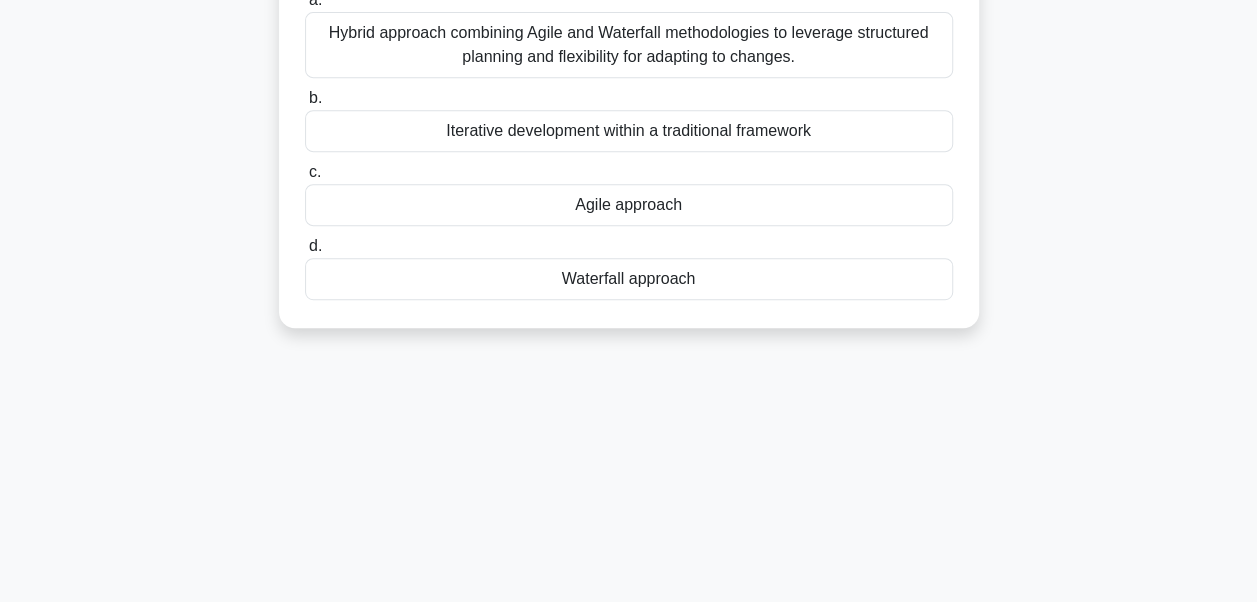 scroll, scrollTop: 378, scrollLeft: 0, axis: vertical 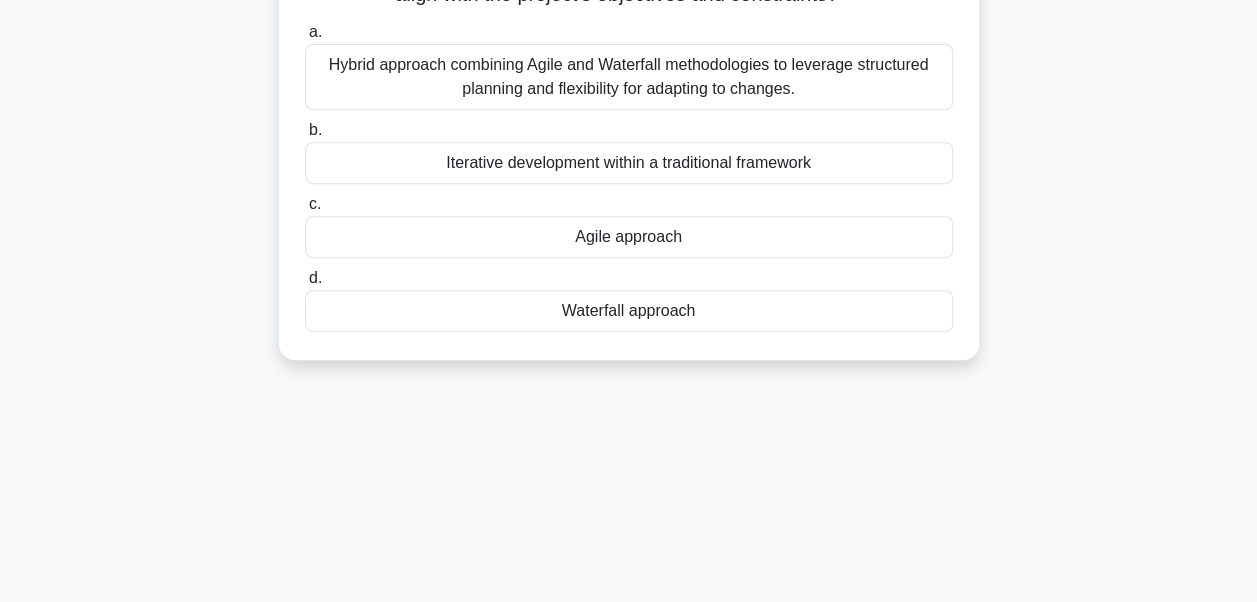 click on "Agile approach" at bounding box center [629, 237] 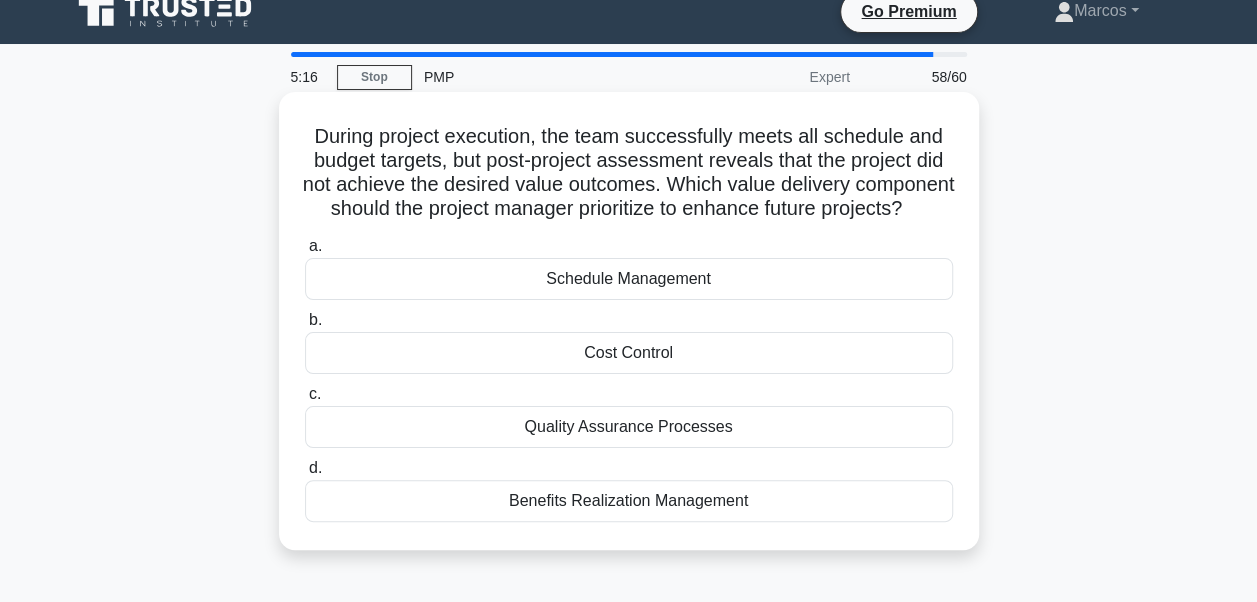 scroll, scrollTop: 0, scrollLeft: 0, axis: both 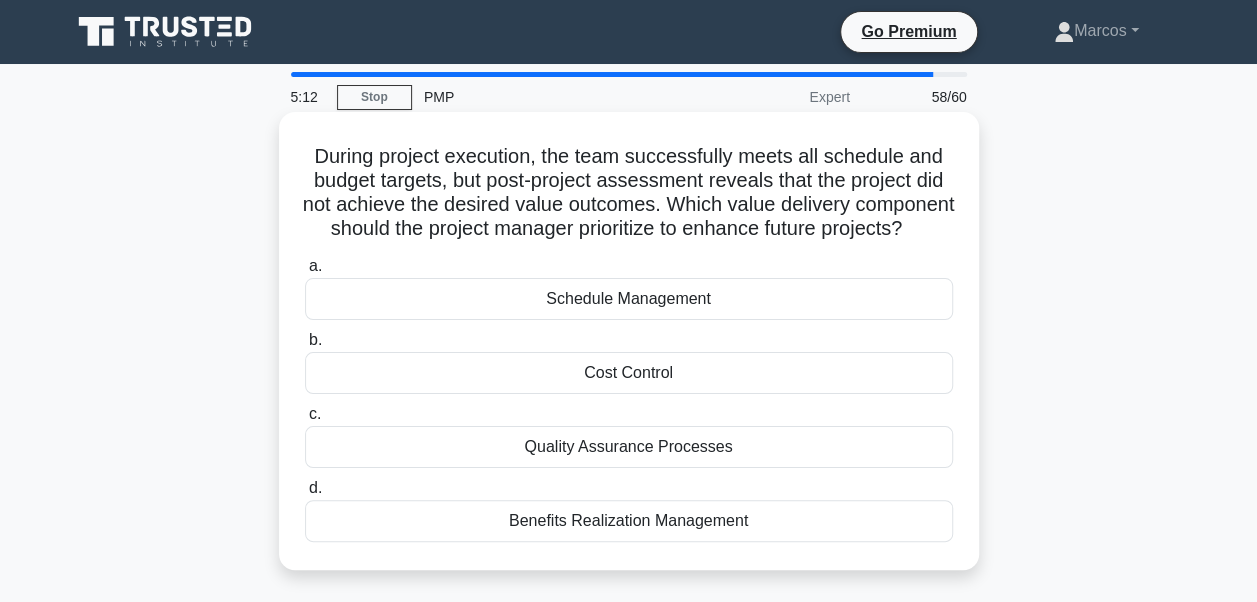 drag, startPoint x: 312, startPoint y: 156, endPoint x: 831, endPoint y: 577, distance: 668.2829 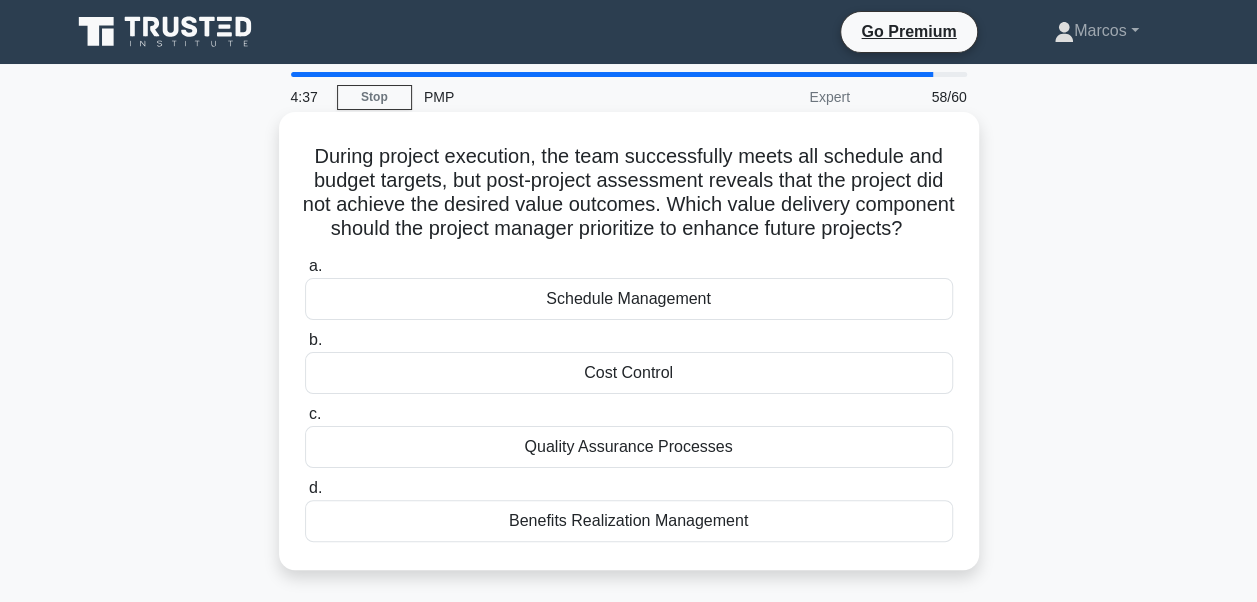 click on "Benefits Realization Management" at bounding box center (629, 521) 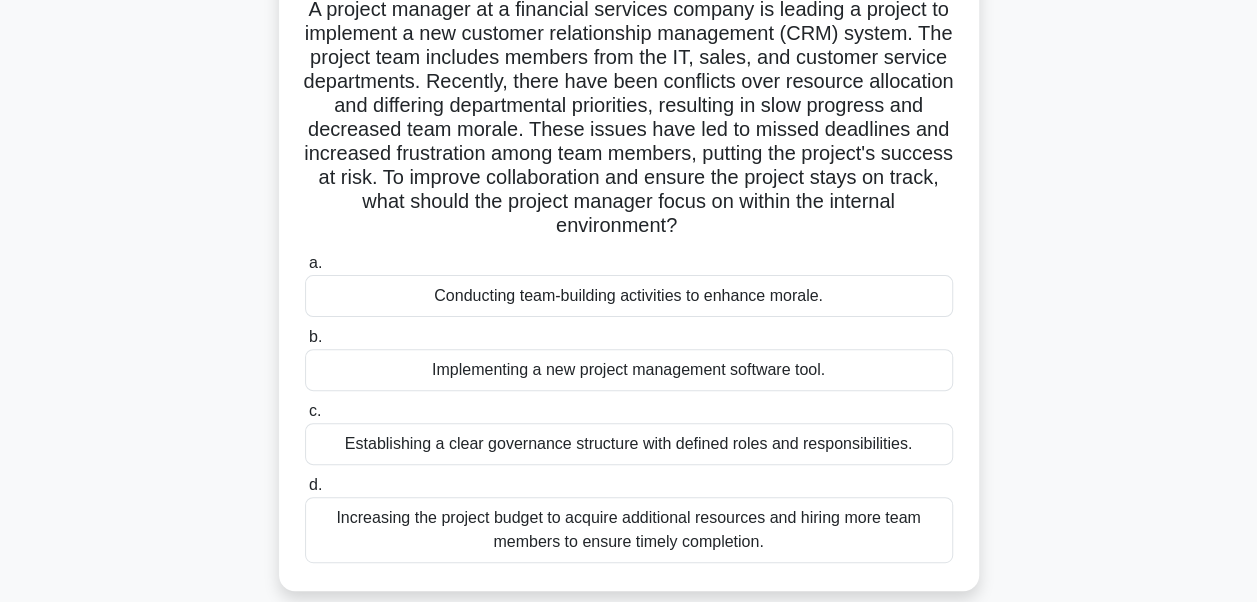 scroll, scrollTop: 478, scrollLeft: 0, axis: vertical 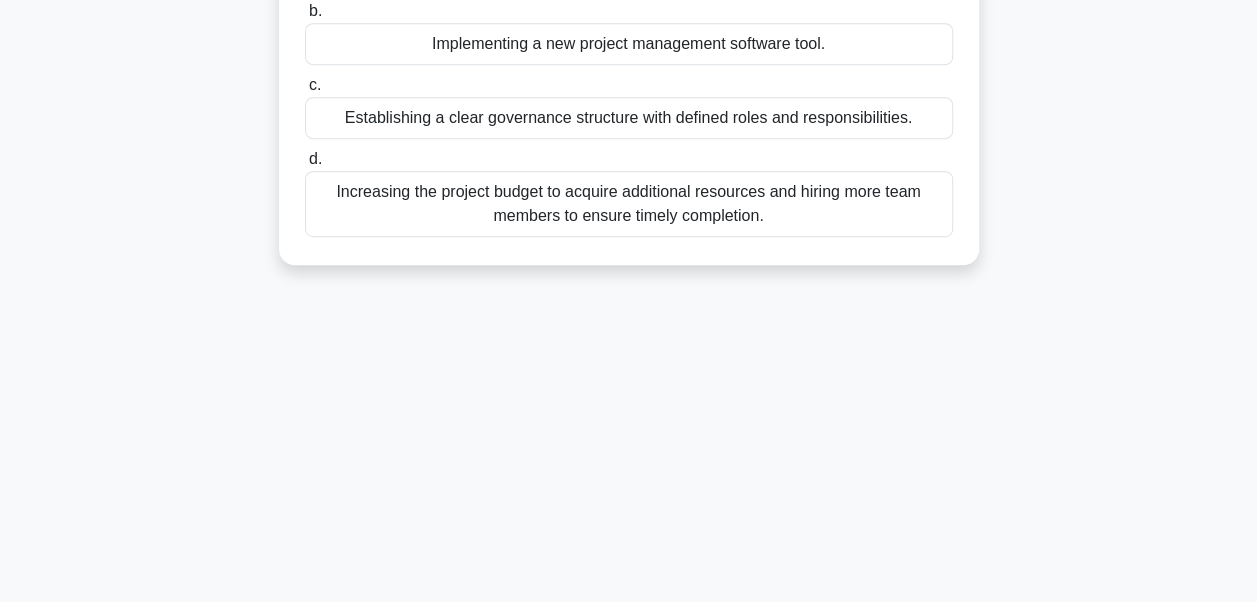 drag, startPoint x: 315, startPoint y: 165, endPoint x: 924, endPoint y: 633, distance: 768.05273 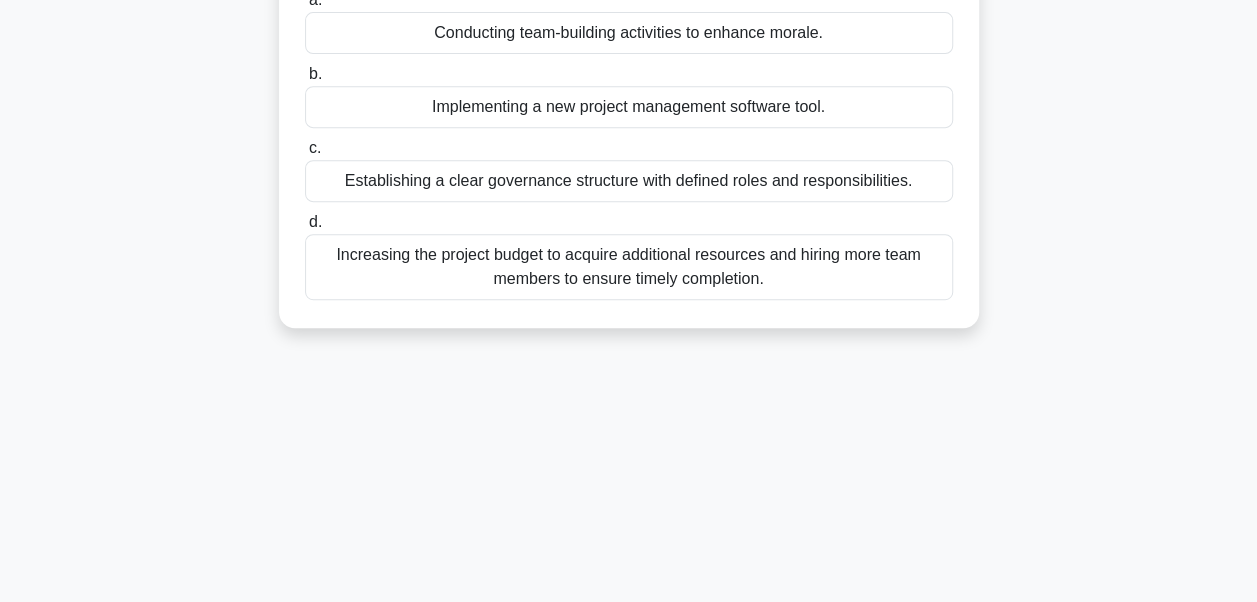 scroll, scrollTop: 378, scrollLeft: 0, axis: vertical 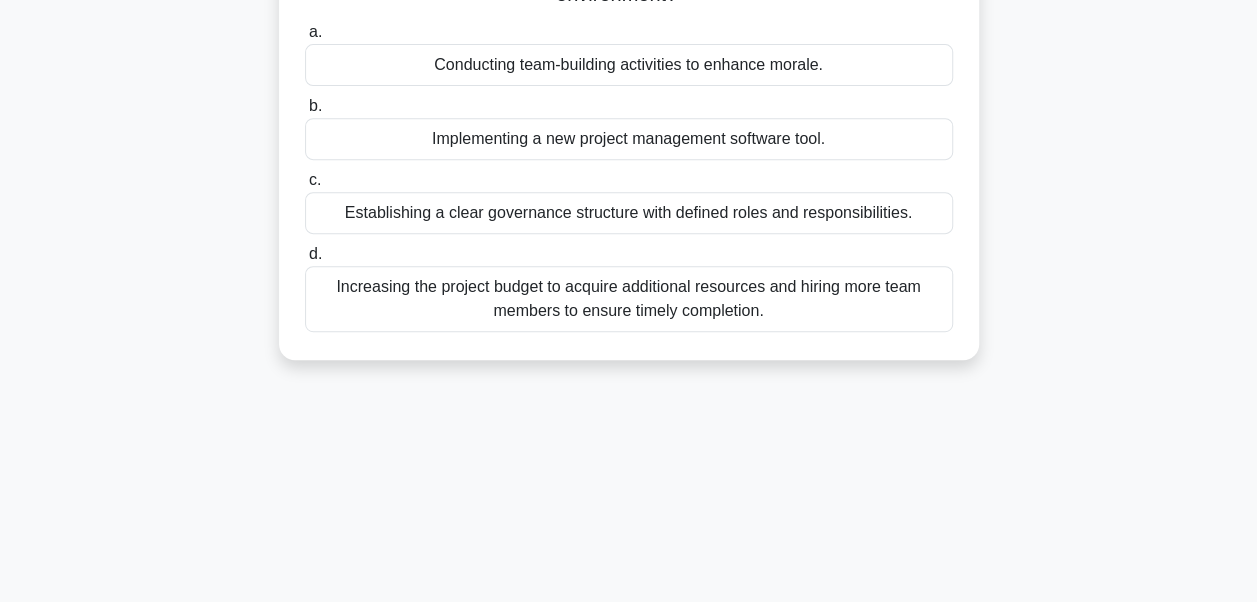click on "Establishing a clear governance structure with defined roles and responsibilities." at bounding box center [629, 213] 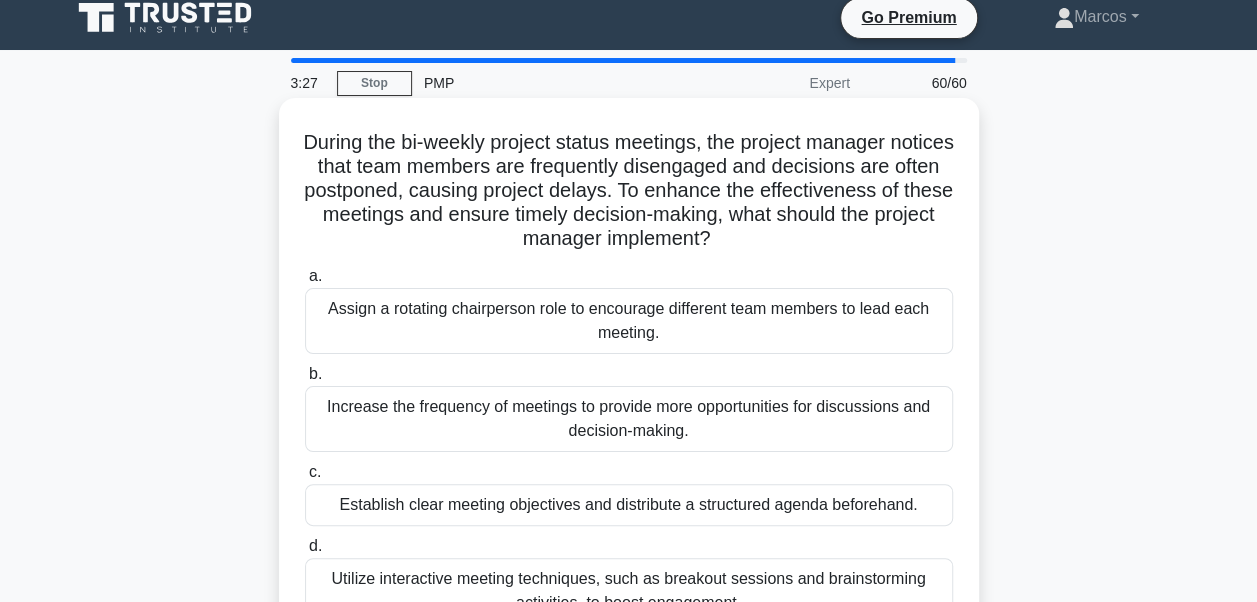 scroll, scrollTop: 14, scrollLeft: 0, axis: vertical 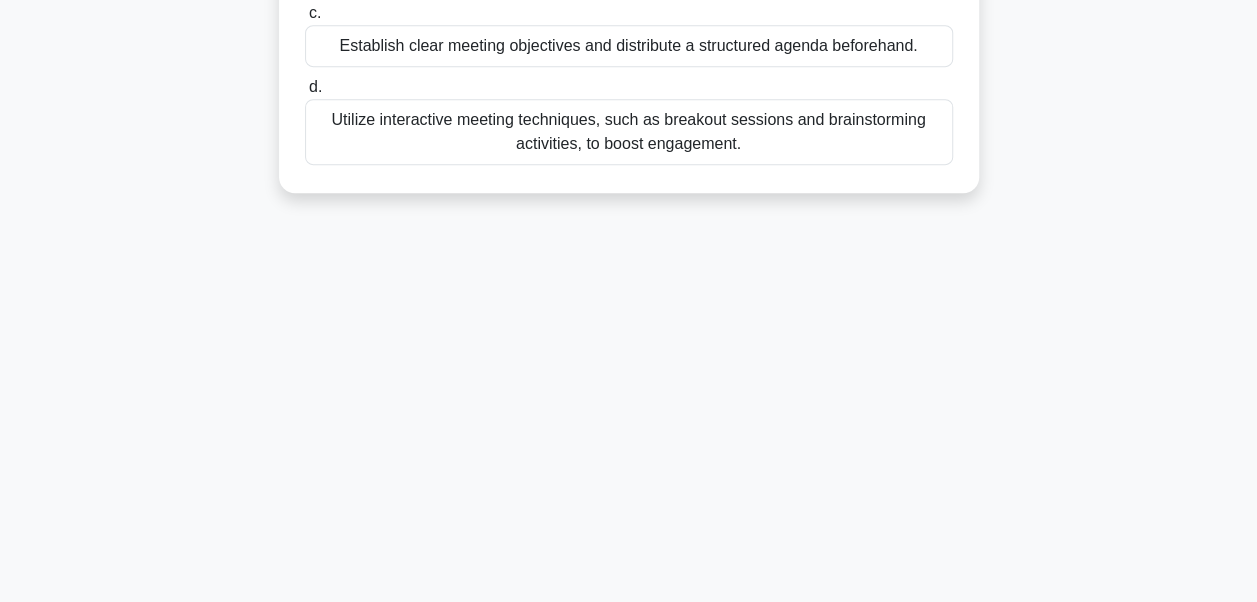 drag, startPoint x: 328, startPoint y: 148, endPoint x: 797, endPoint y: 408, distance: 536.24713 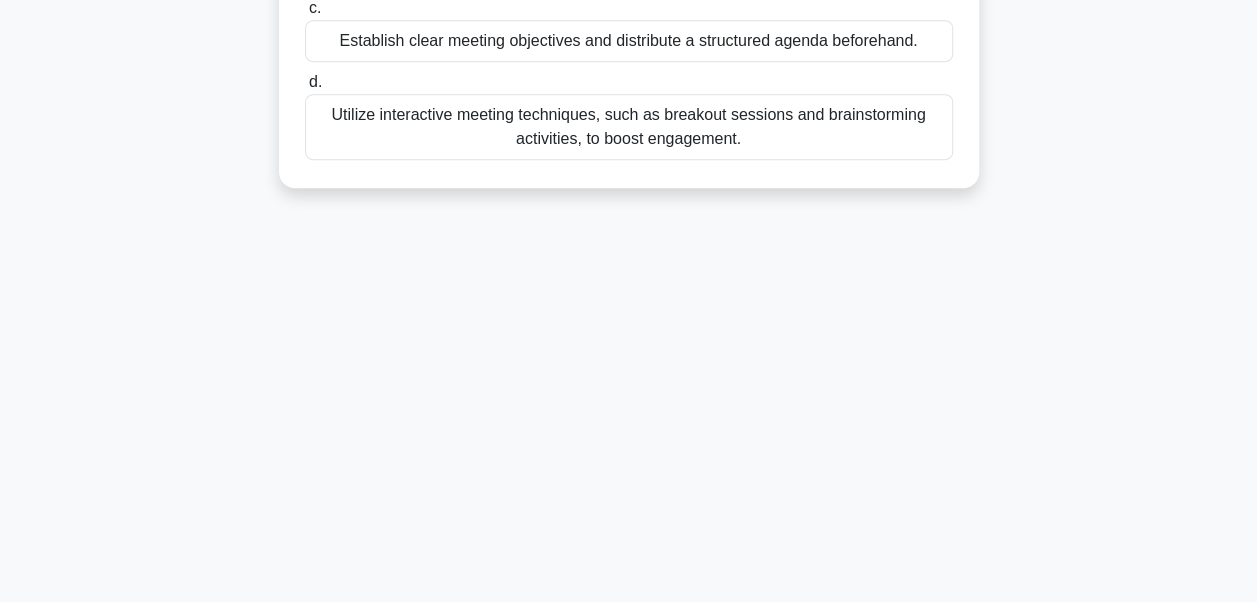 click on "Establish clear meeting objectives and distribute a structured agenda beforehand." at bounding box center [629, 41] 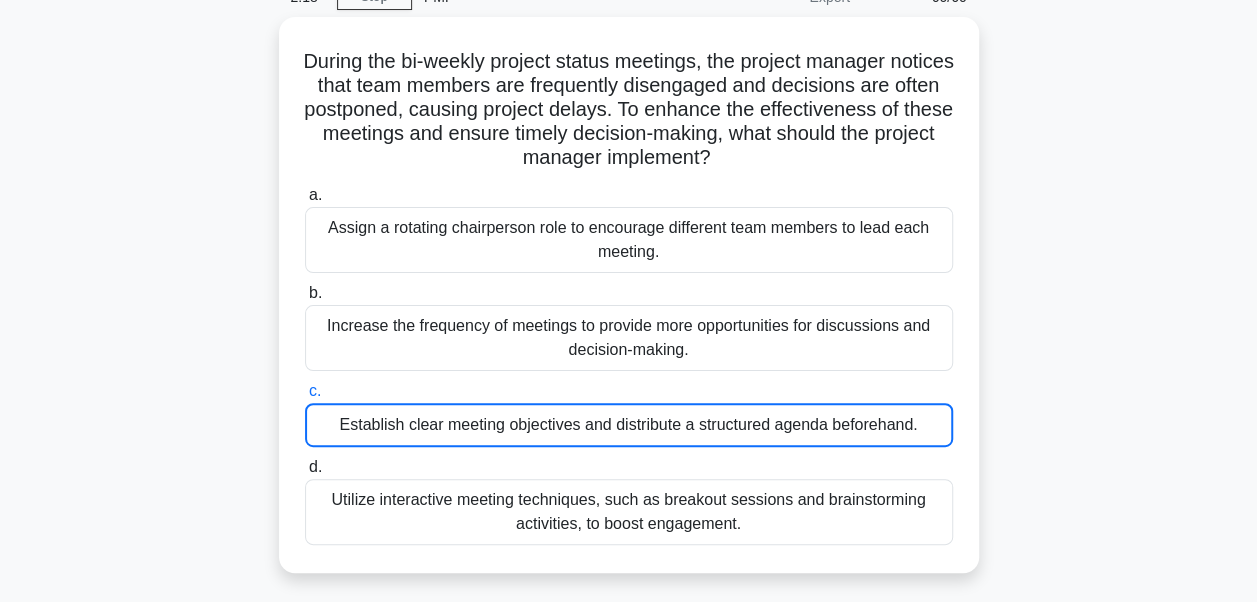 scroll, scrollTop: 414, scrollLeft: 0, axis: vertical 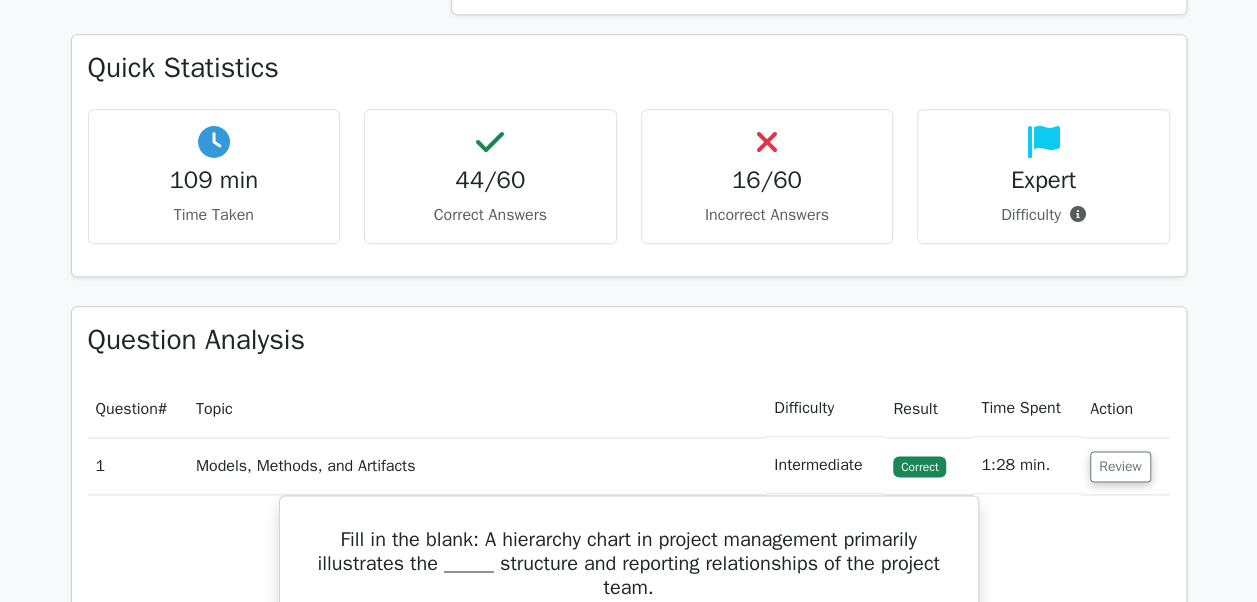 click on "16/60" at bounding box center (767, 180) 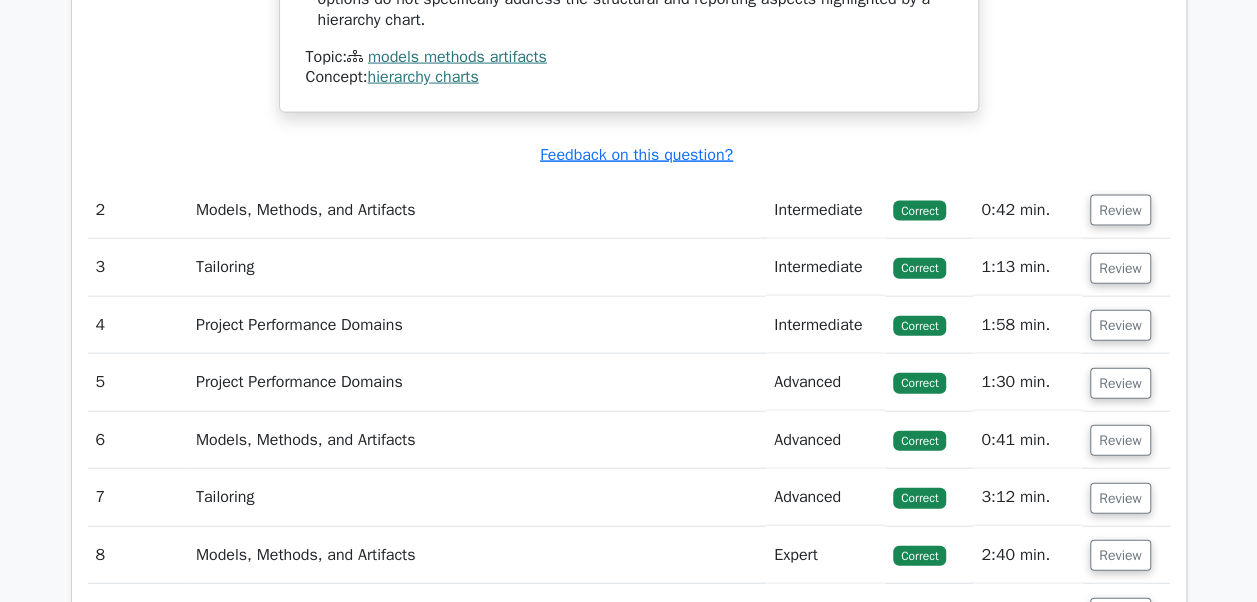 scroll, scrollTop: 2200, scrollLeft: 0, axis: vertical 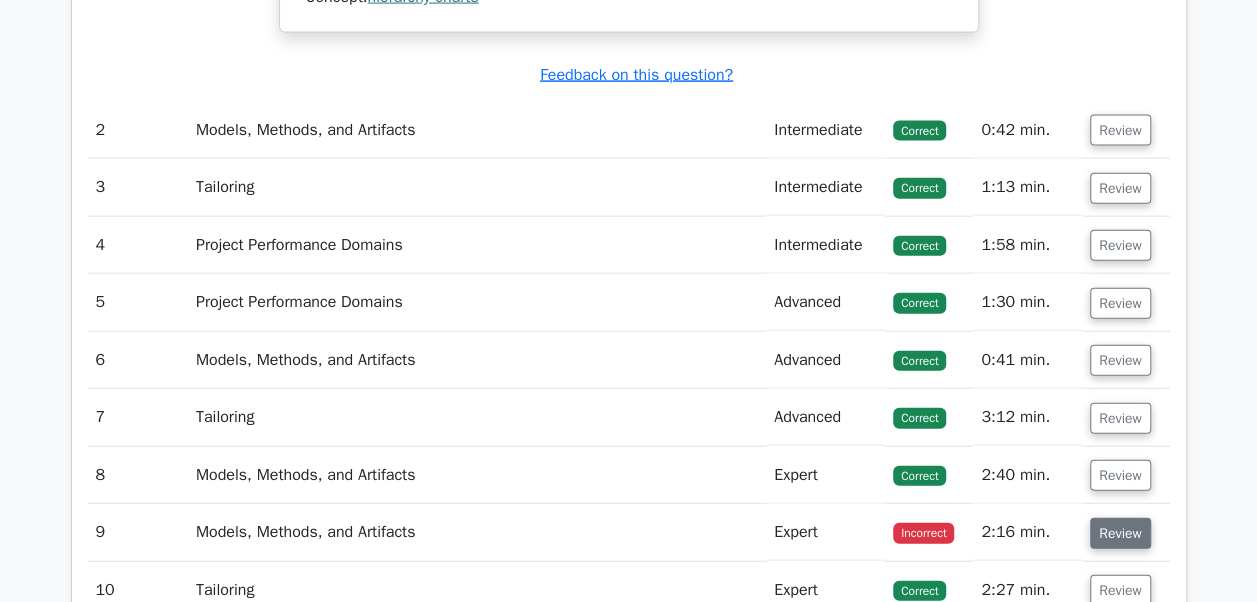 click on "Review" at bounding box center (1120, 533) 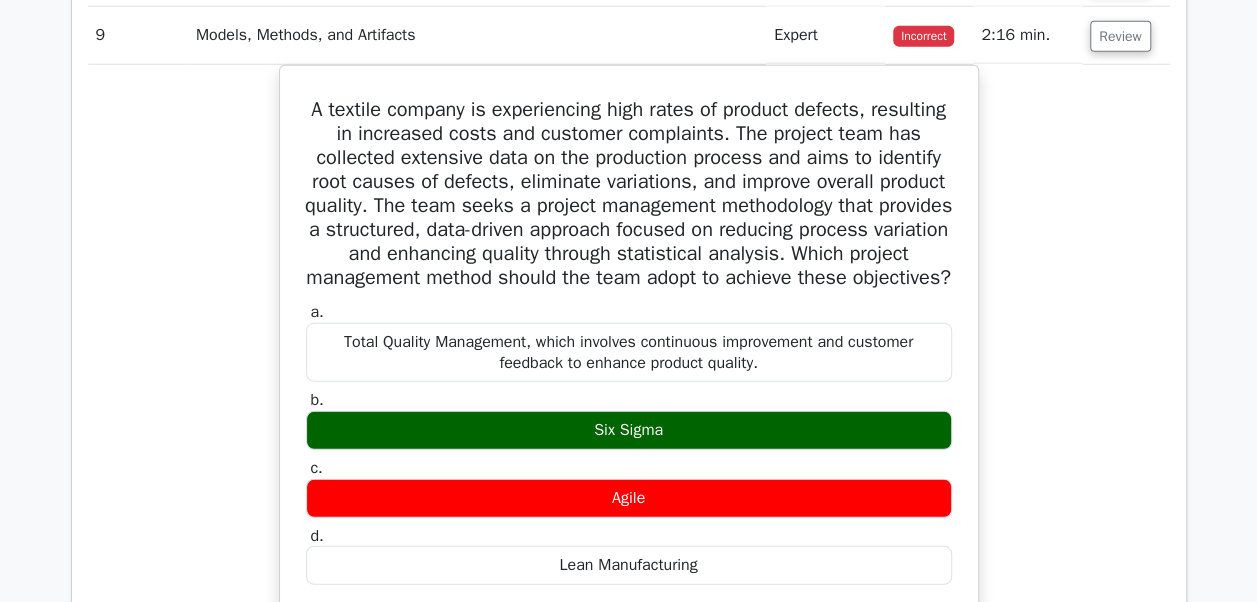 scroll, scrollTop: 2700, scrollLeft: 0, axis: vertical 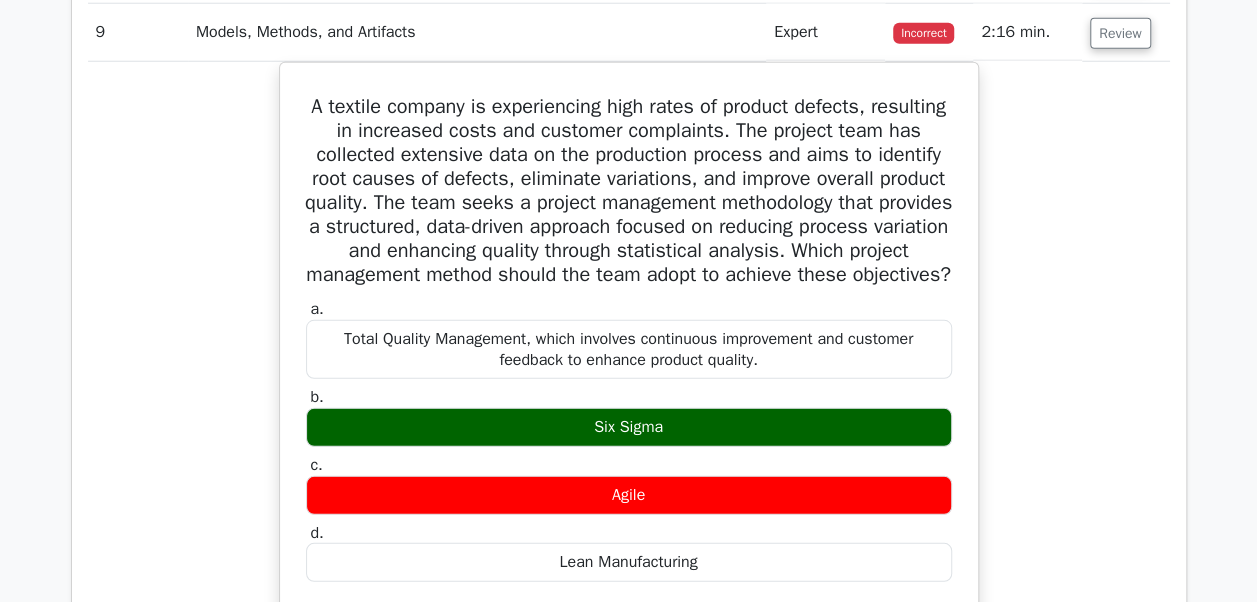 type 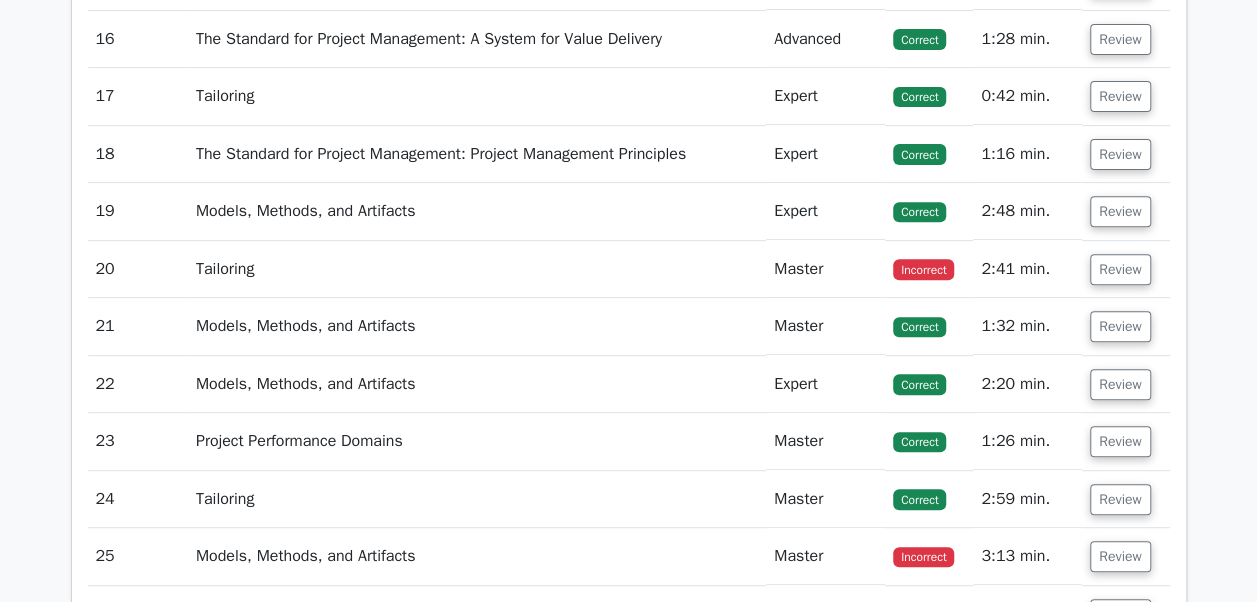 scroll, scrollTop: 4100, scrollLeft: 0, axis: vertical 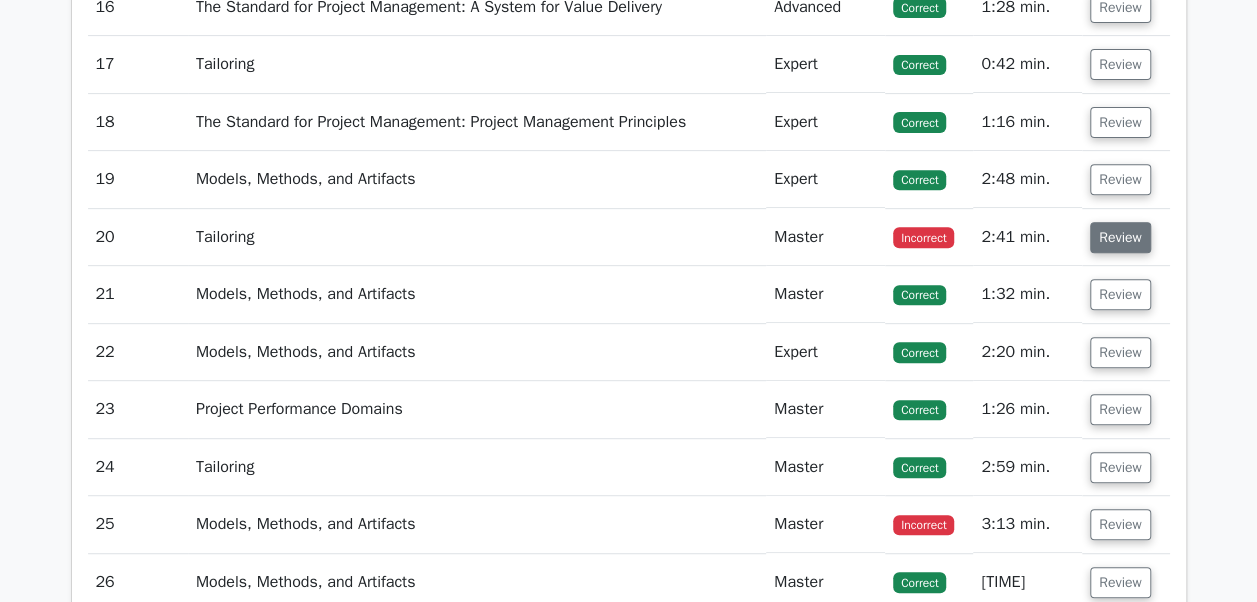 click on "Review" at bounding box center (1120, 237) 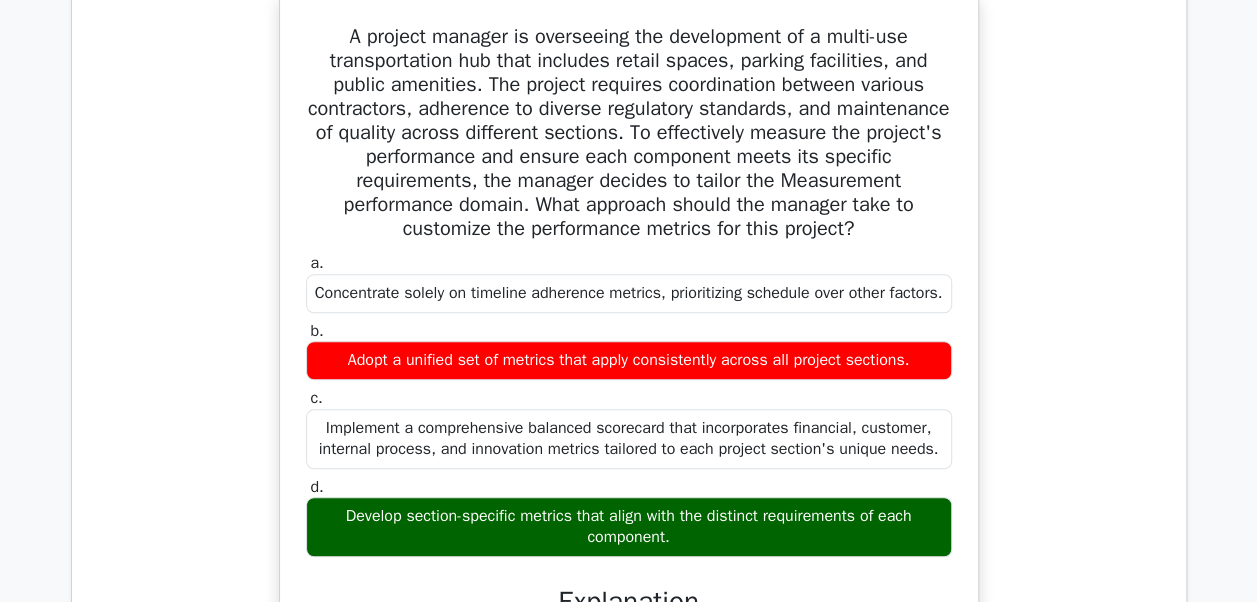 scroll, scrollTop: 4400, scrollLeft: 0, axis: vertical 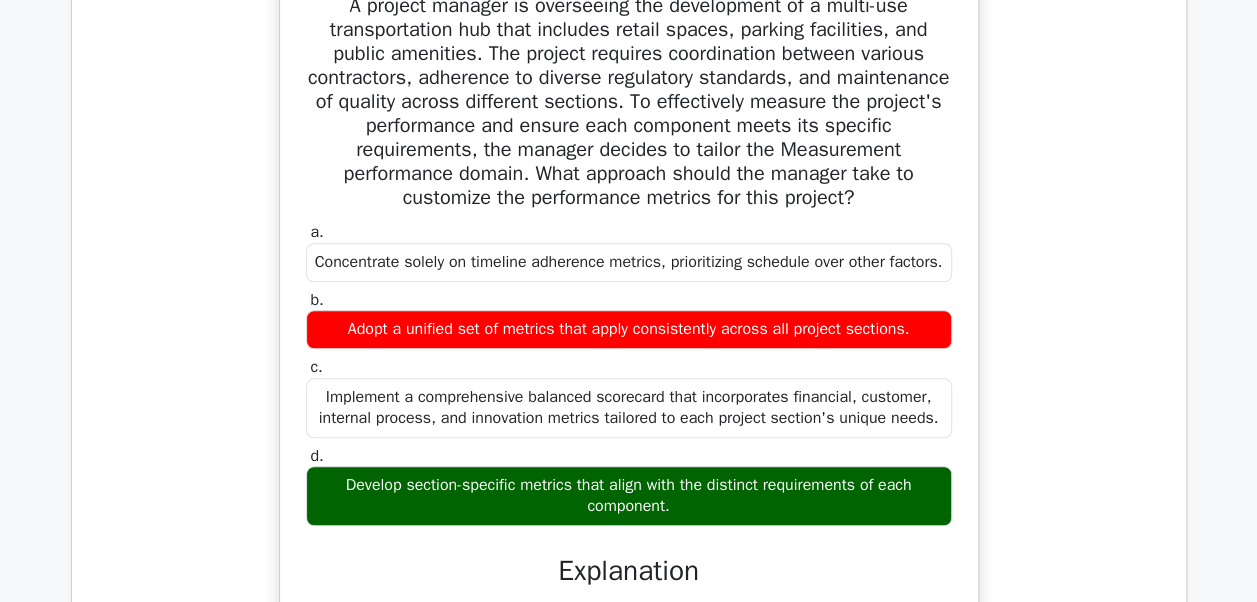 type 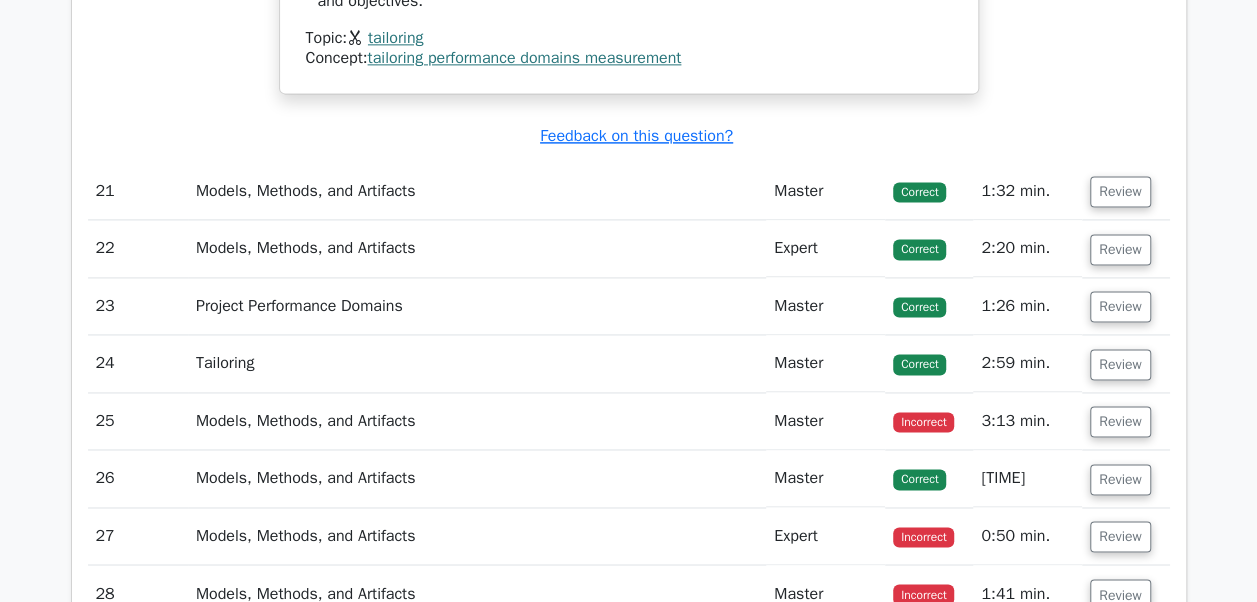 scroll, scrollTop: 5200, scrollLeft: 0, axis: vertical 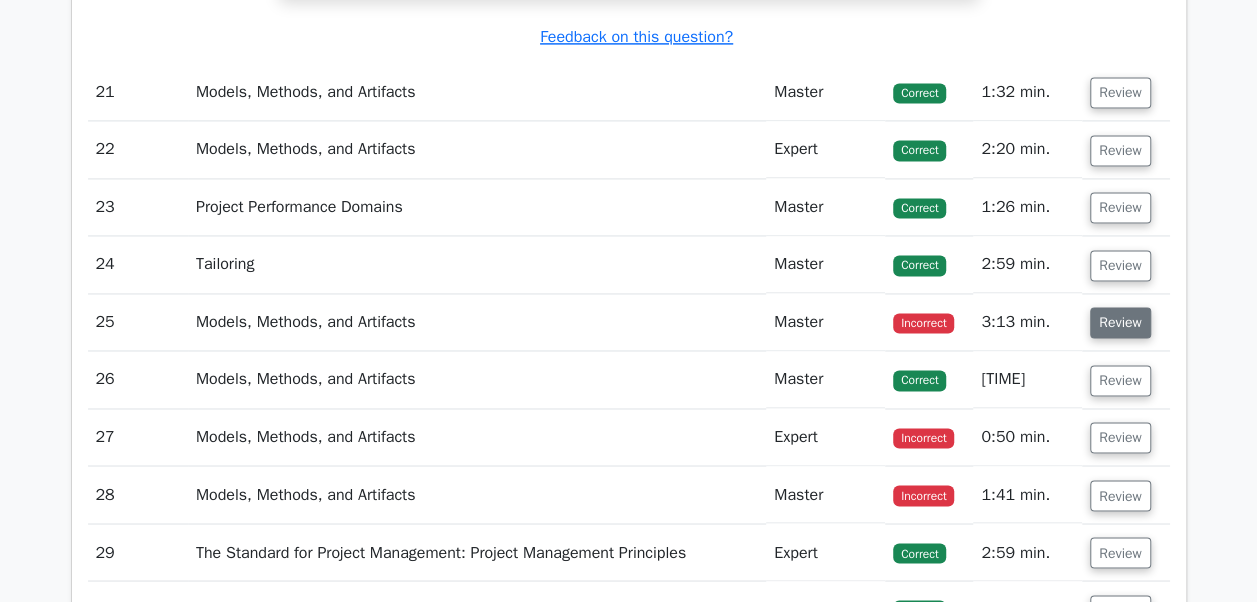 click on "Review" at bounding box center (1120, 322) 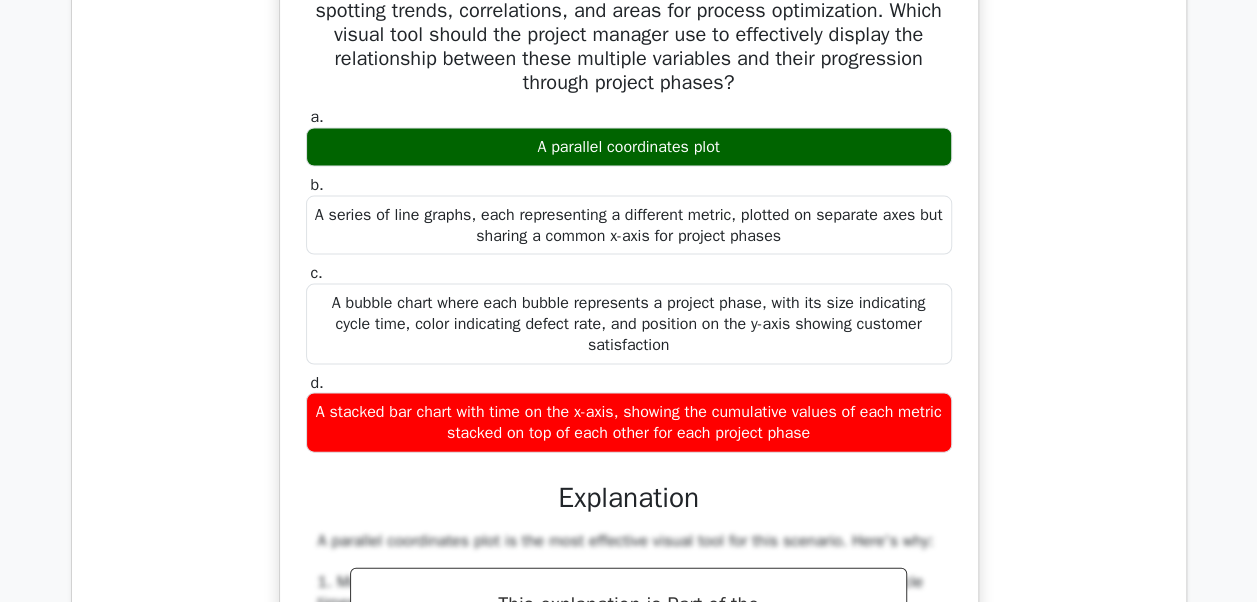 scroll, scrollTop: 5600, scrollLeft: 0, axis: vertical 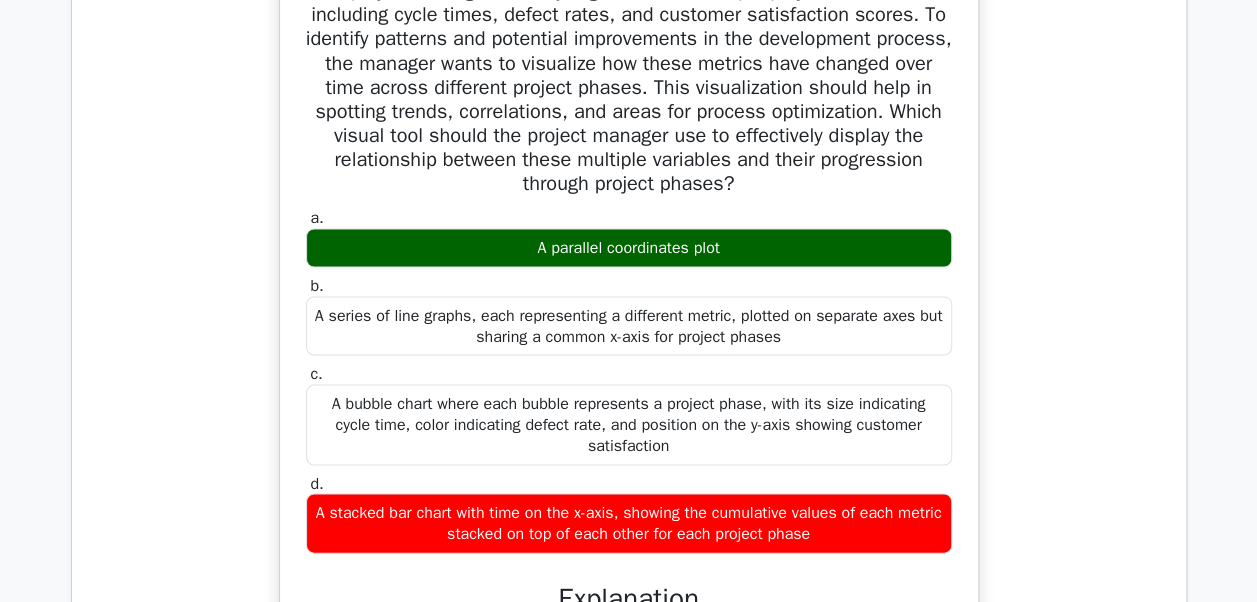 type 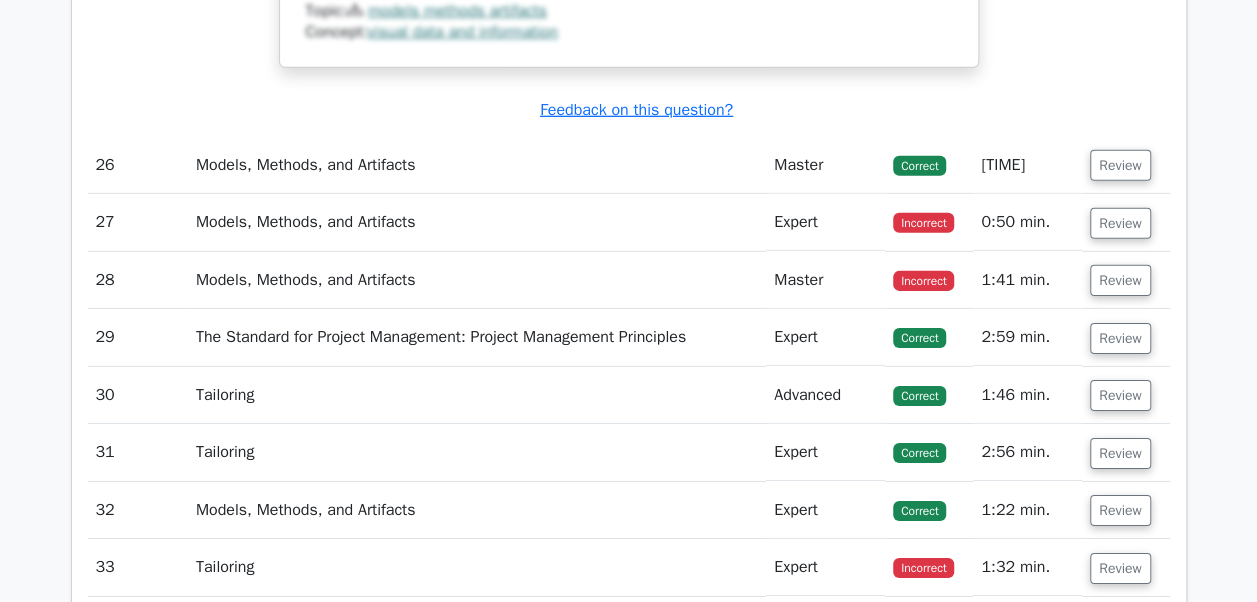 scroll, scrollTop: 6800, scrollLeft: 0, axis: vertical 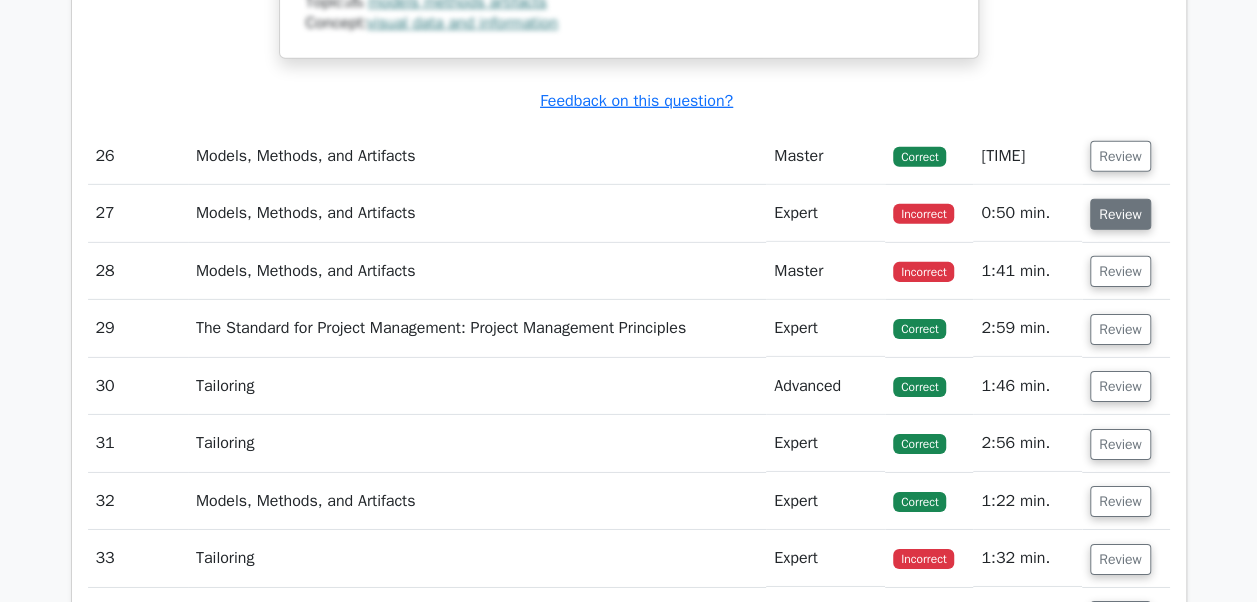 click on "Review" at bounding box center (1120, 214) 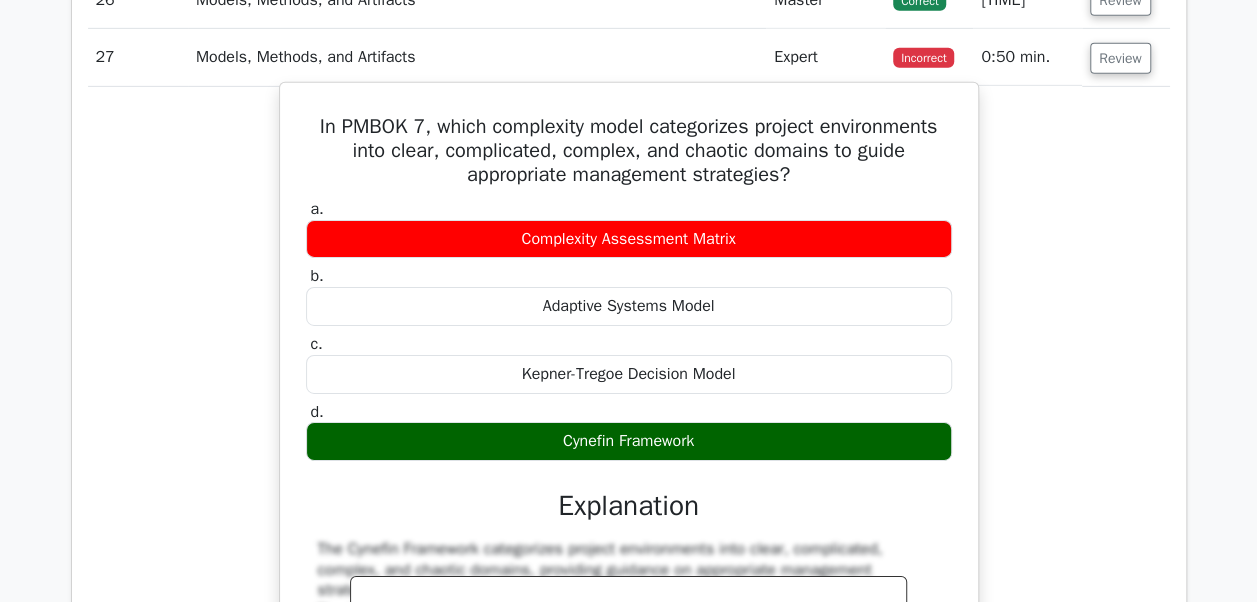 scroll, scrollTop: 7000, scrollLeft: 0, axis: vertical 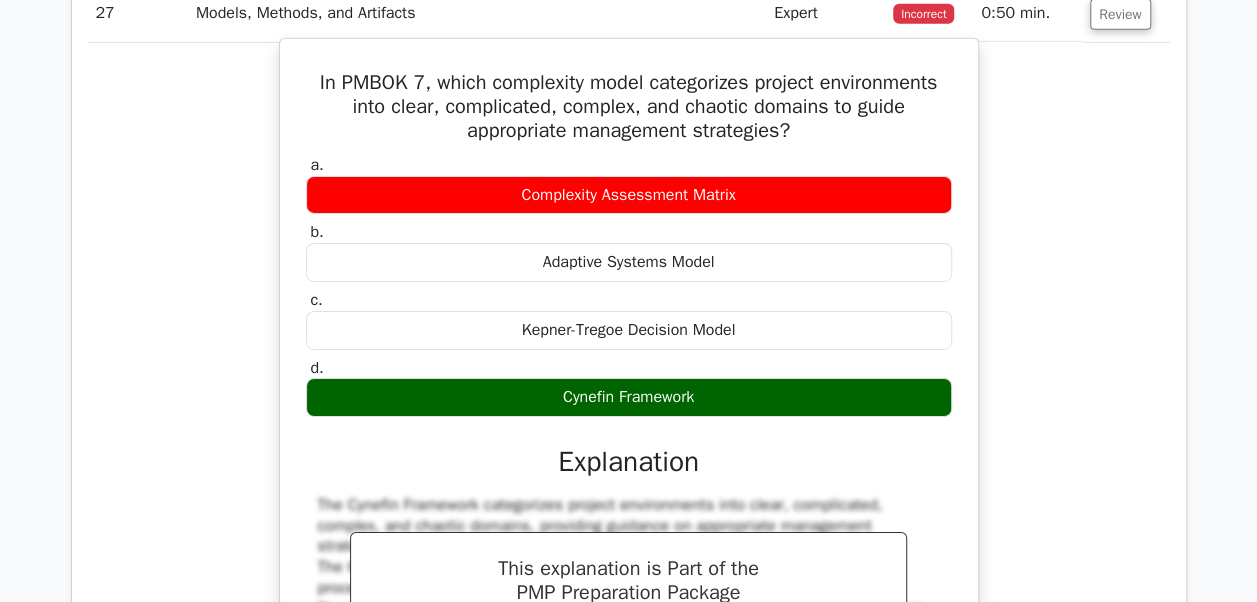 type 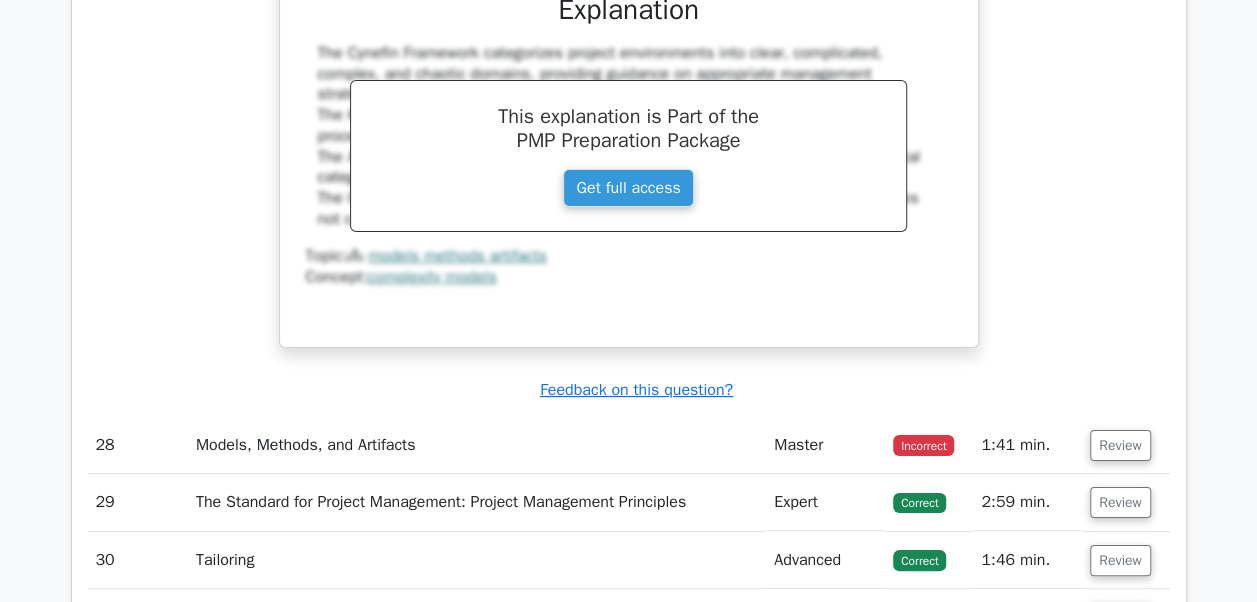 scroll, scrollTop: 7500, scrollLeft: 0, axis: vertical 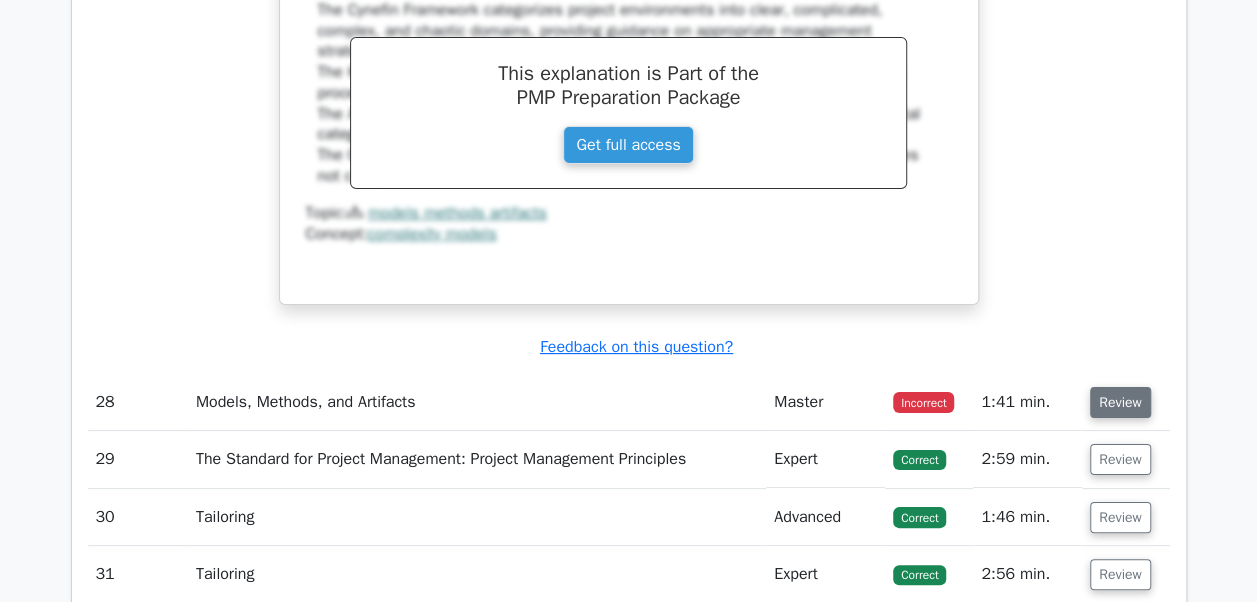click on "Review" at bounding box center [1120, 402] 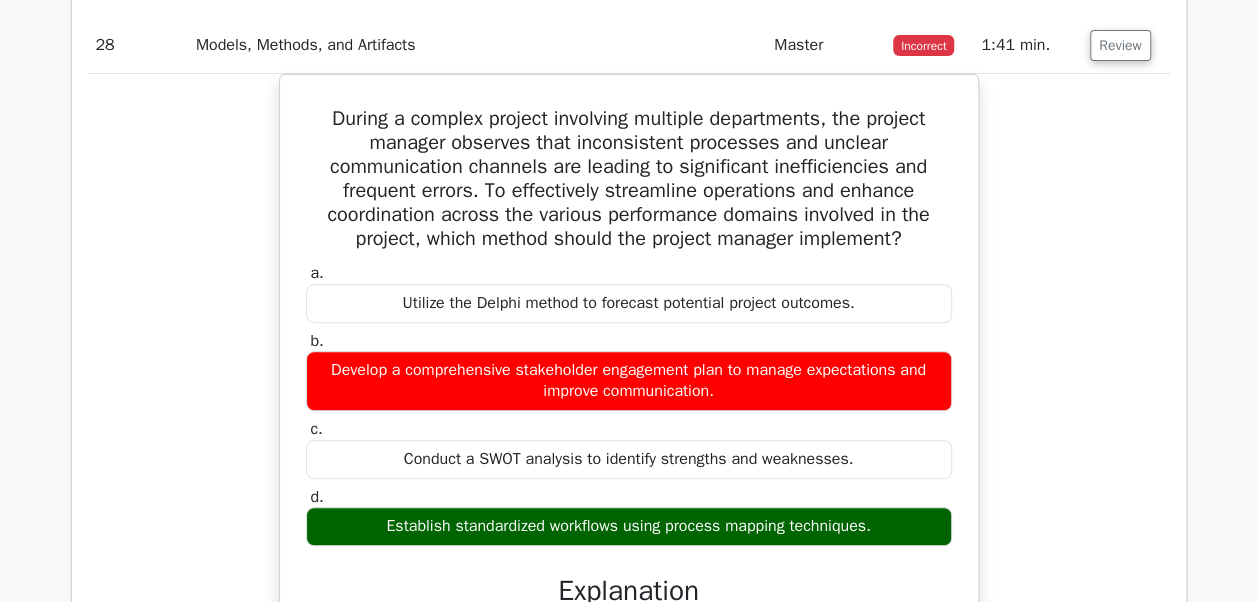 scroll, scrollTop: 7900, scrollLeft: 0, axis: vertical 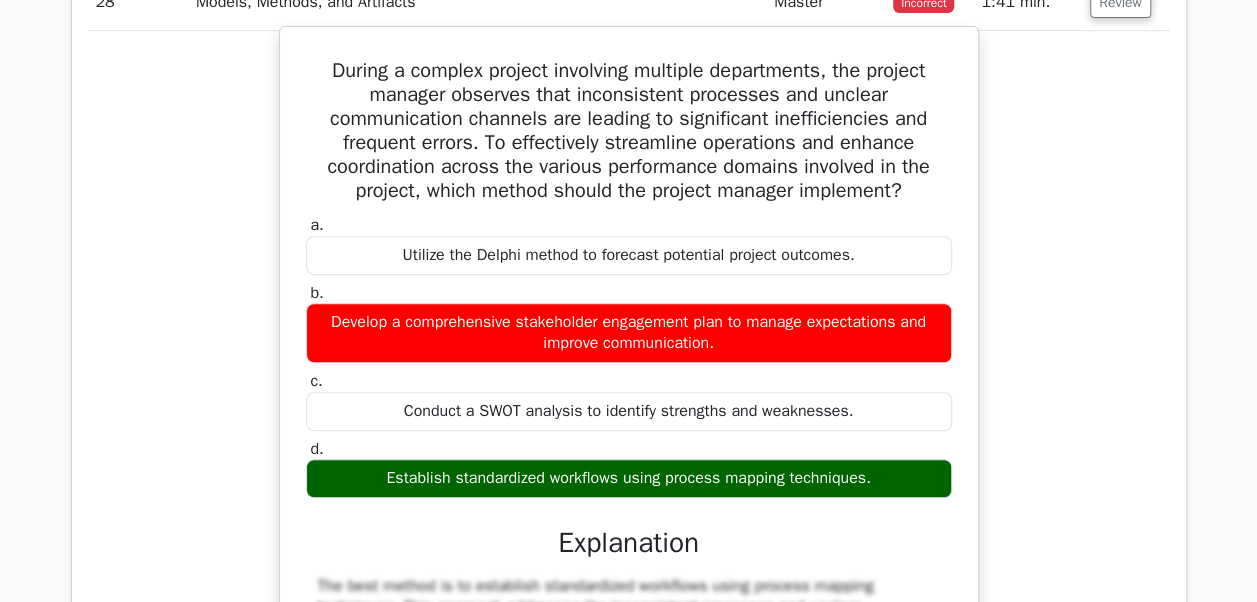 type 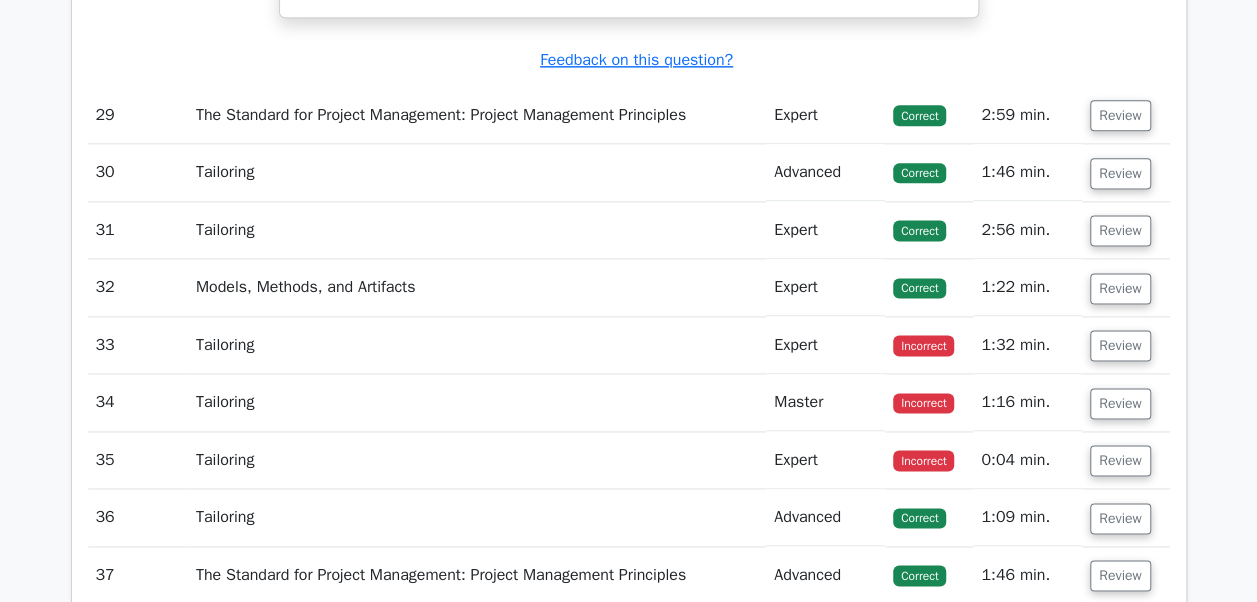 scroll, scrollTop: 8700, scrollLeft: 0, axis: vertical 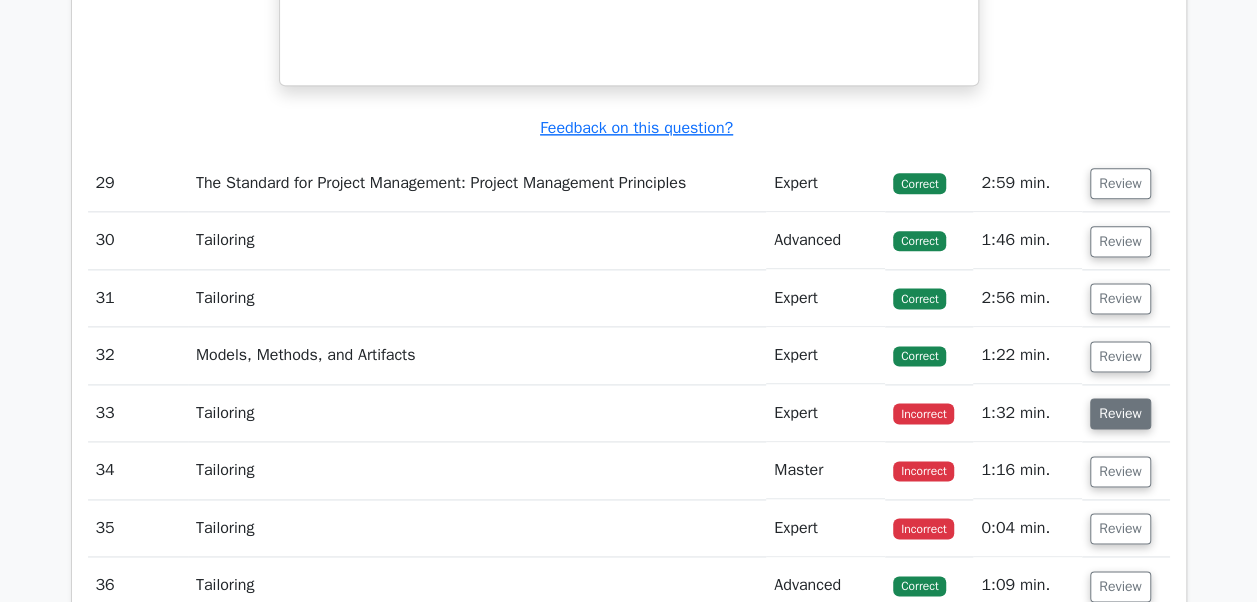 click on "Review" at bounding box center (1120, 413) 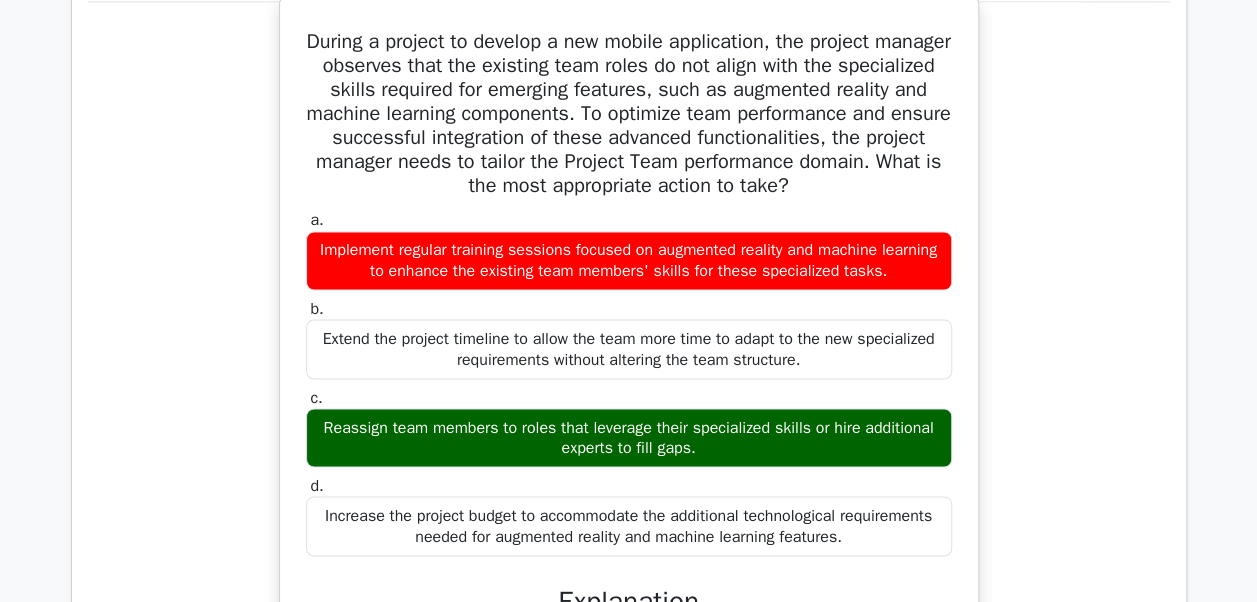scroll, scrollTop: 9100, scrollLeft: 0, axis: vertical 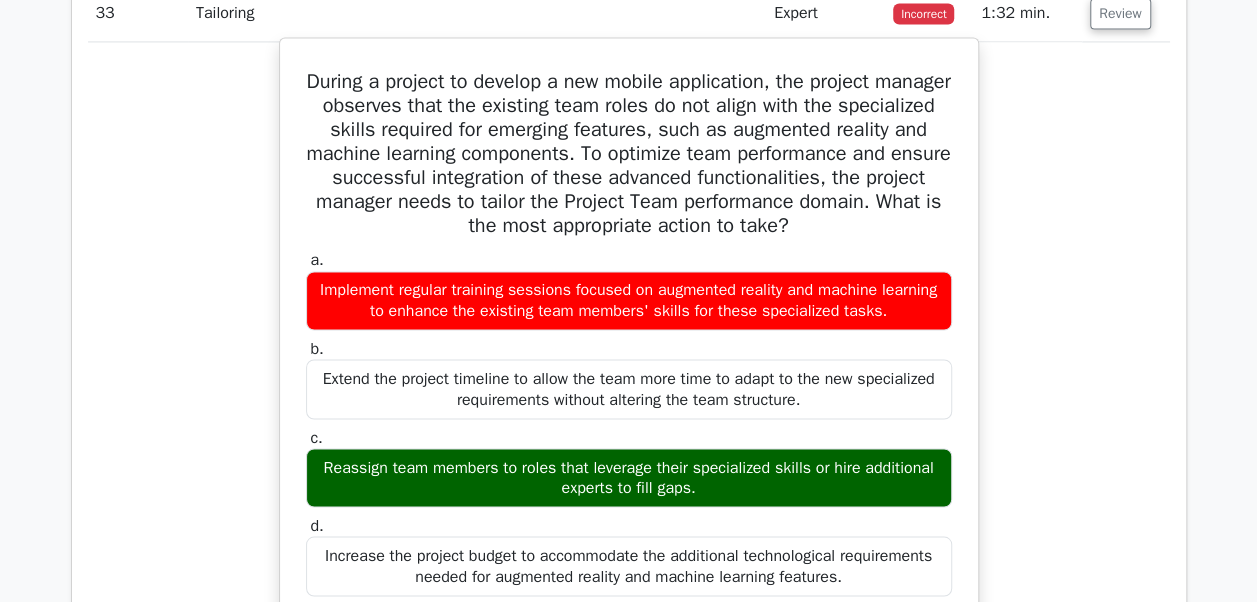 type 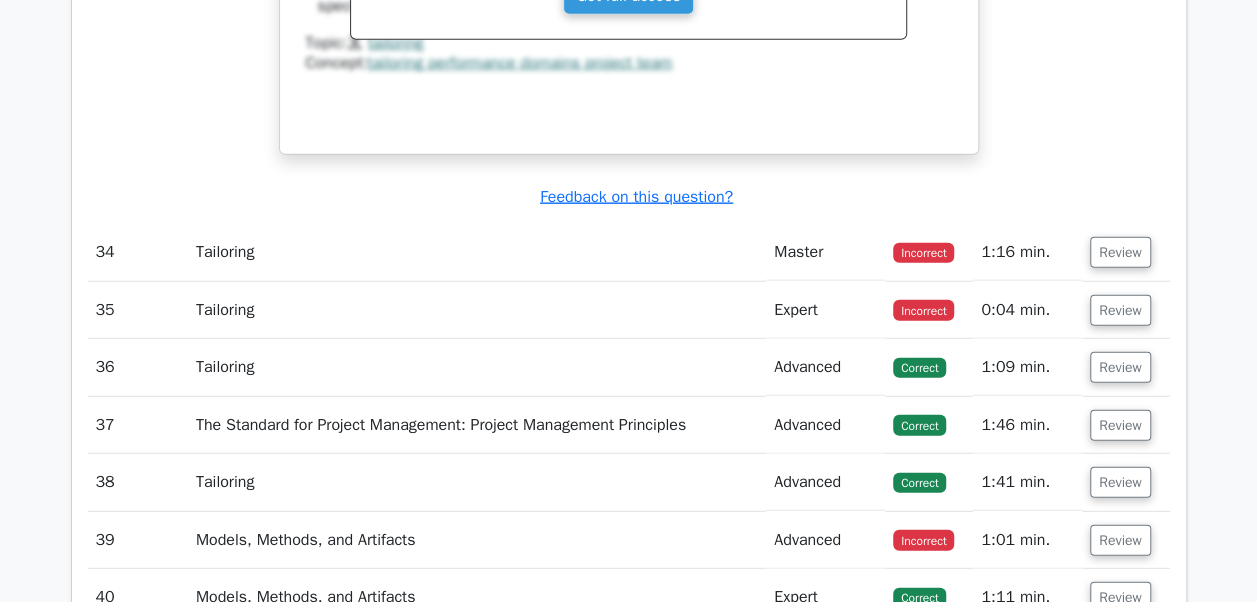 scroll, scrollTop: 9900, scrollLeft: 0, axis: vertical 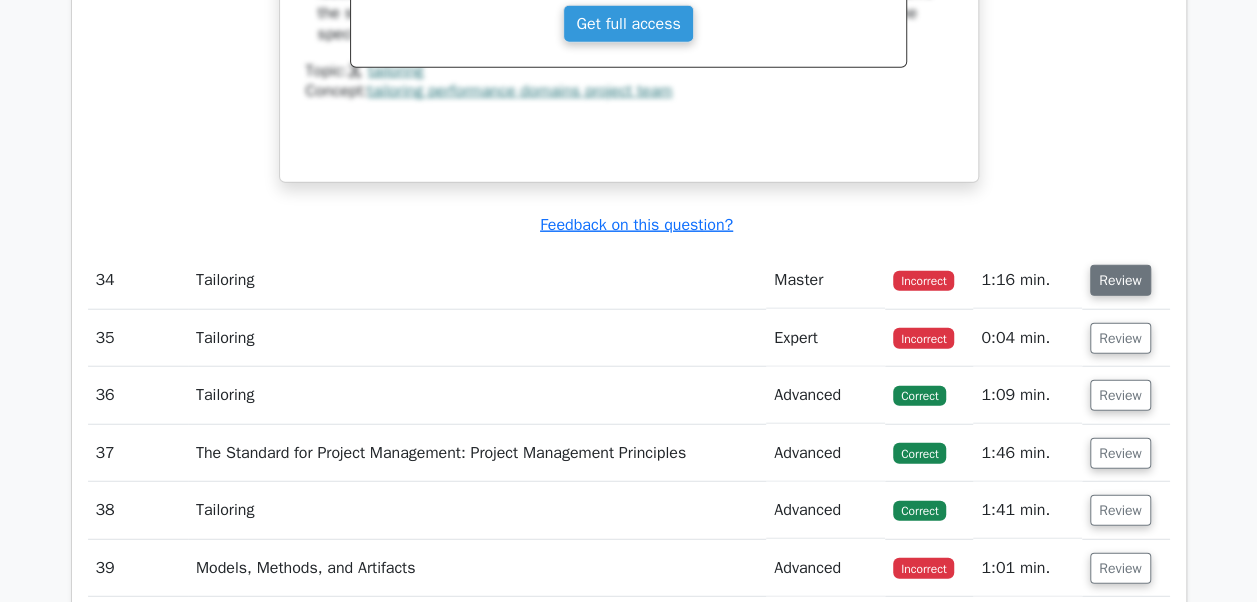 click on "Review" at bounding box center [1120, 280] 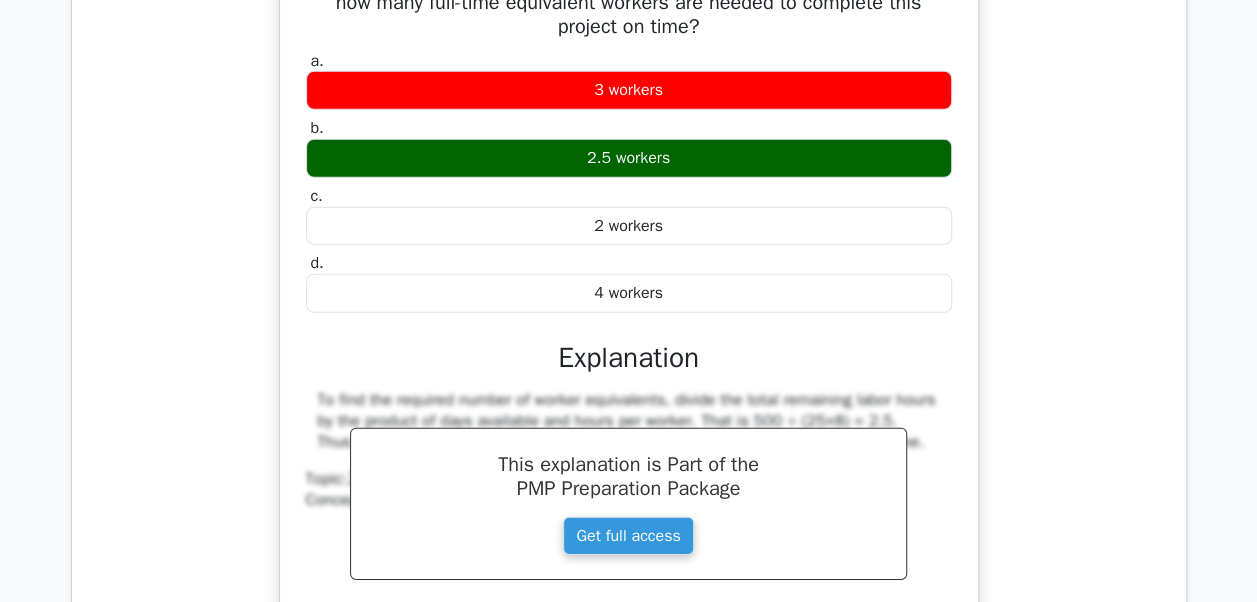 scroll, scrollTop: 10200, scrollLeft: 0, axis: vertical 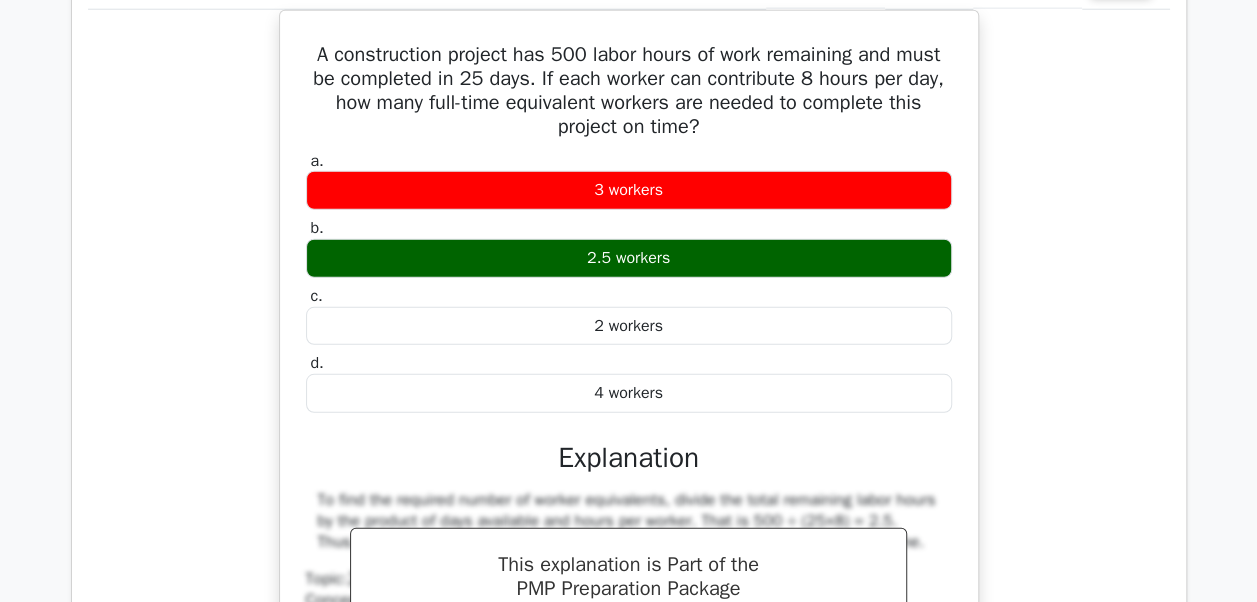 type 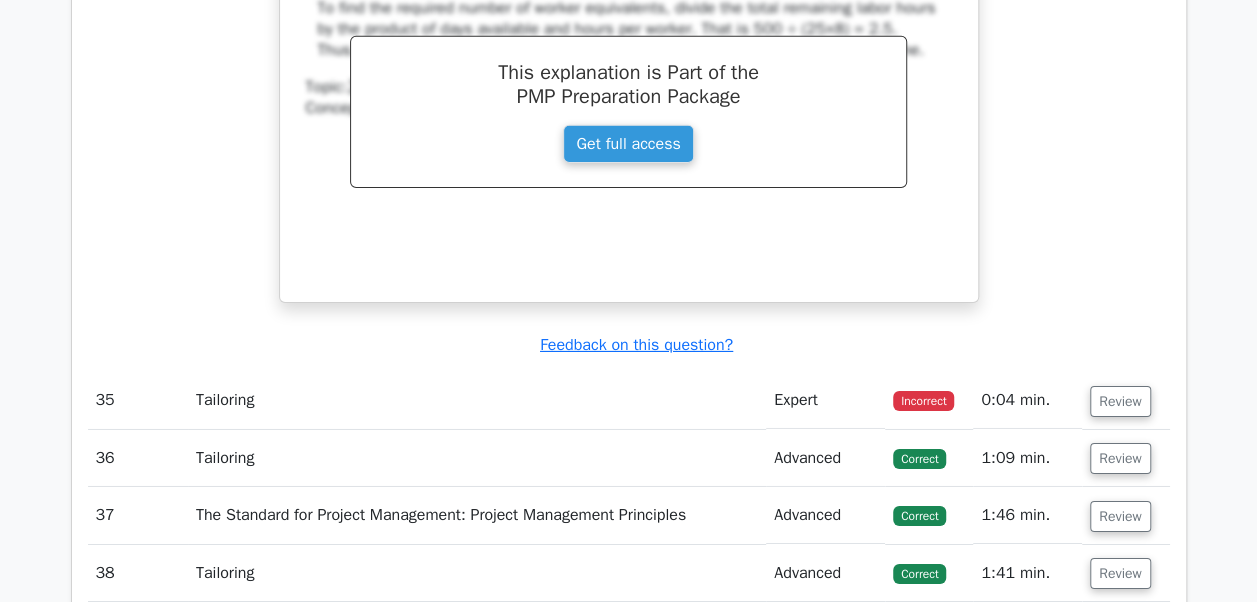 scroll, scrollTop: 10700, scrollLeft: 0, axis: vertical 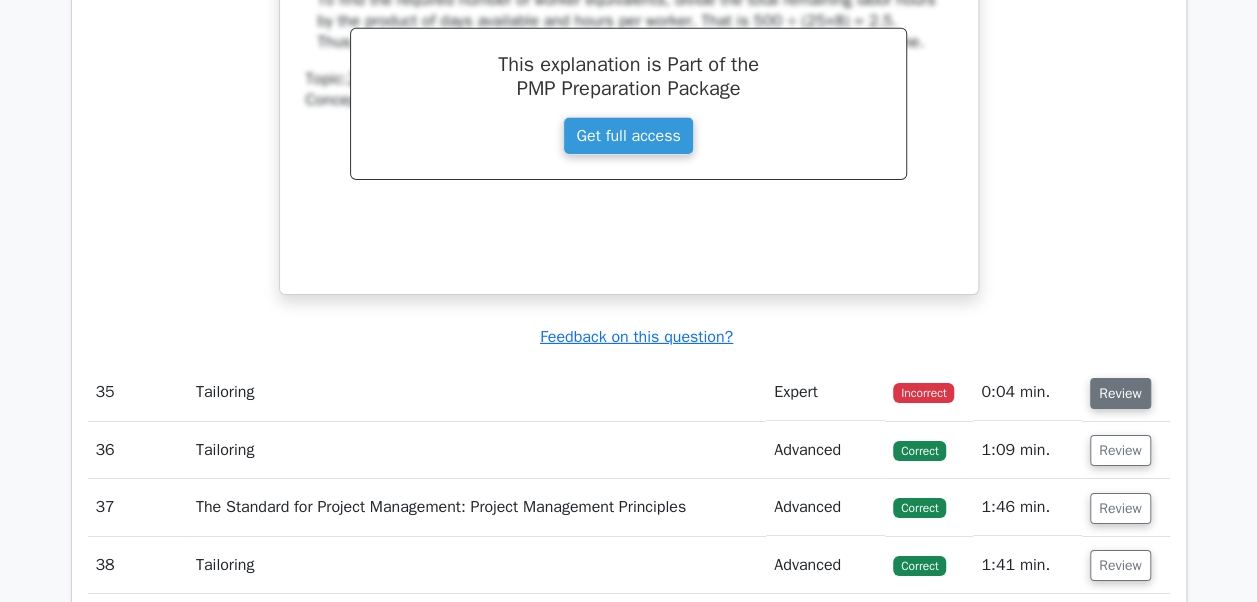 click on "Review" at bounding box center [1120, 393] 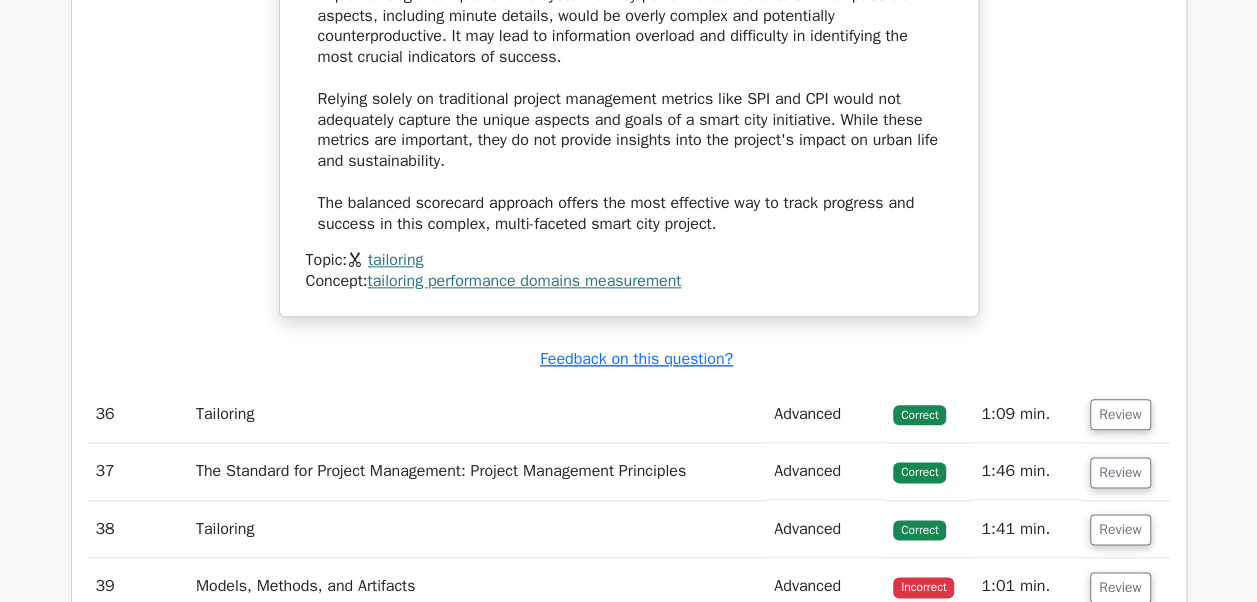 scroll, scrollTop: 12900, scrollLeft: 0, axis: vertical 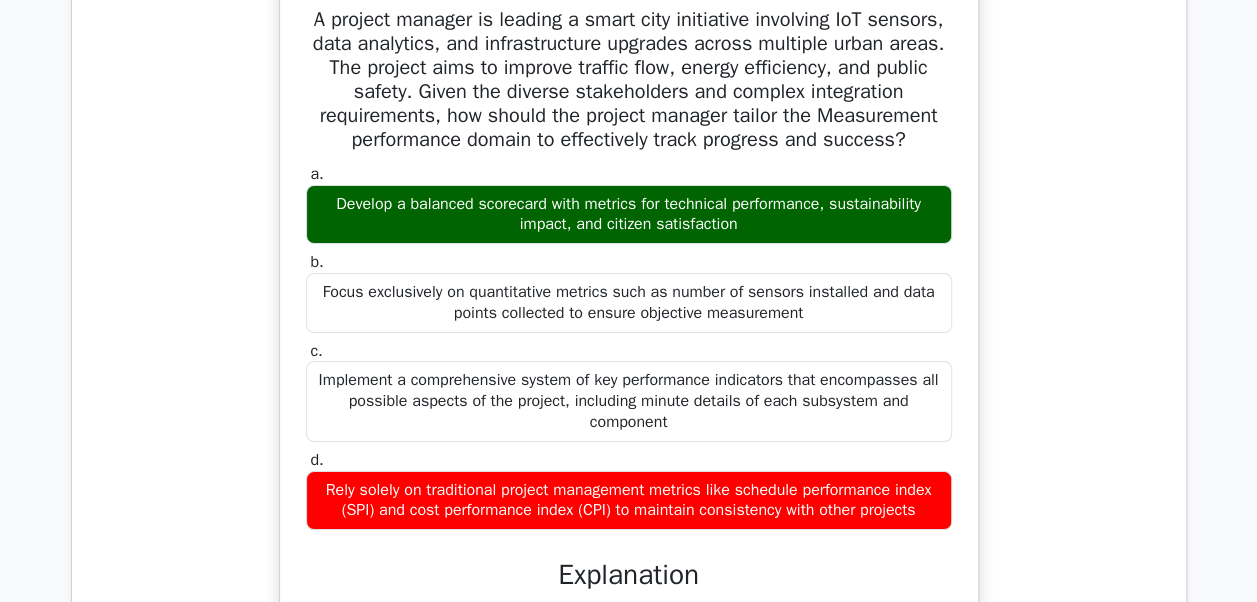 type 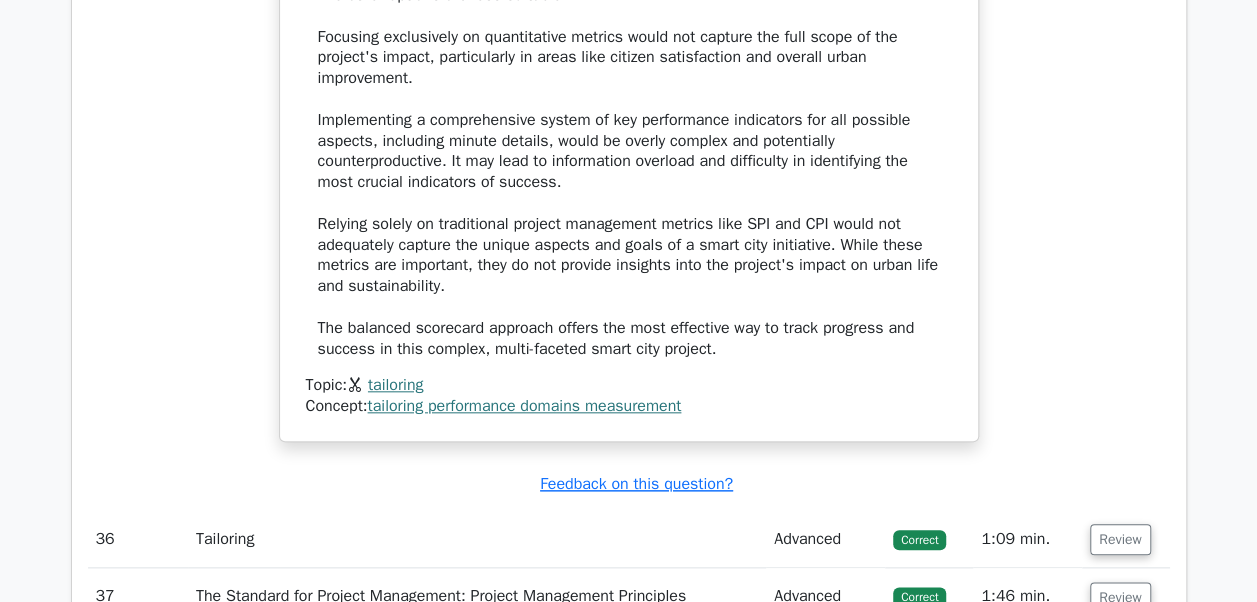 scroll, scrollTop: 12452, scrollLeft: 0, axis: vertical 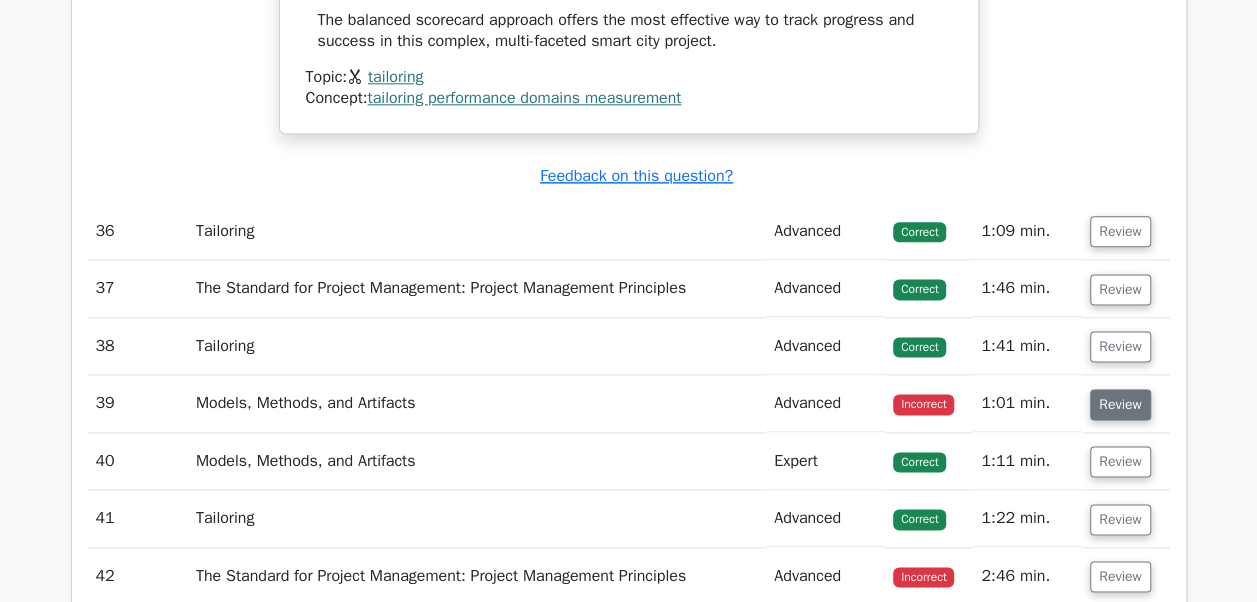 click on "Review" at bounding box center [1120, 404] 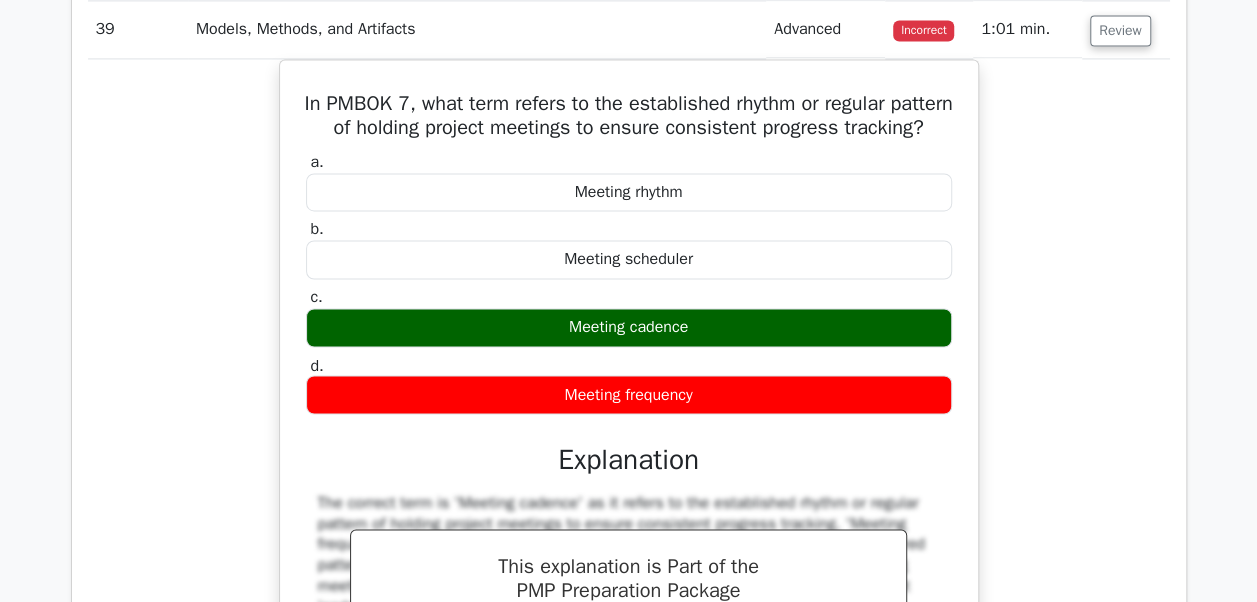 scroll, scrollTop: 12852, scrollLeft: 0, axis: vertical 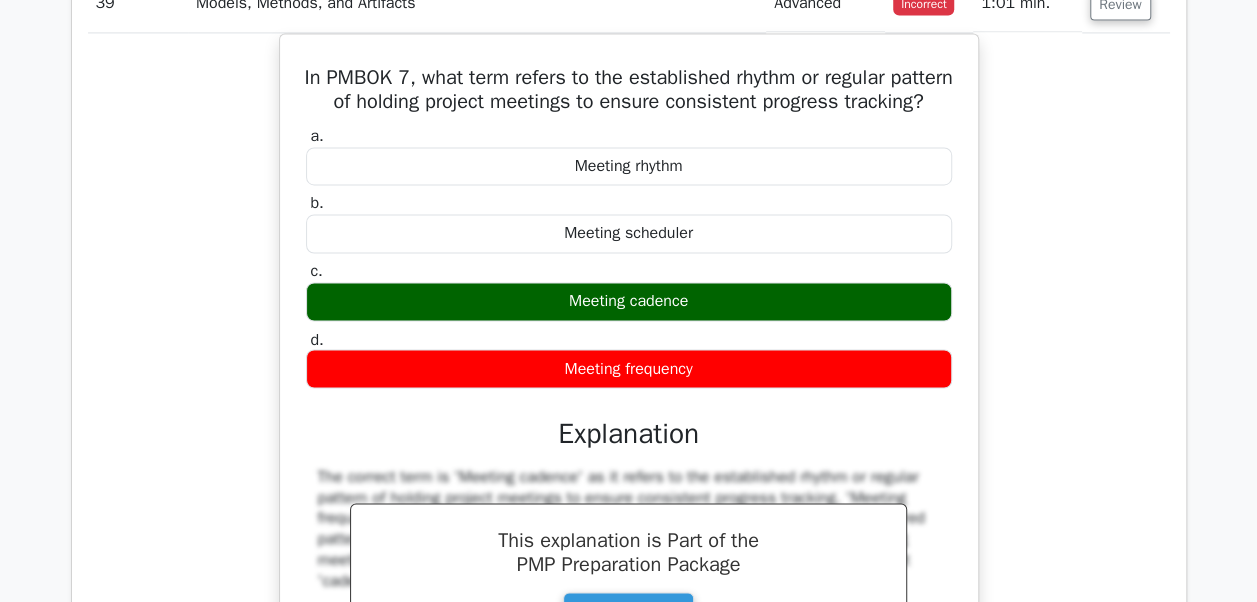 type 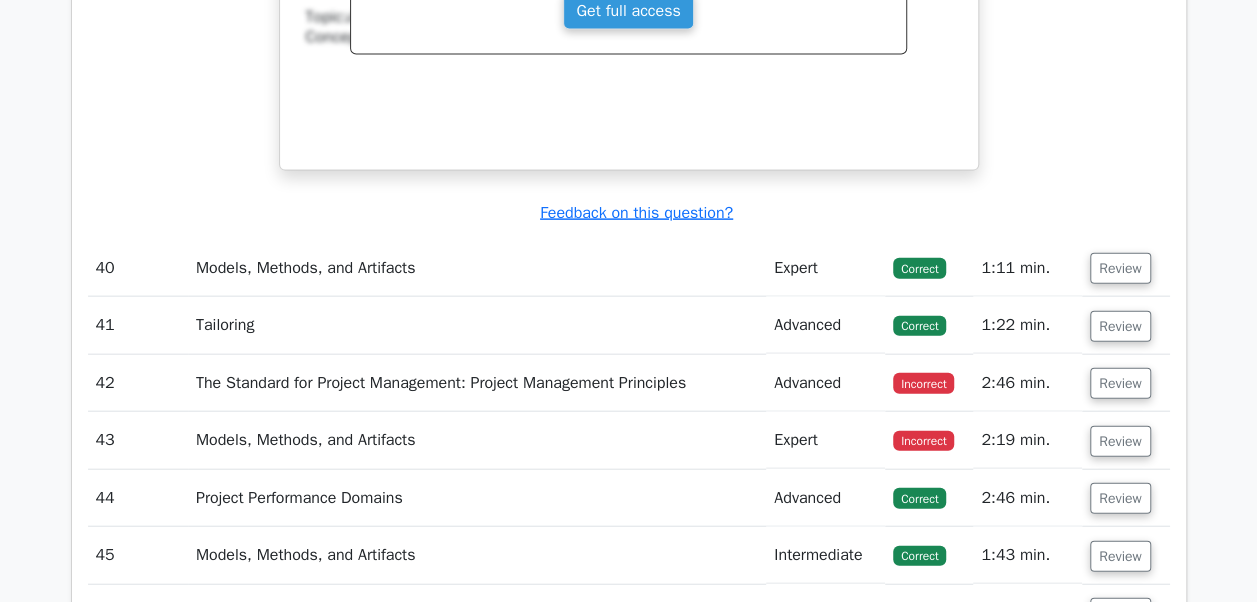 scroll, scrollTop: 13552, scrollLeft: 0, axis: vertical 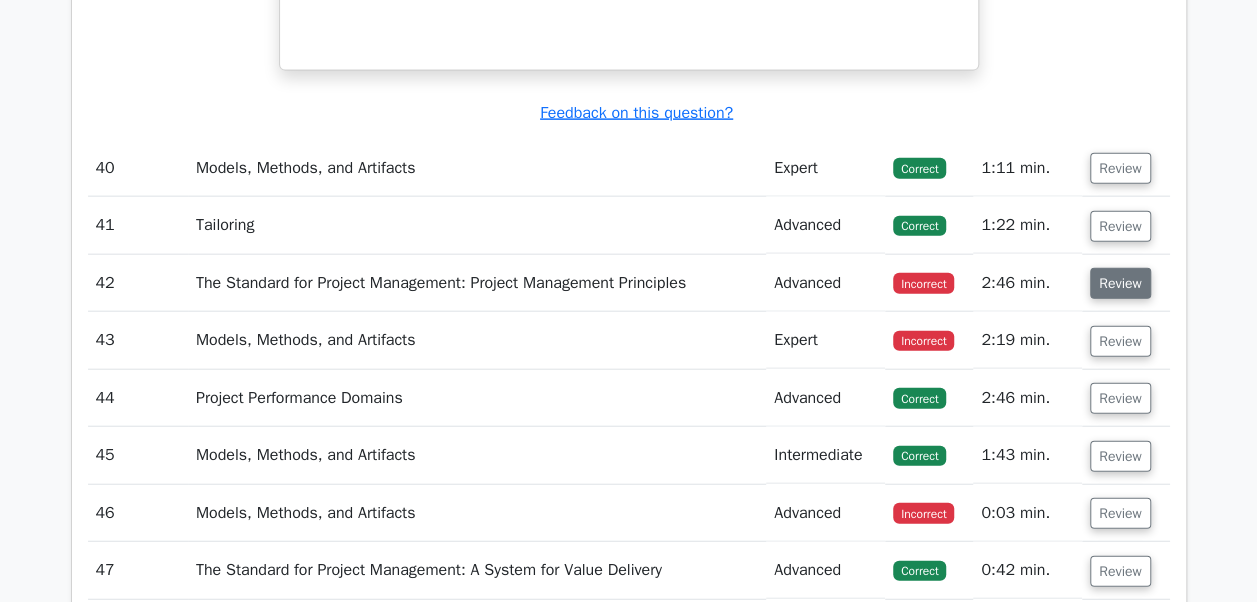 click on "Review" at bounding box center [1120, 283] 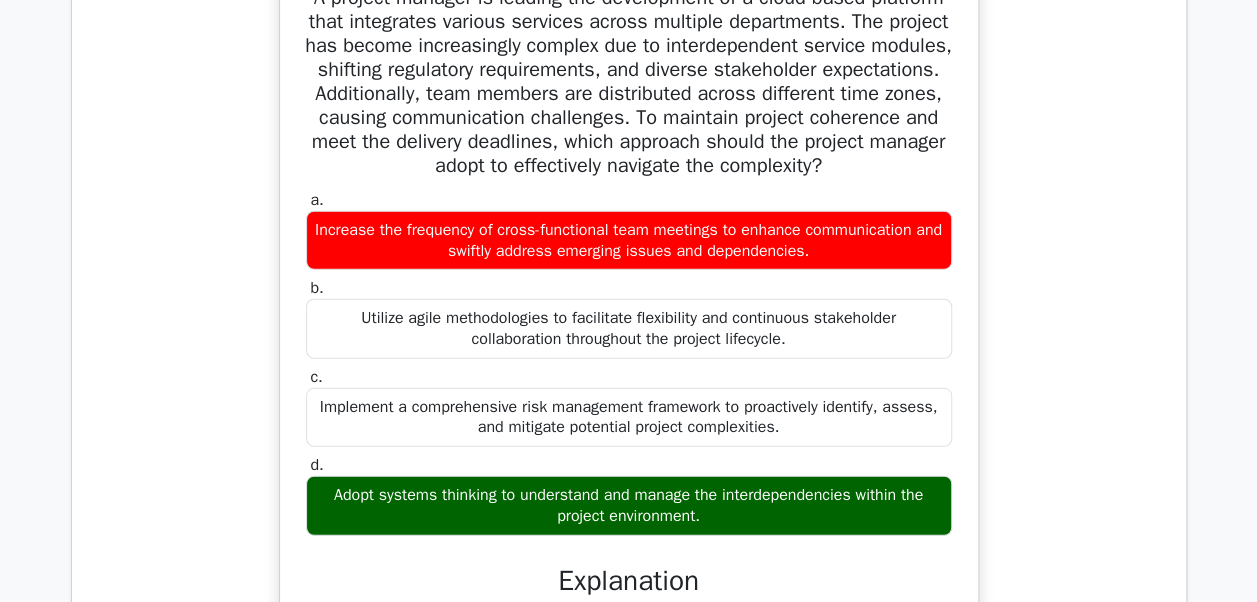 scroll, scrollTop: 13952, scrollLeft: 0, axis: vertical 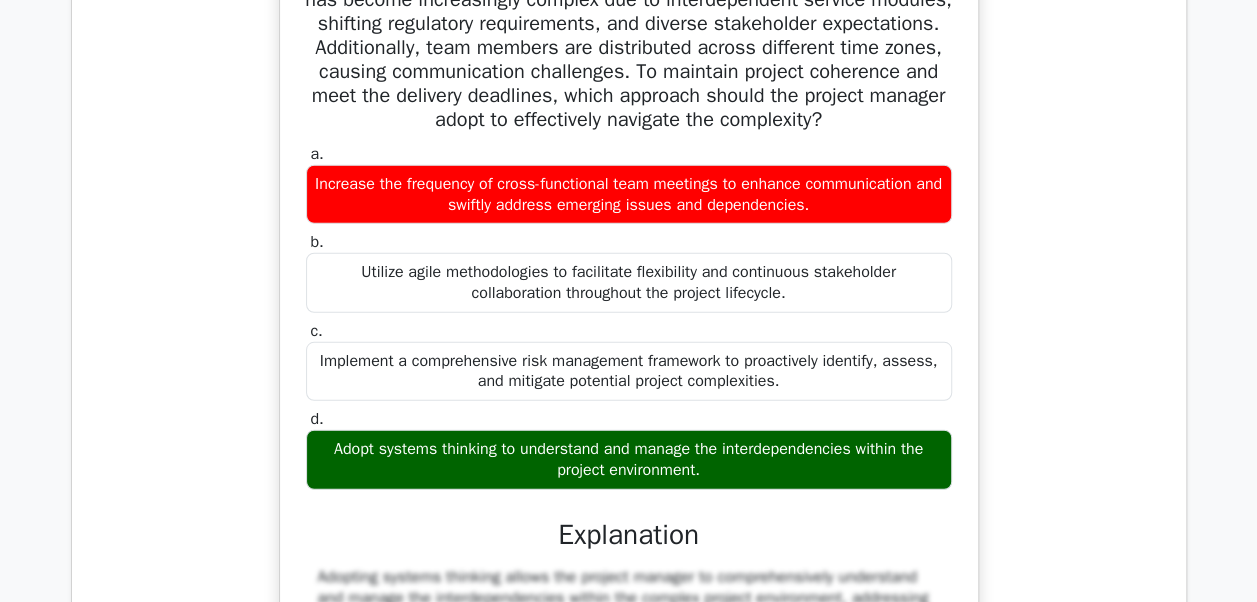 type 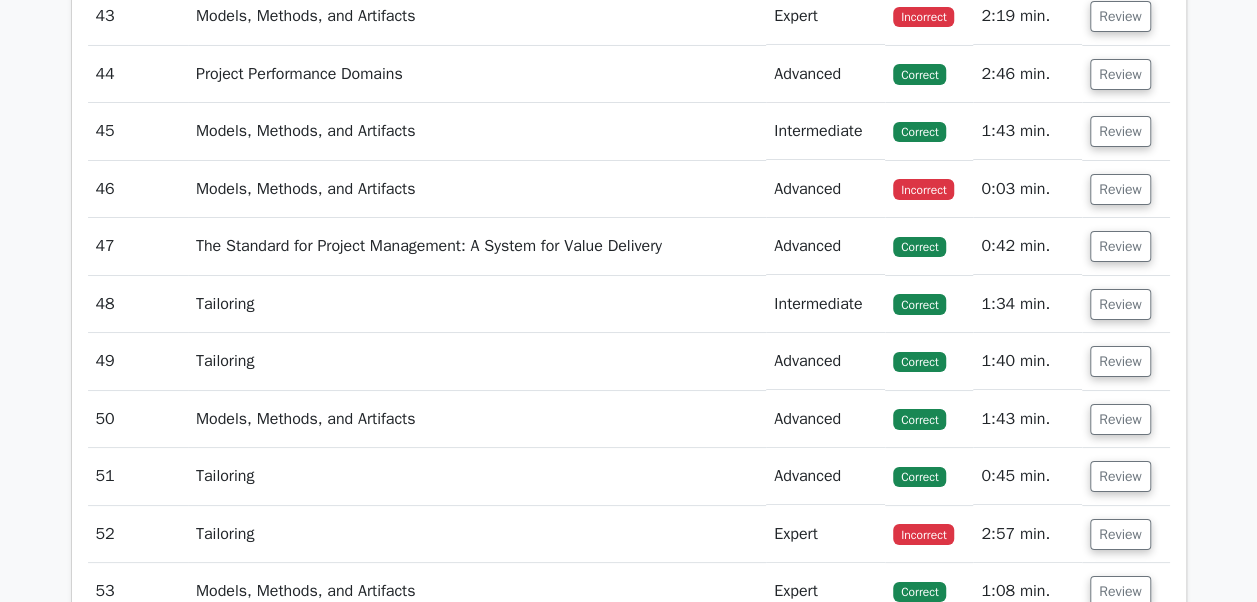scroll, scrollTop: 14952, scrollLeft: 0, axis: vertical 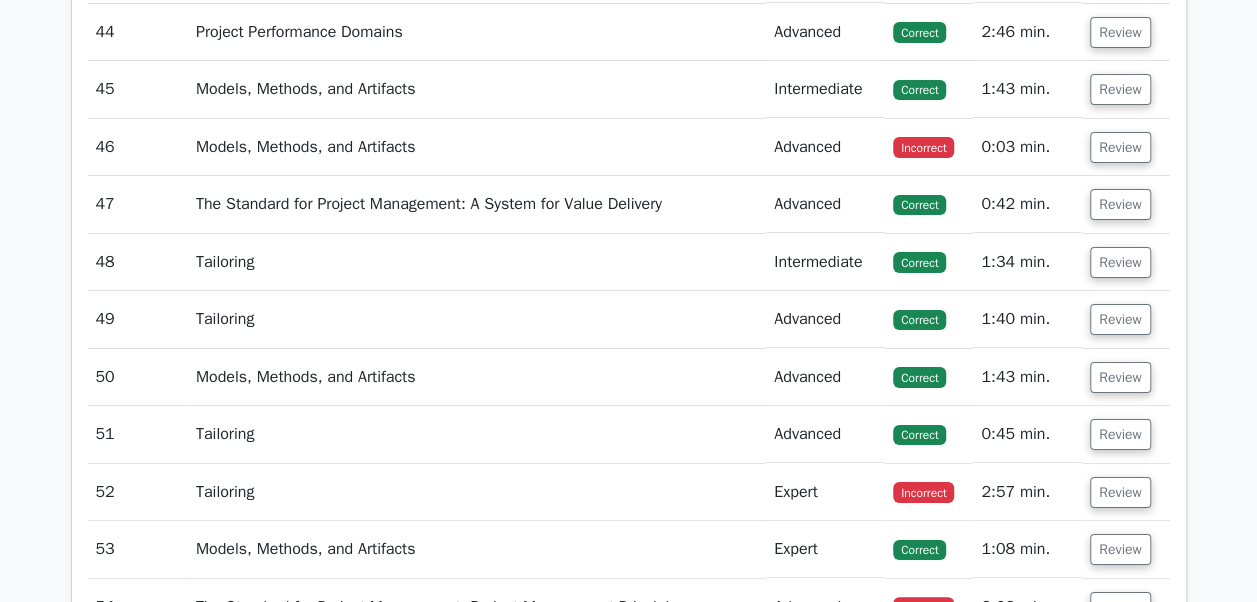 click on "Review" at bounding box center (1120, -26) 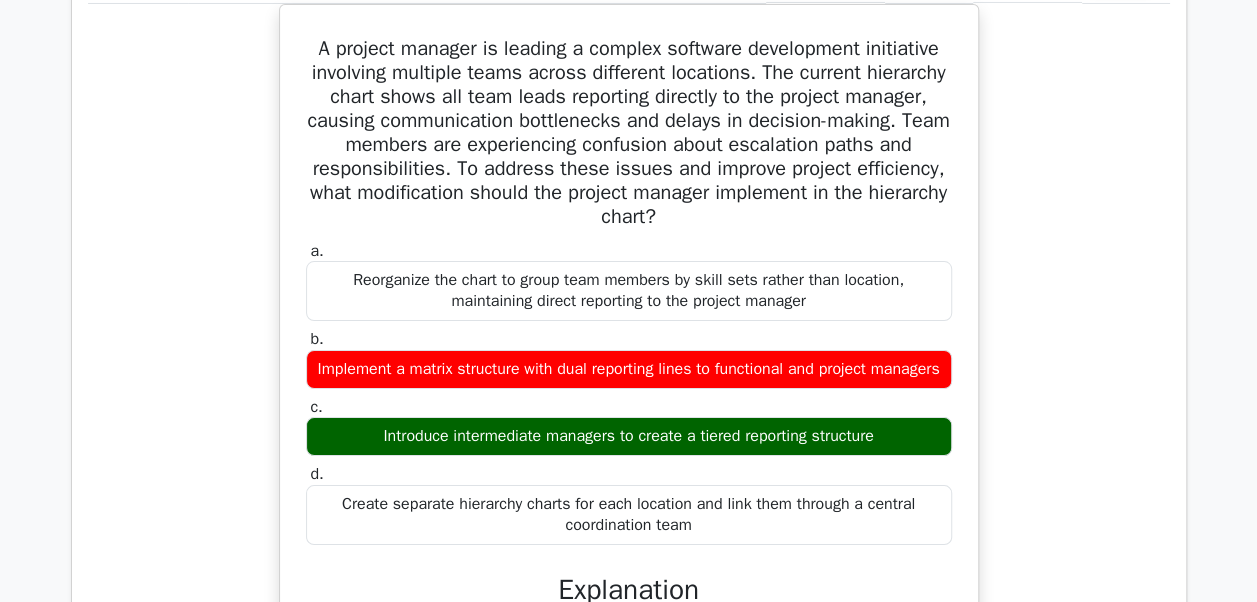 type 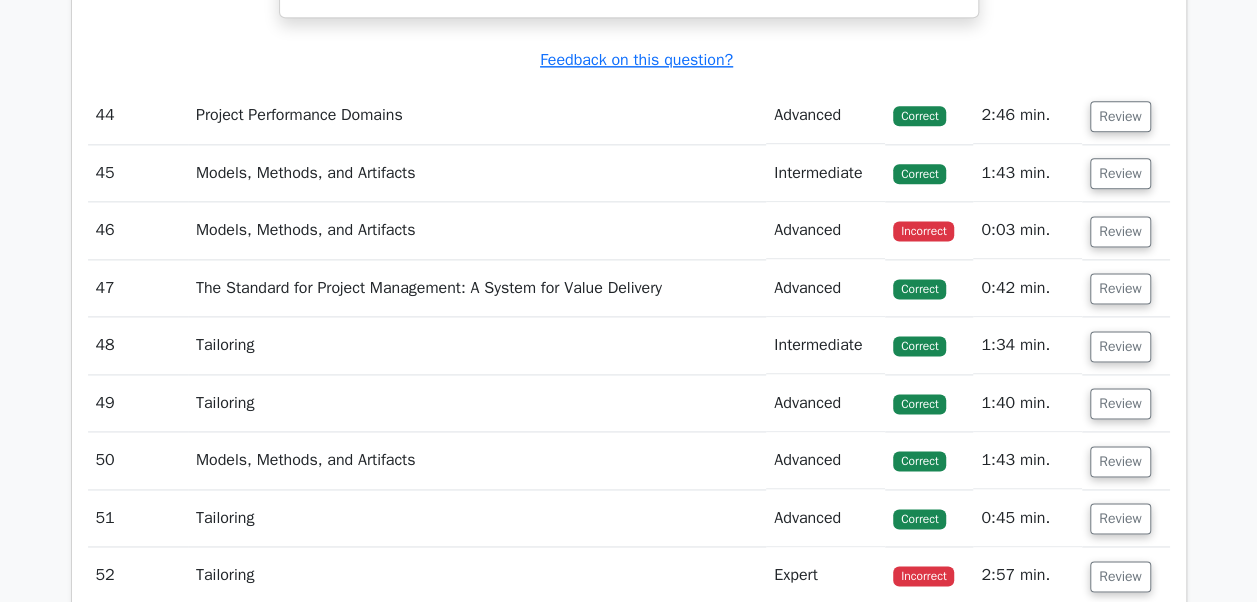 scroll, scrollTop: 16252, scrollLeft: 0, axis: vertical 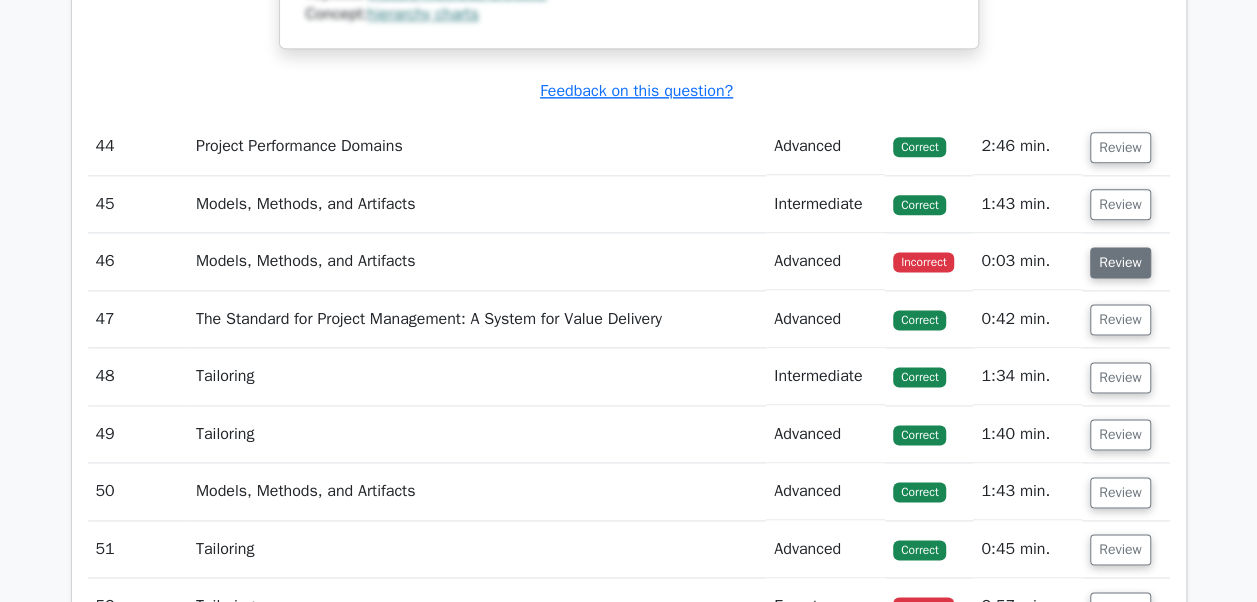 click on "Review" at bounding box center (1120, 262) 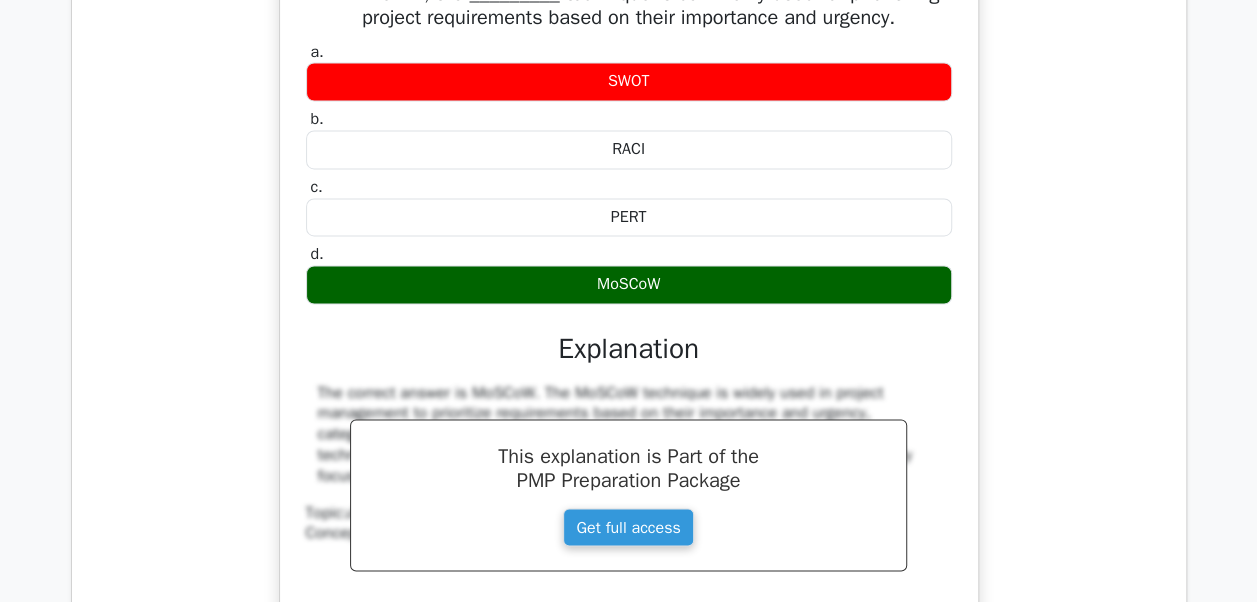 scroll, scrollTop: 16552, scrollLeft: 0, axis: vertical 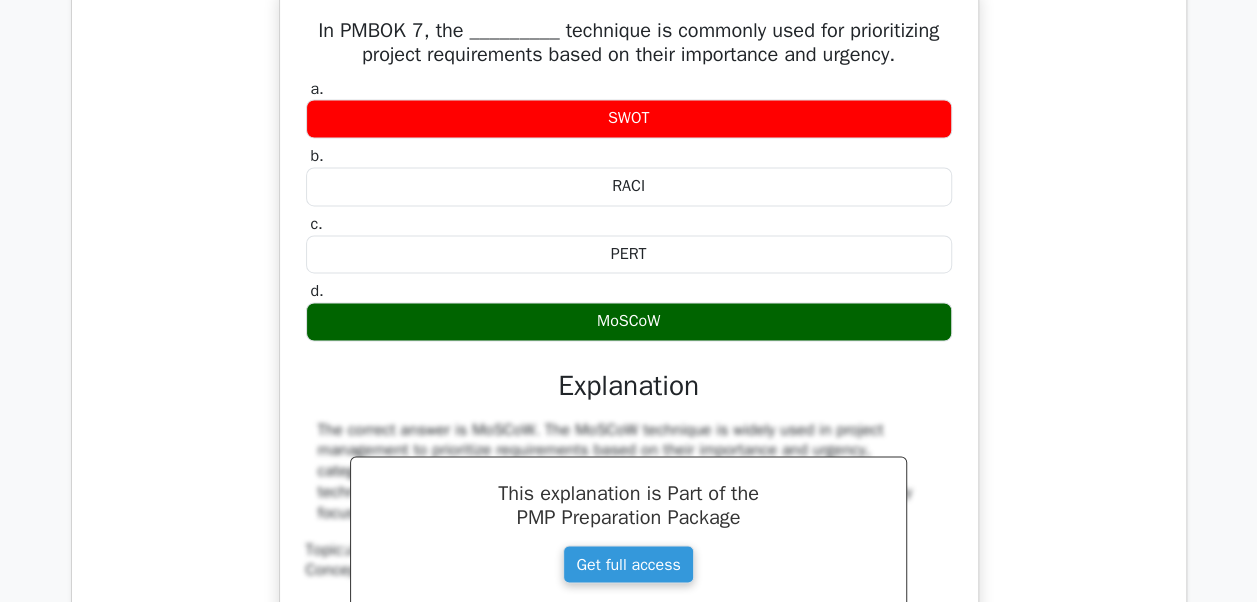 type 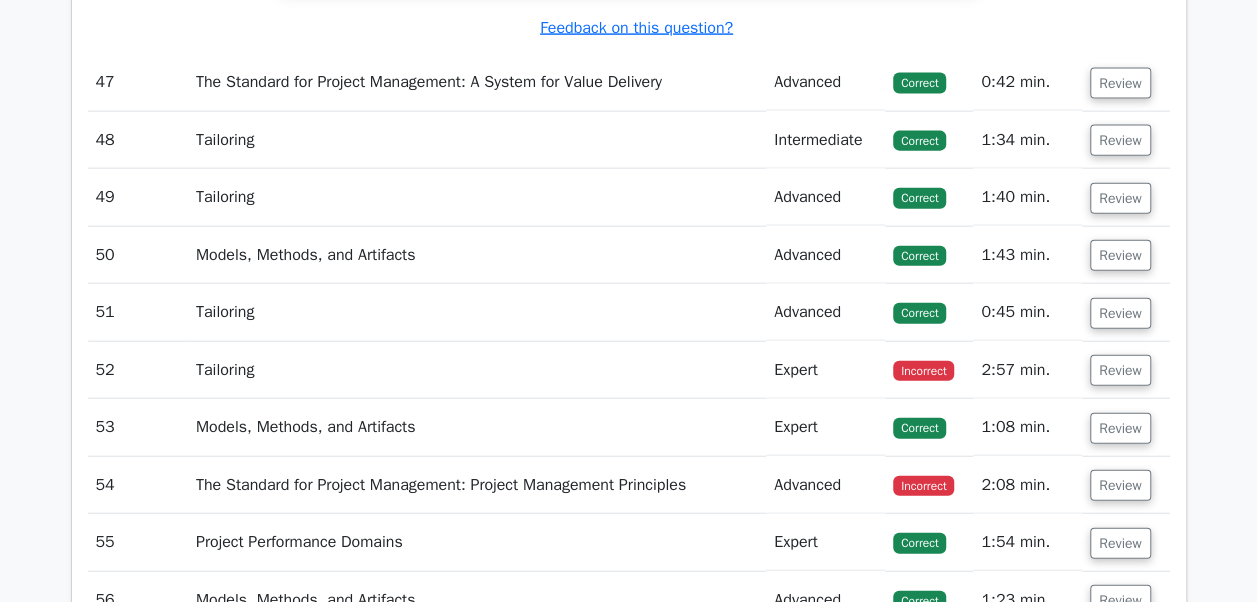 scroll, scrollTop: 17352, scrollLeft: 0, axis: vertical 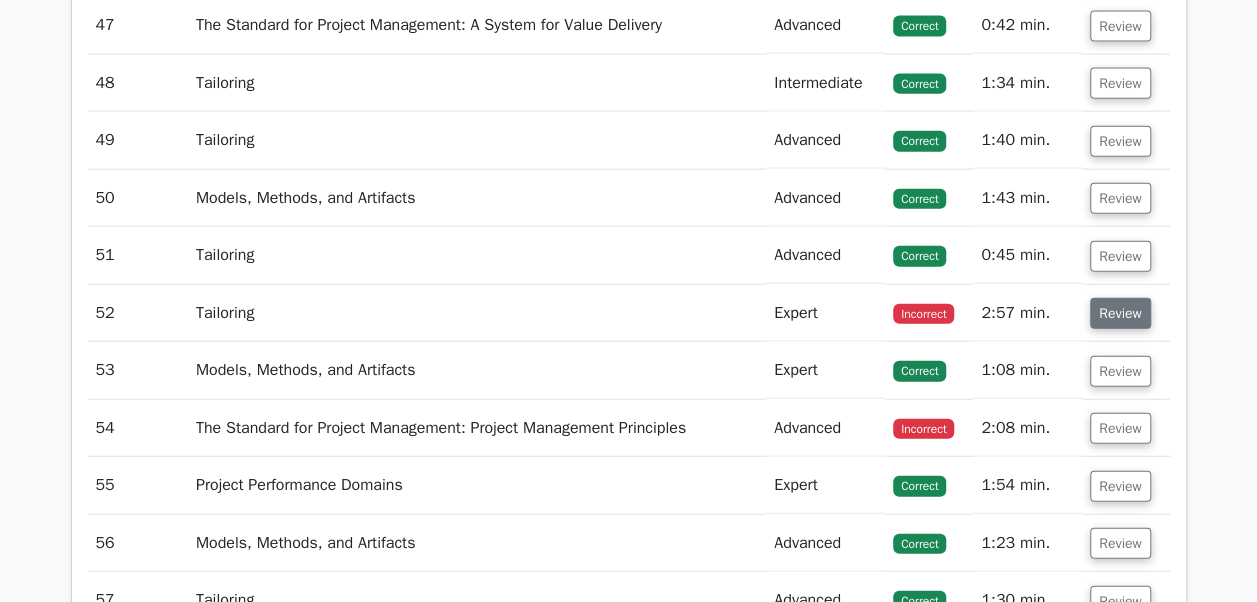 click on "Review" at bounding box center (1120, 313) 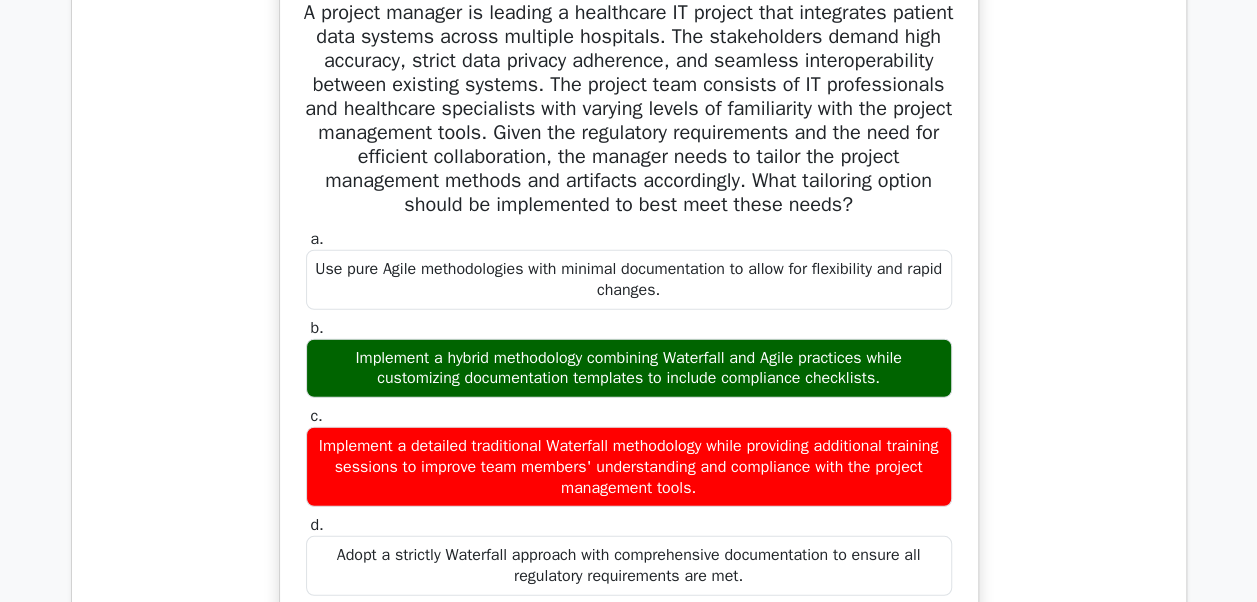 scroll, scrollTop: 17752, scrollLeft: 0, axis: vertical 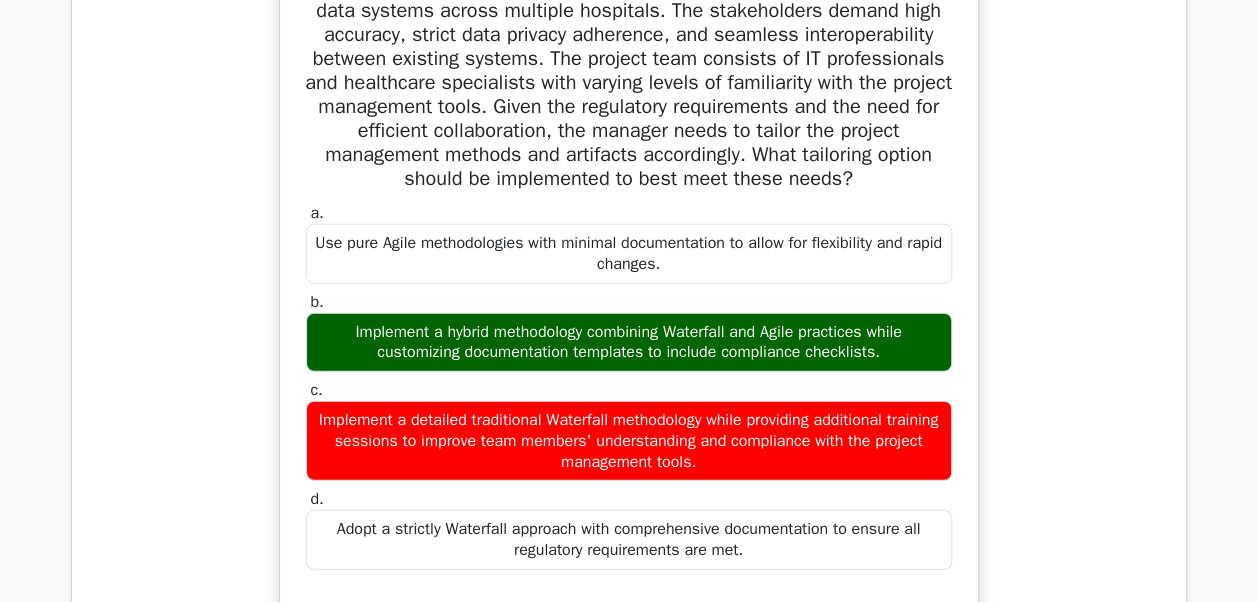 type 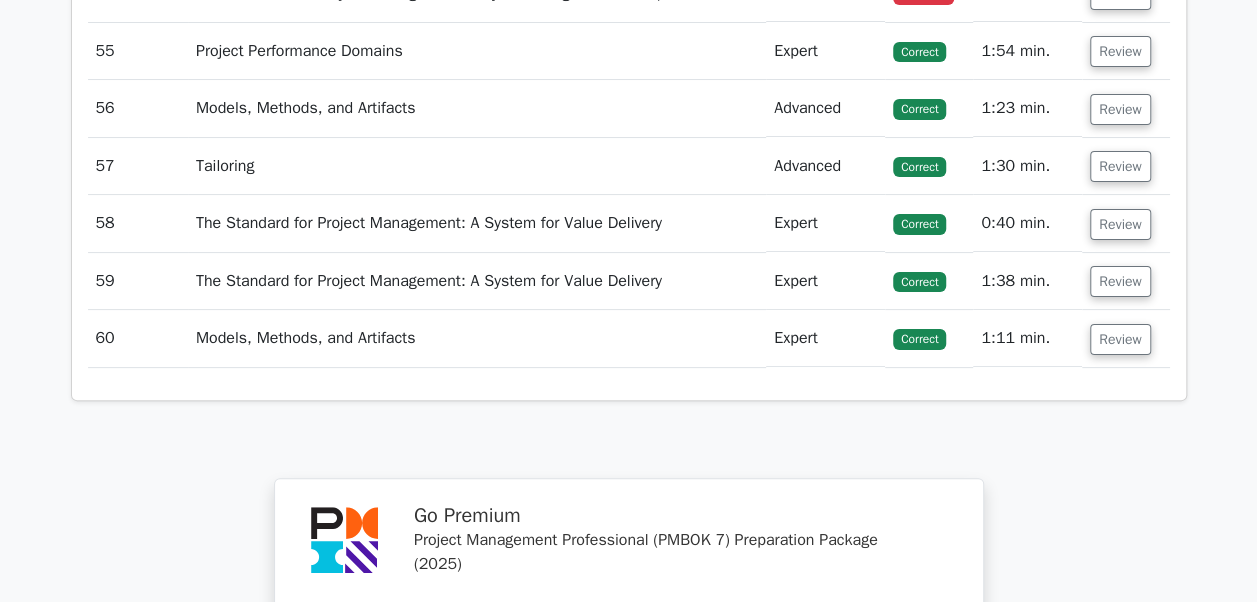 scroll, scrollTop: 18852, scrollLeft: 0, axis: vertical 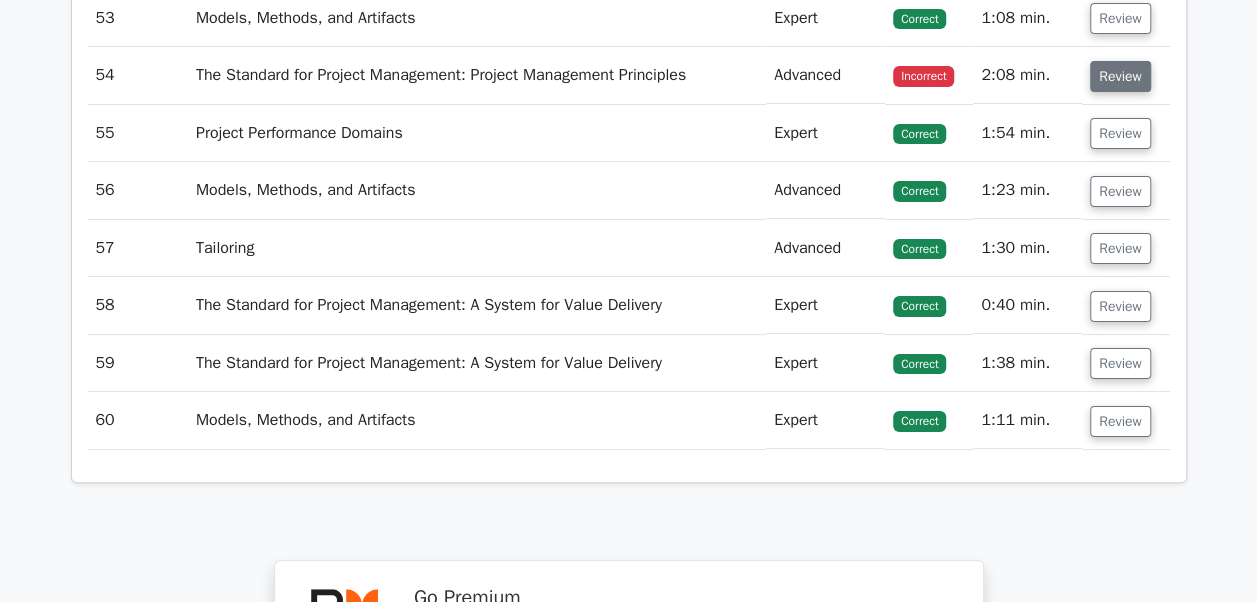 click on "Review" at bounding box center [1120, 76] 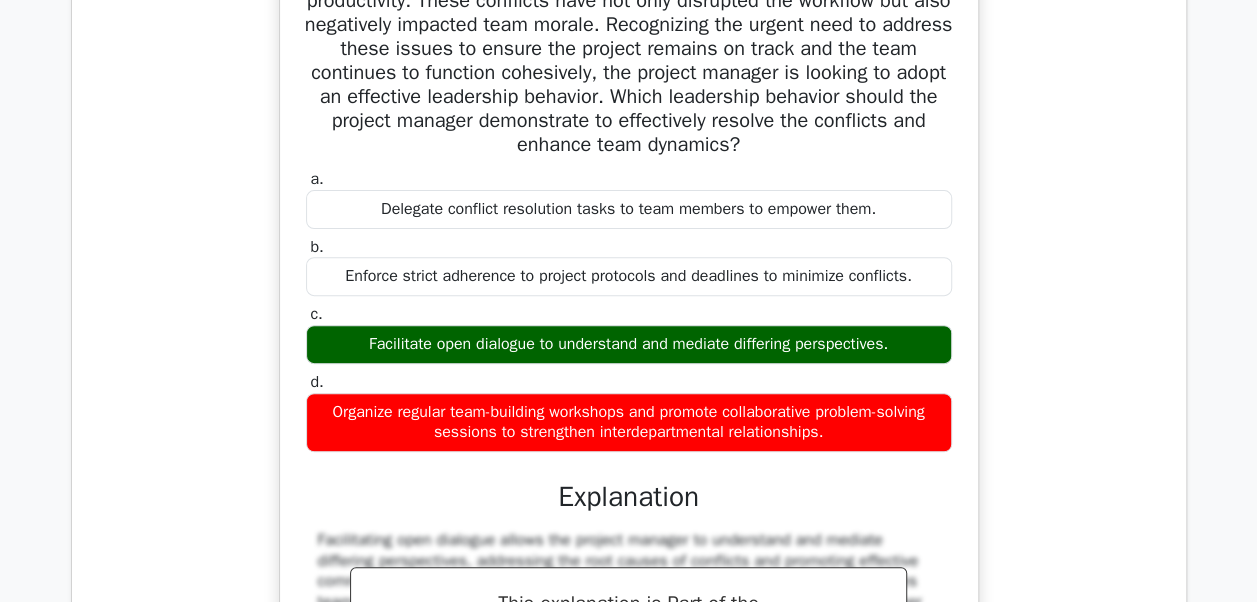 scroll, scrollTop: 19052, scrollLeft: 0, axis: vertical 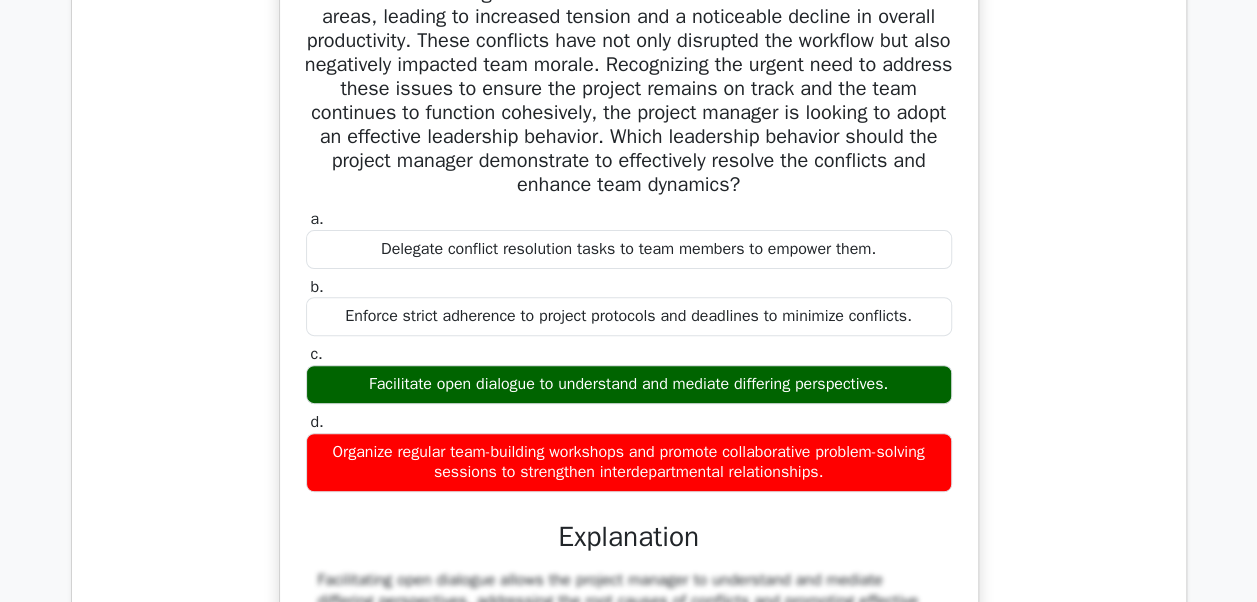 type 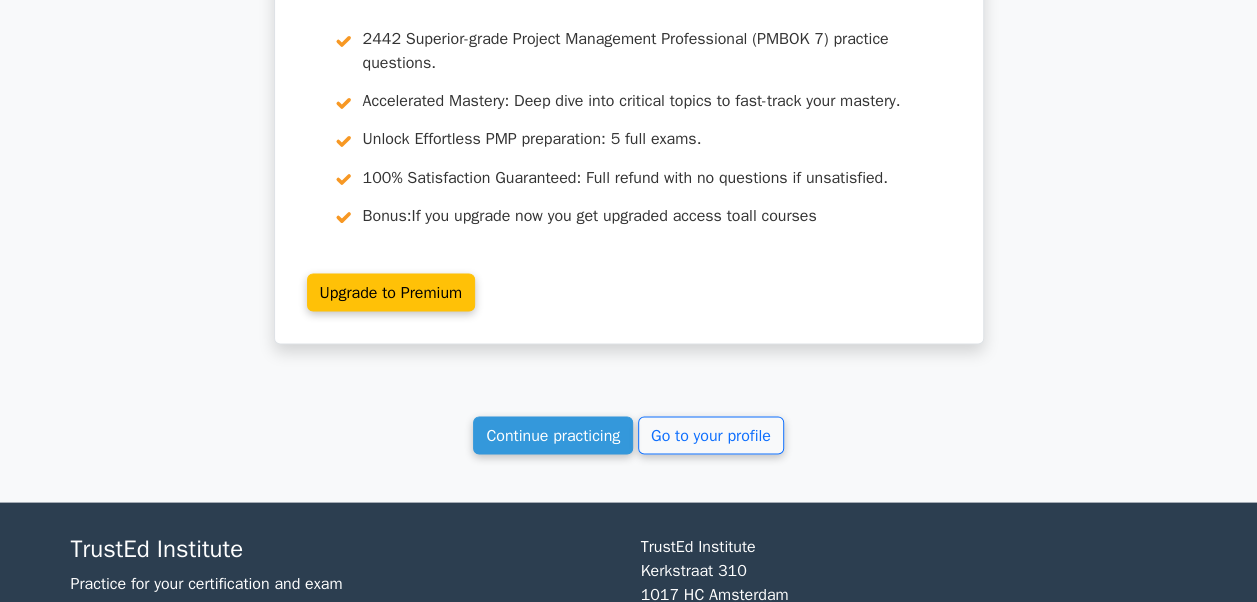 scroll, scrollTop: 20701, scrollLeft: 0, axis: vertical 